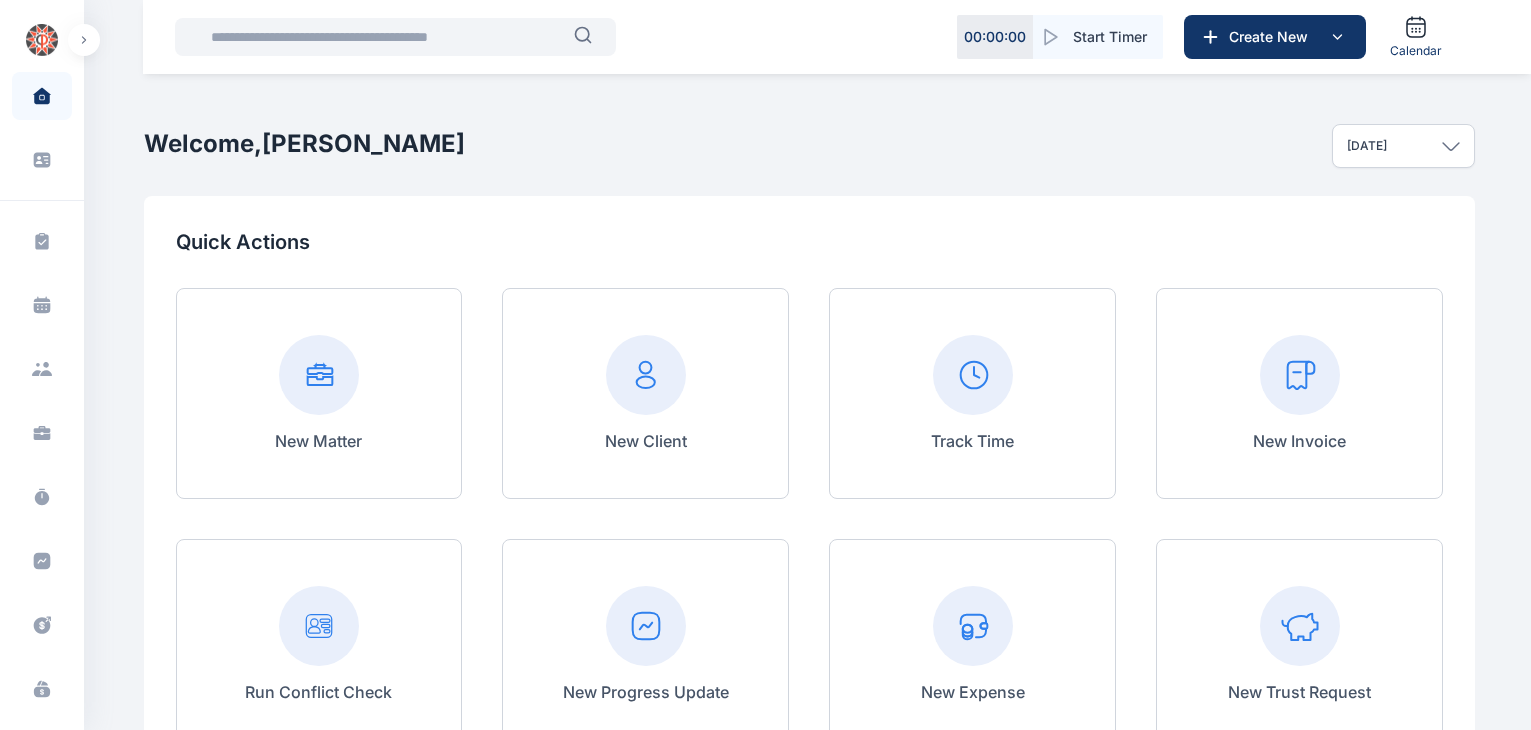 scroll, scrollTop: 0, scrollLeft: 0, axis: both 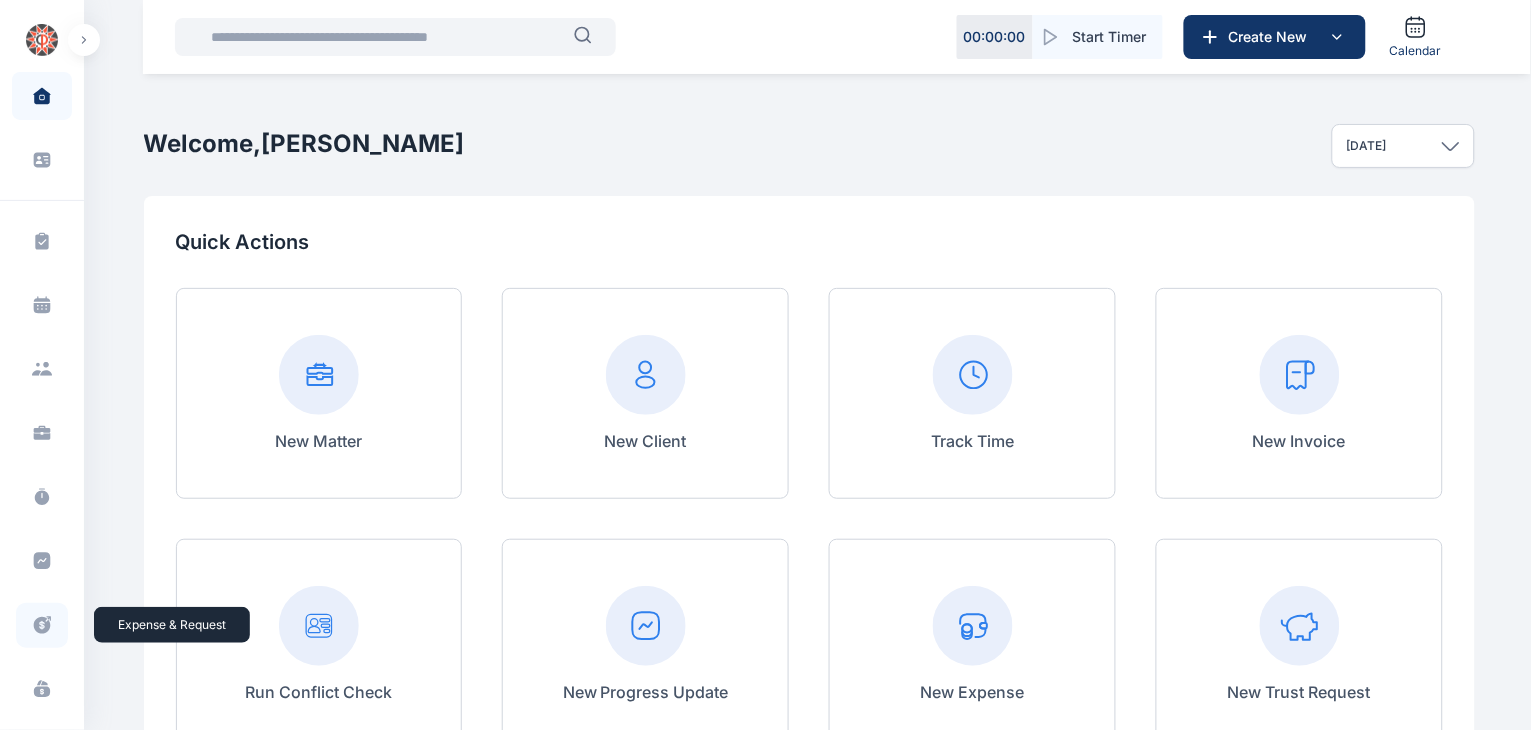 click 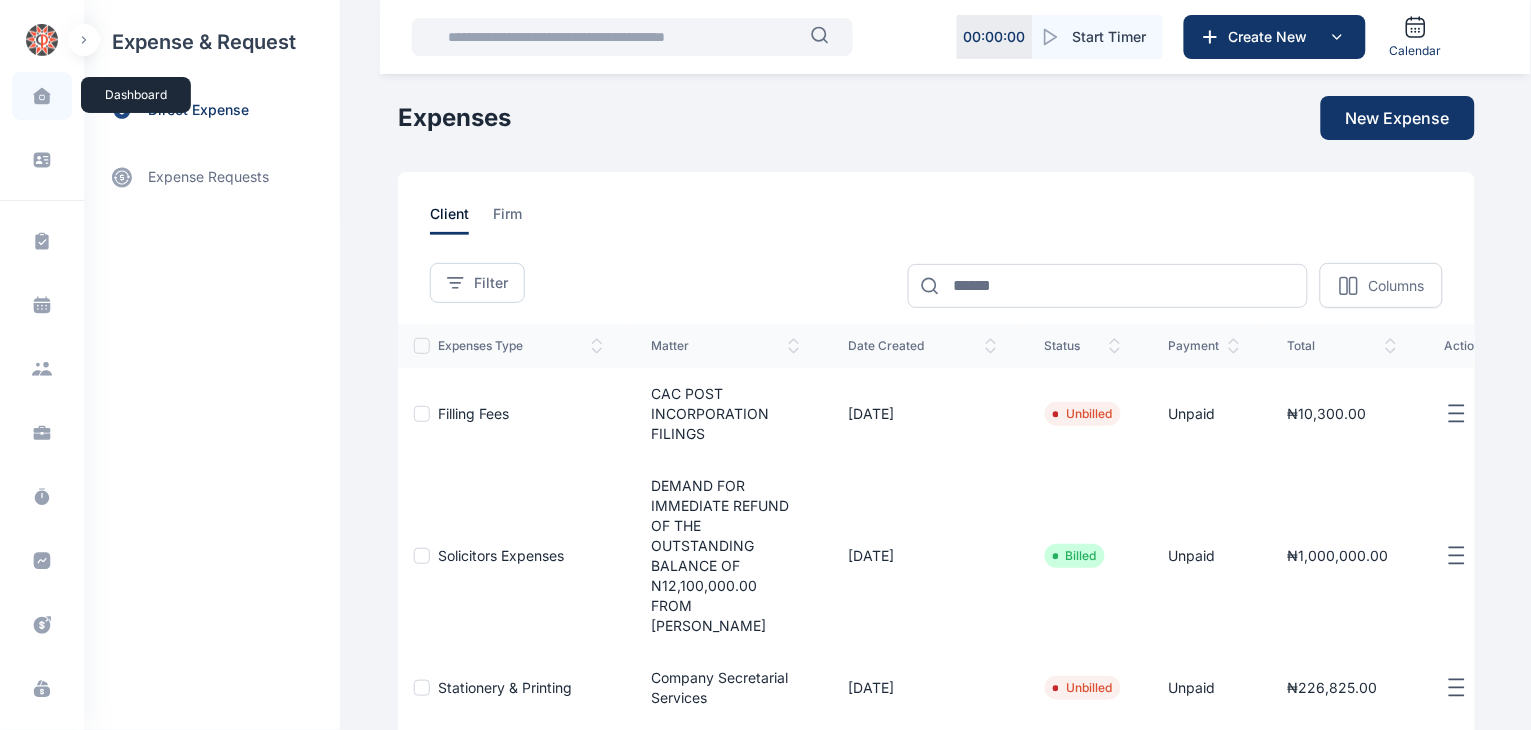 click at bounding box center [42, 96] 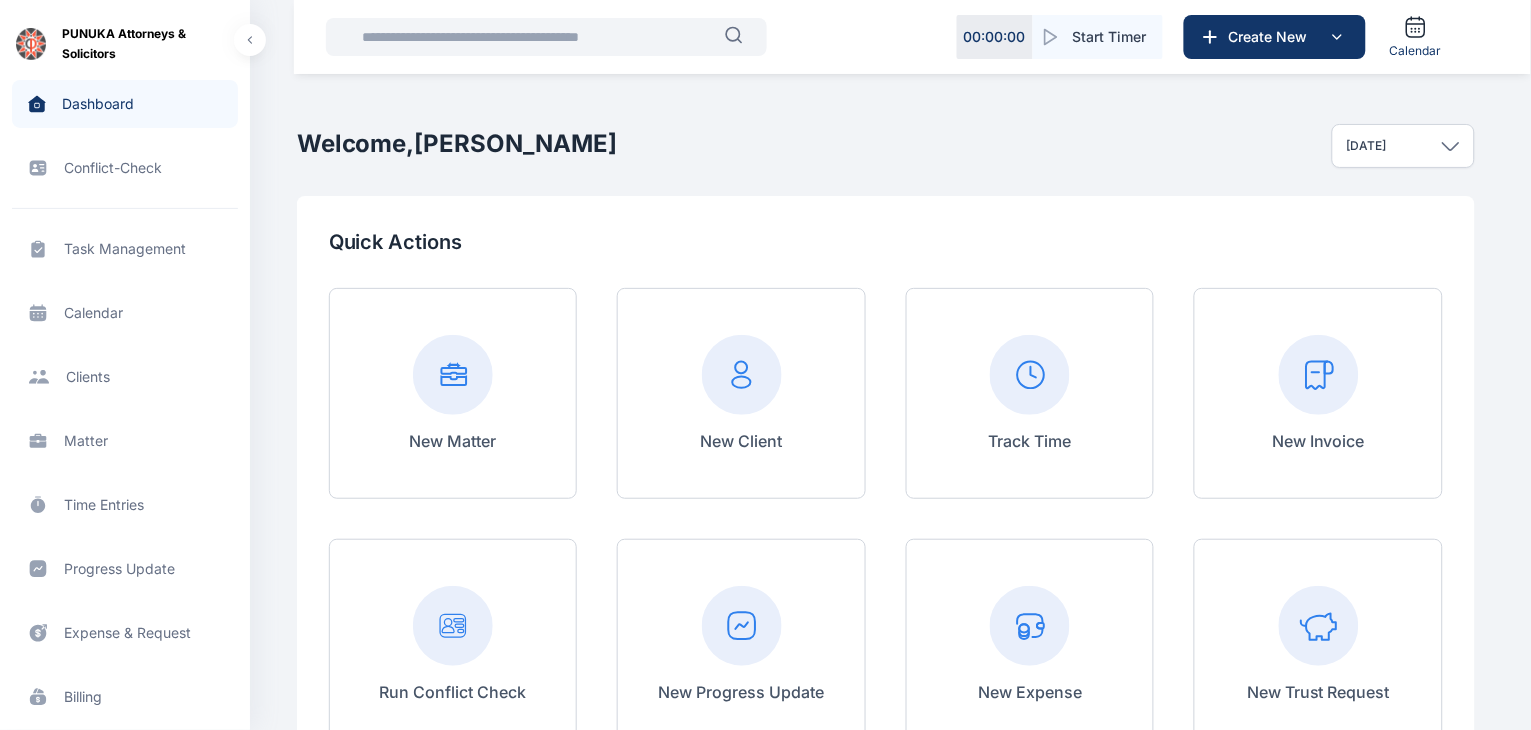 click on "Expense & Request expense & request expense & request" at bounding box center (125, 633) 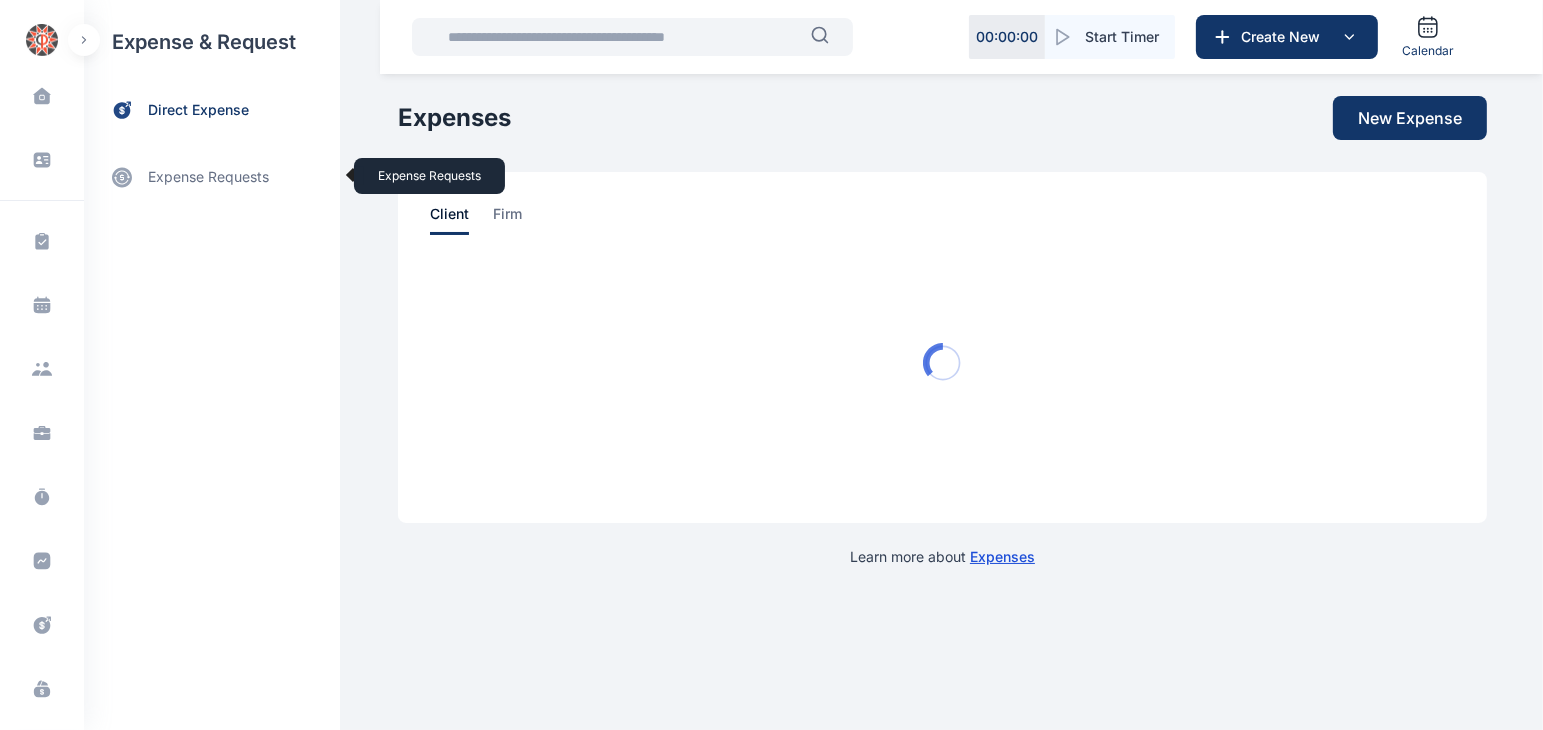 click on "expense requests expense requests" at bounding box center (212, 177) 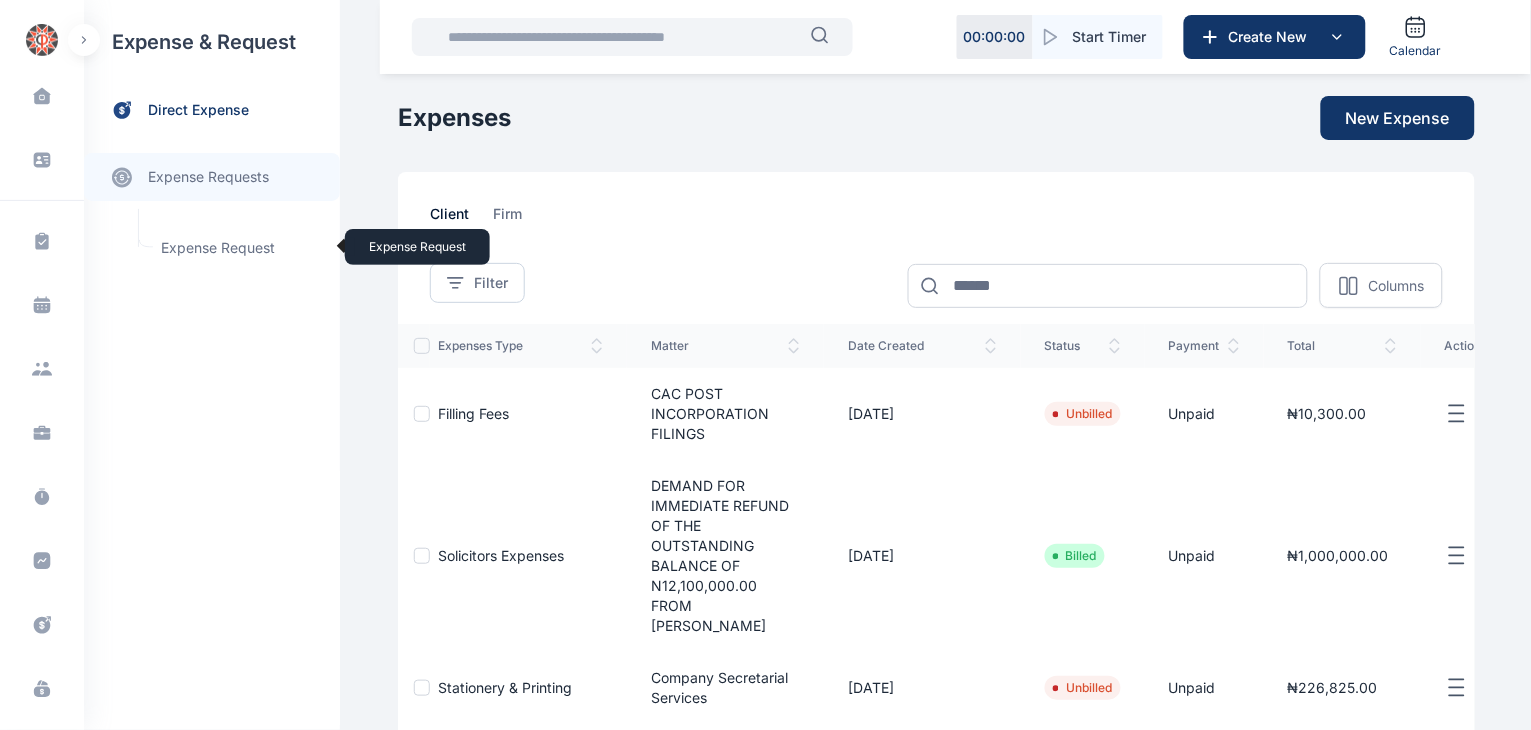 click on "Expense Request Expense Request" at bounding box center (239, 248) 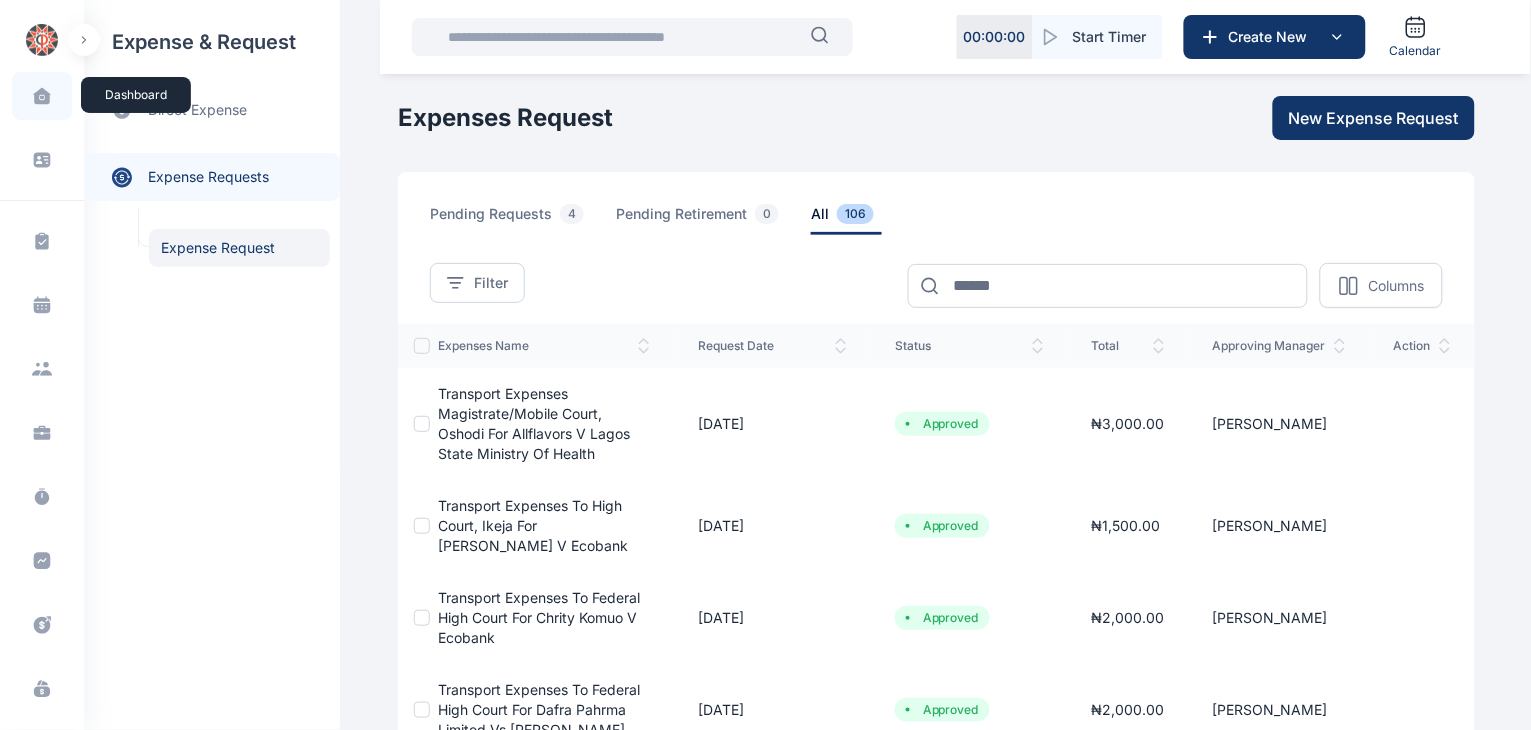 click 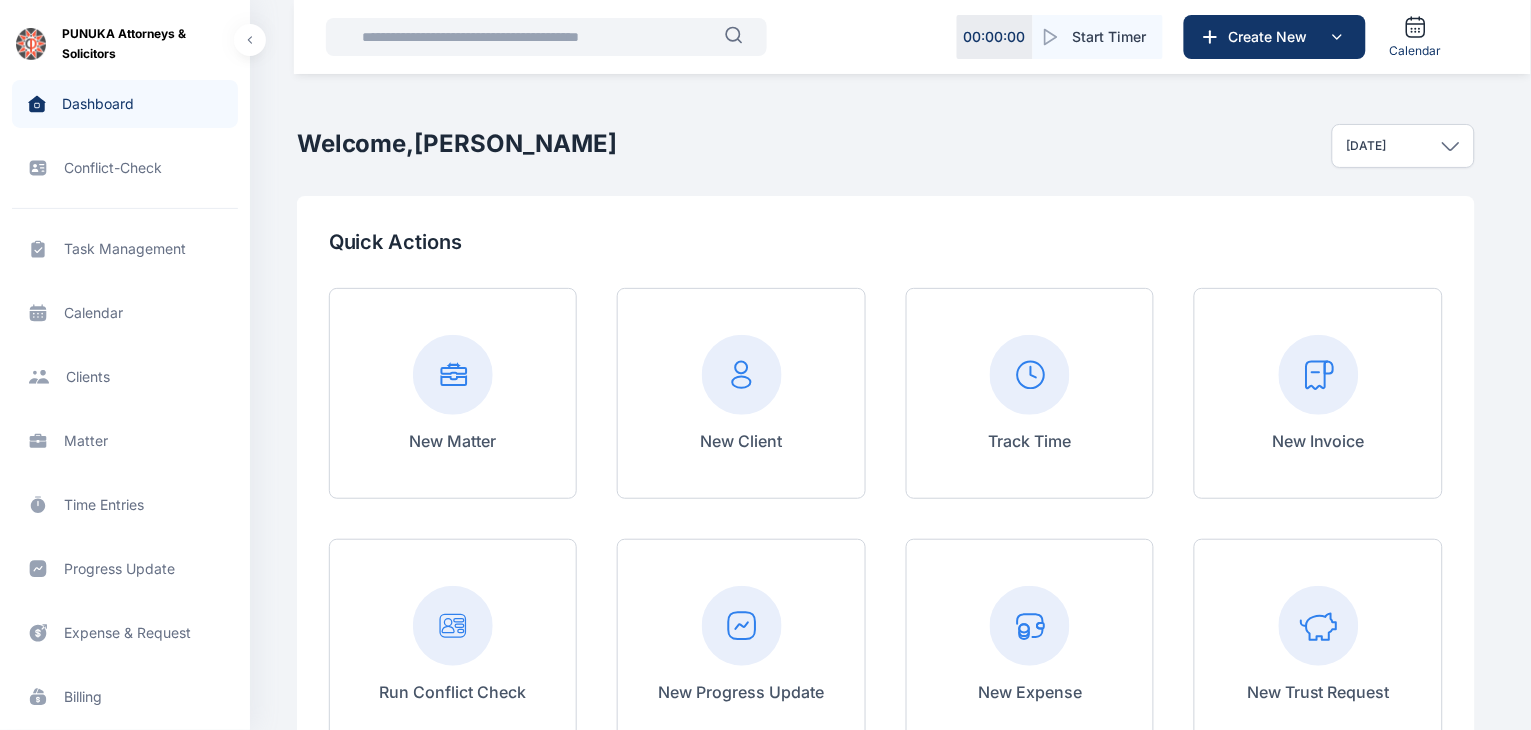 click on "Time Entries time entries time entries" at bounding box center [125, 505] 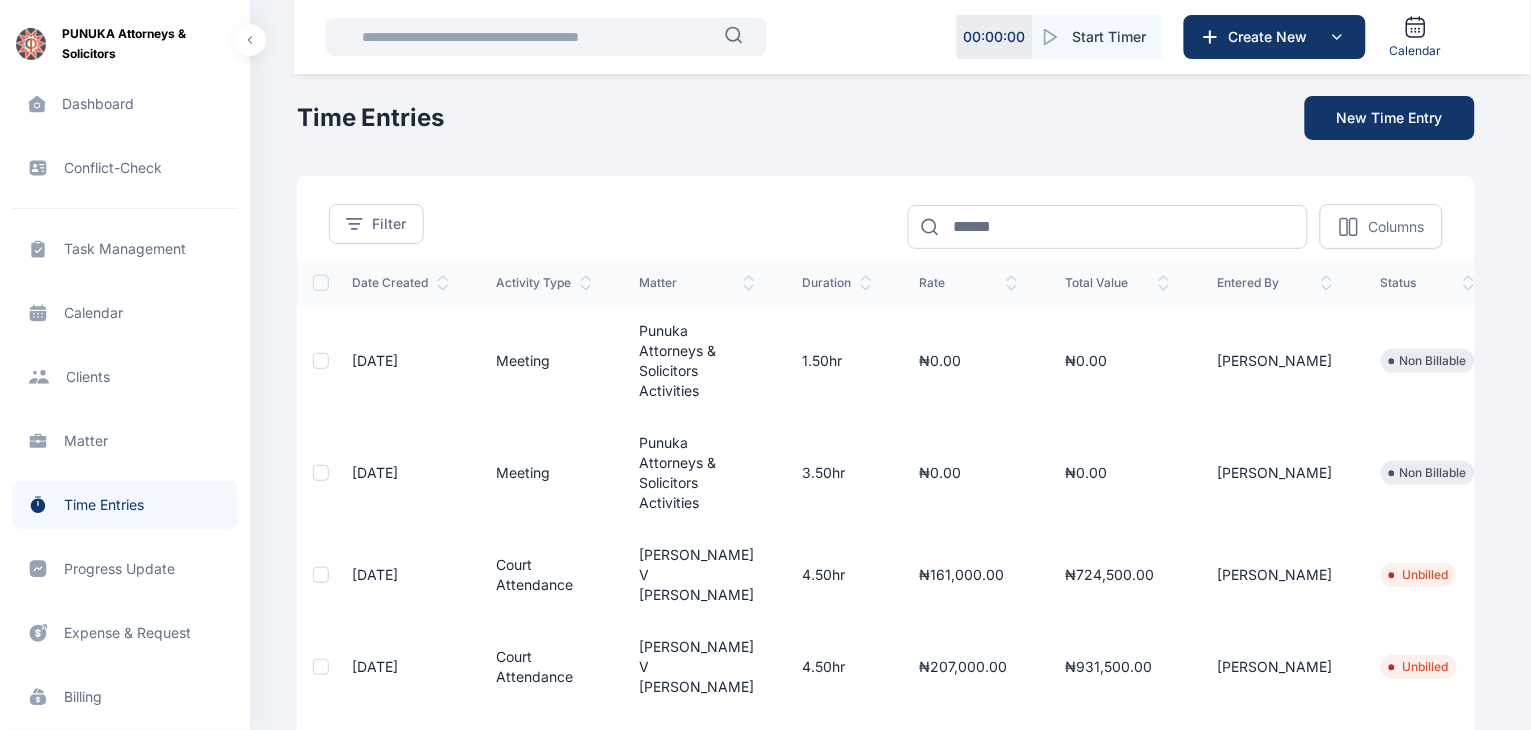 click on "Matter matter matter" at bounding box center [125, 441] 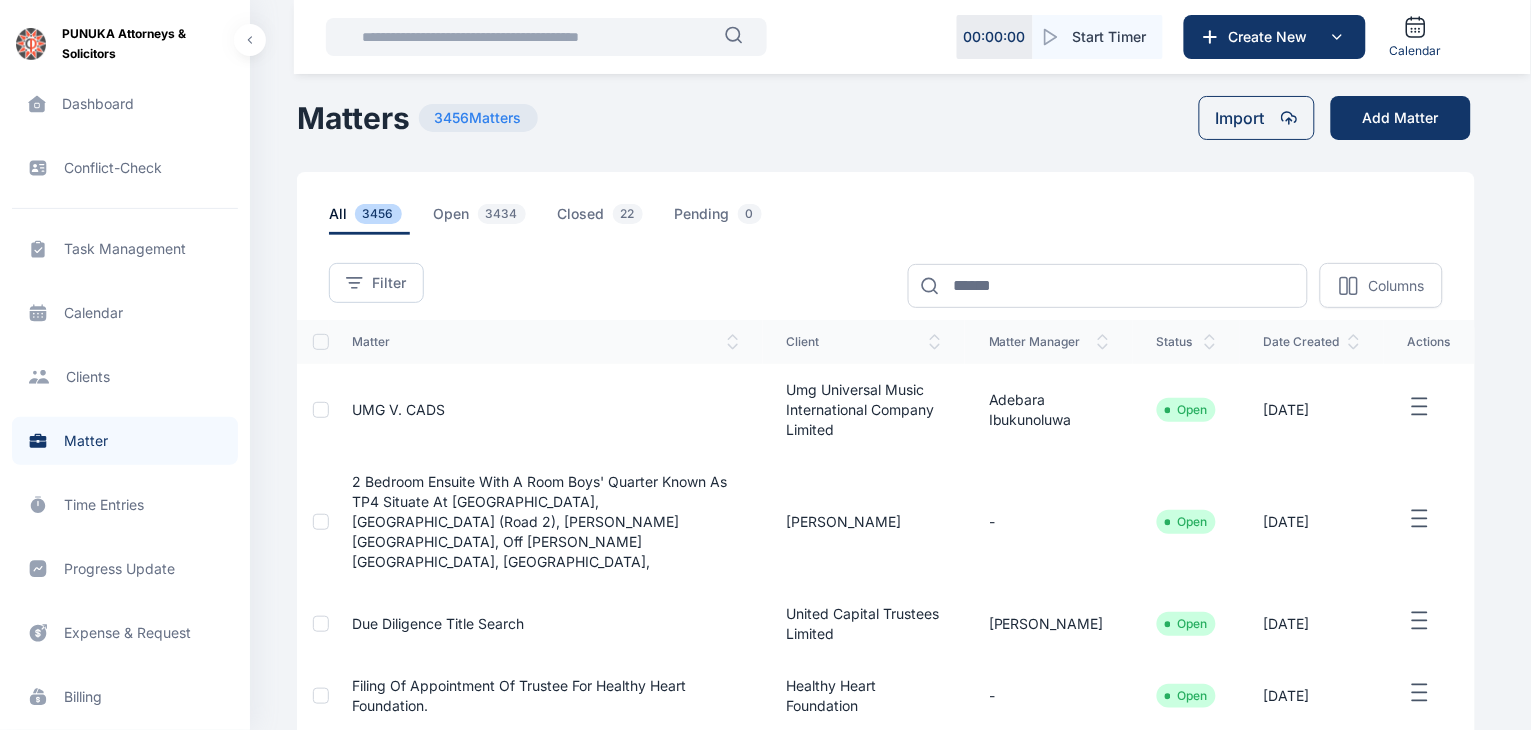 click on "Client clients clients" at bounding box center [125, 377] 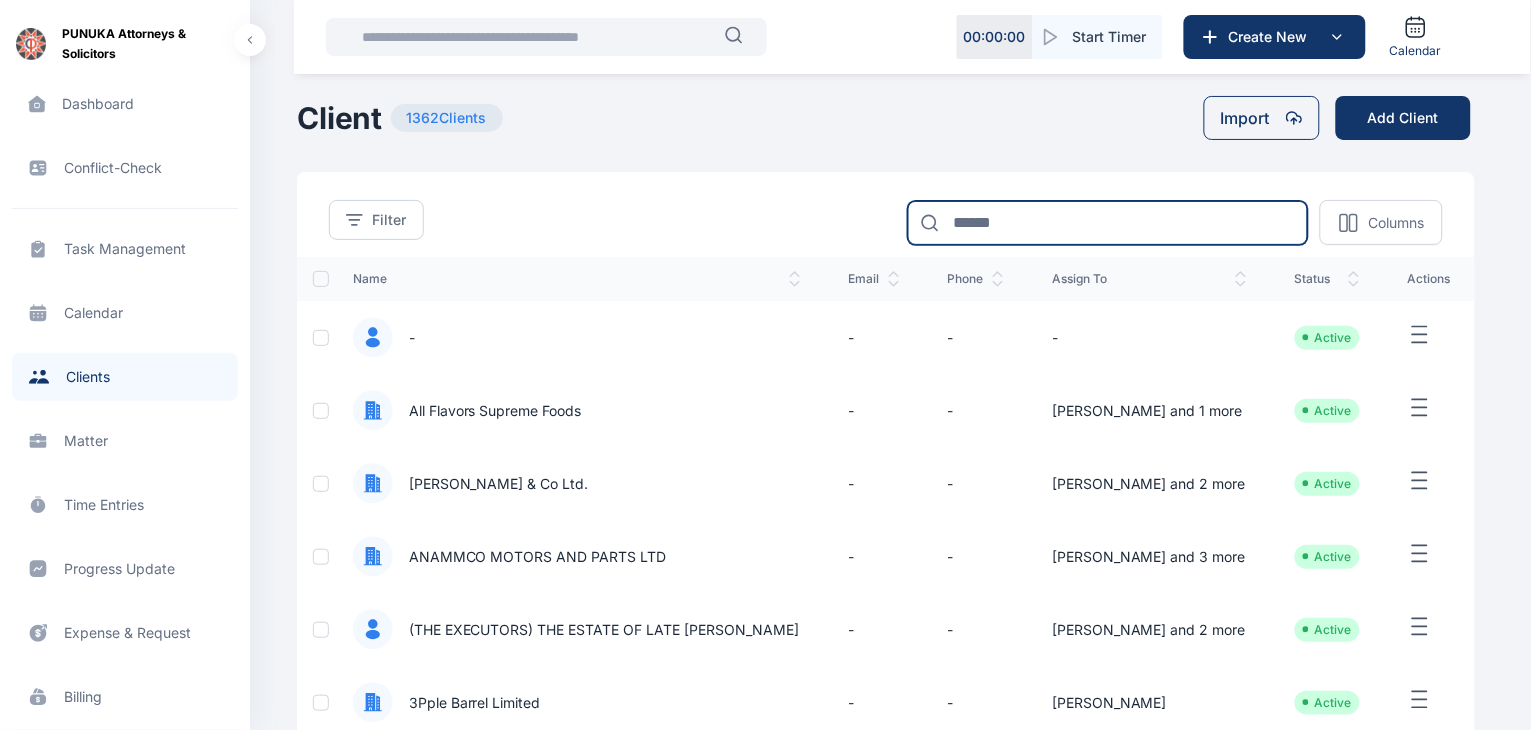 click at bounding box center (1108, 223) 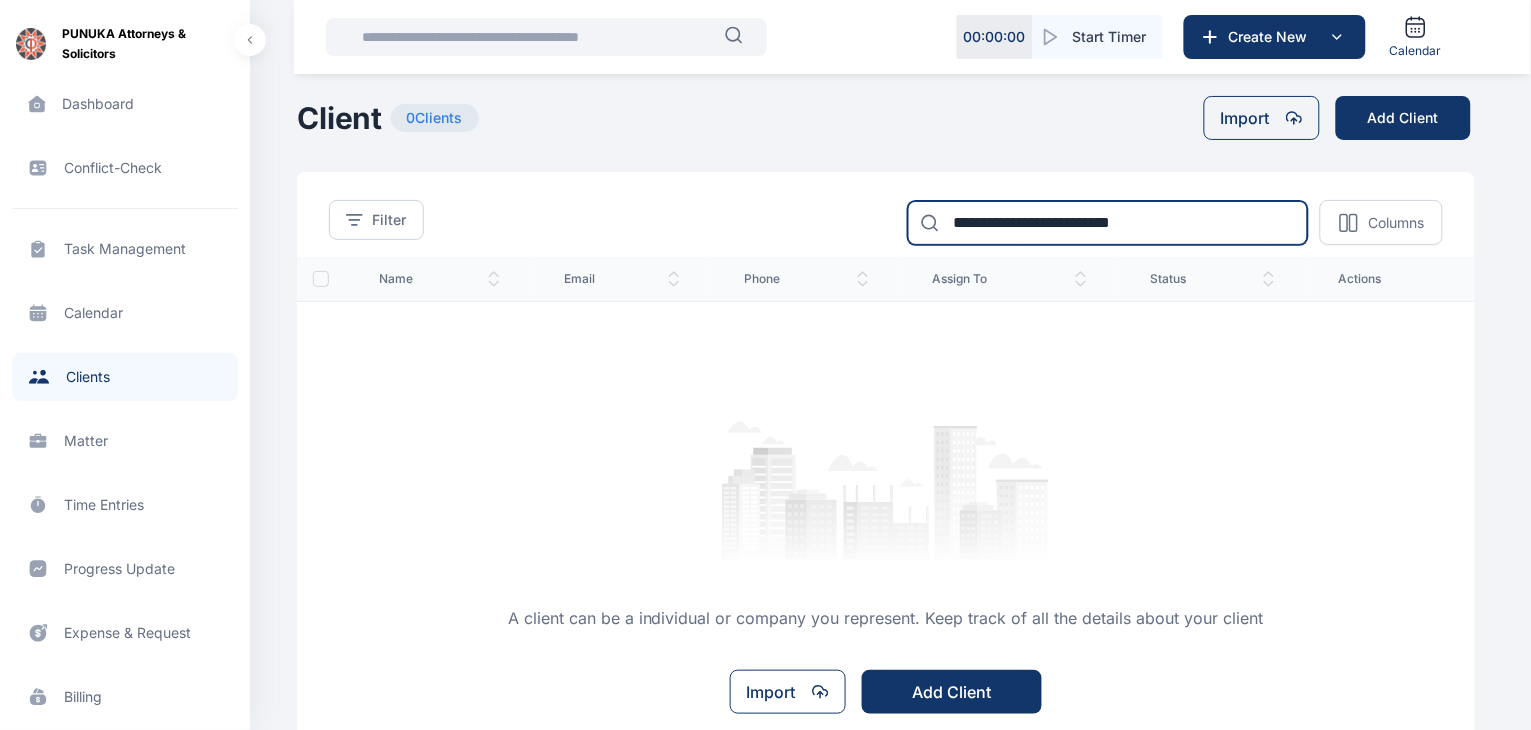 click on "**********" at bounding box center [1108, 223] 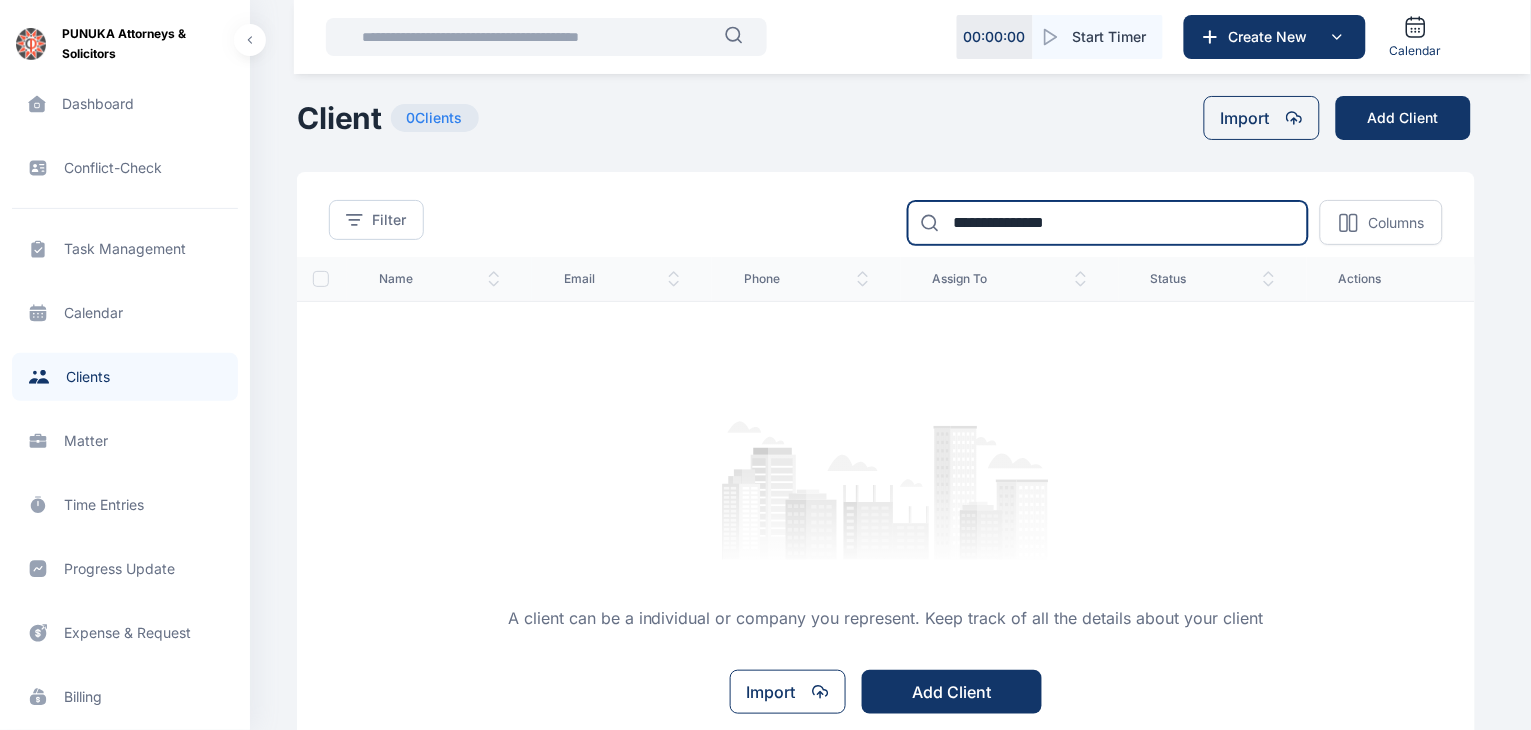 click on "**********" at bounding box center (1108, 223) 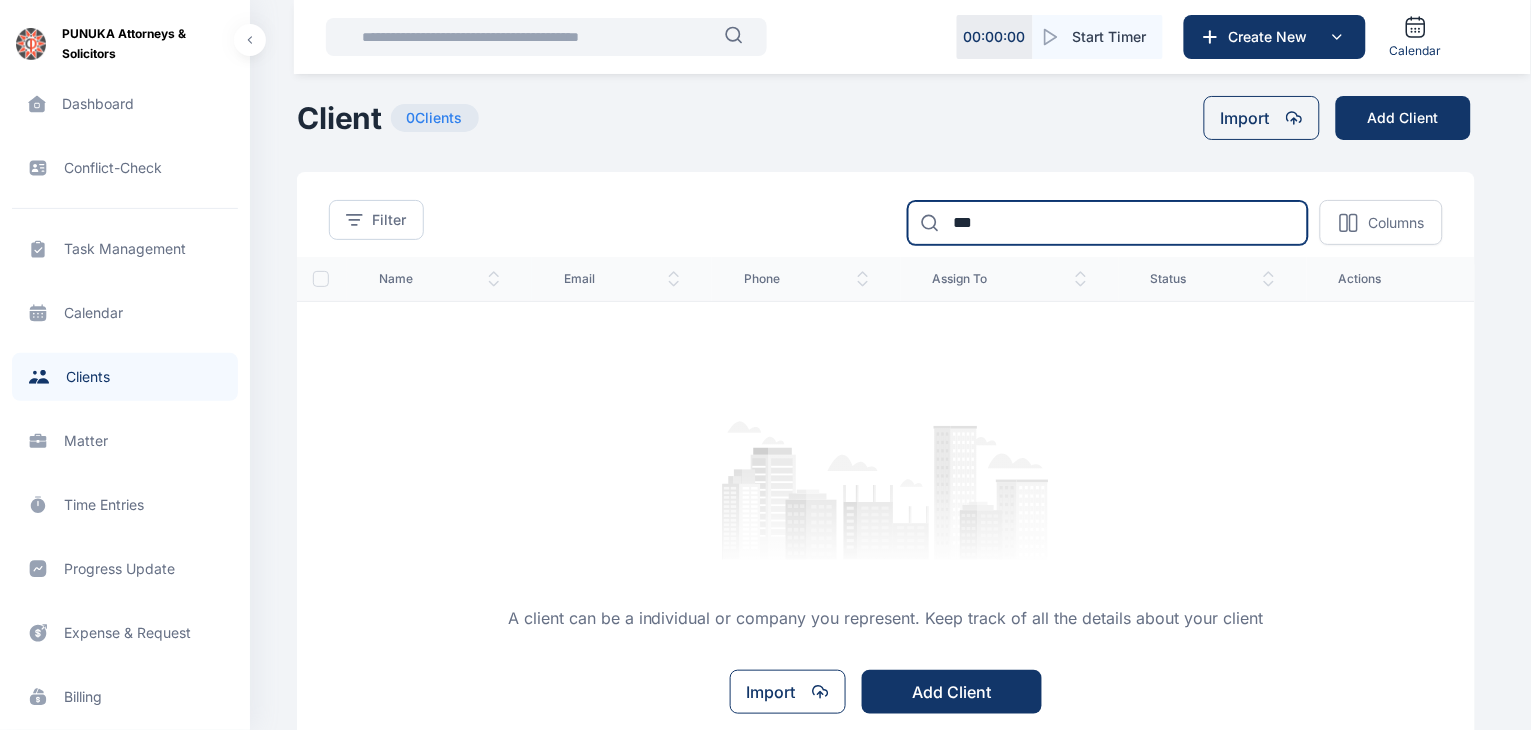 click on "***" at bounding box center (1108, 223) 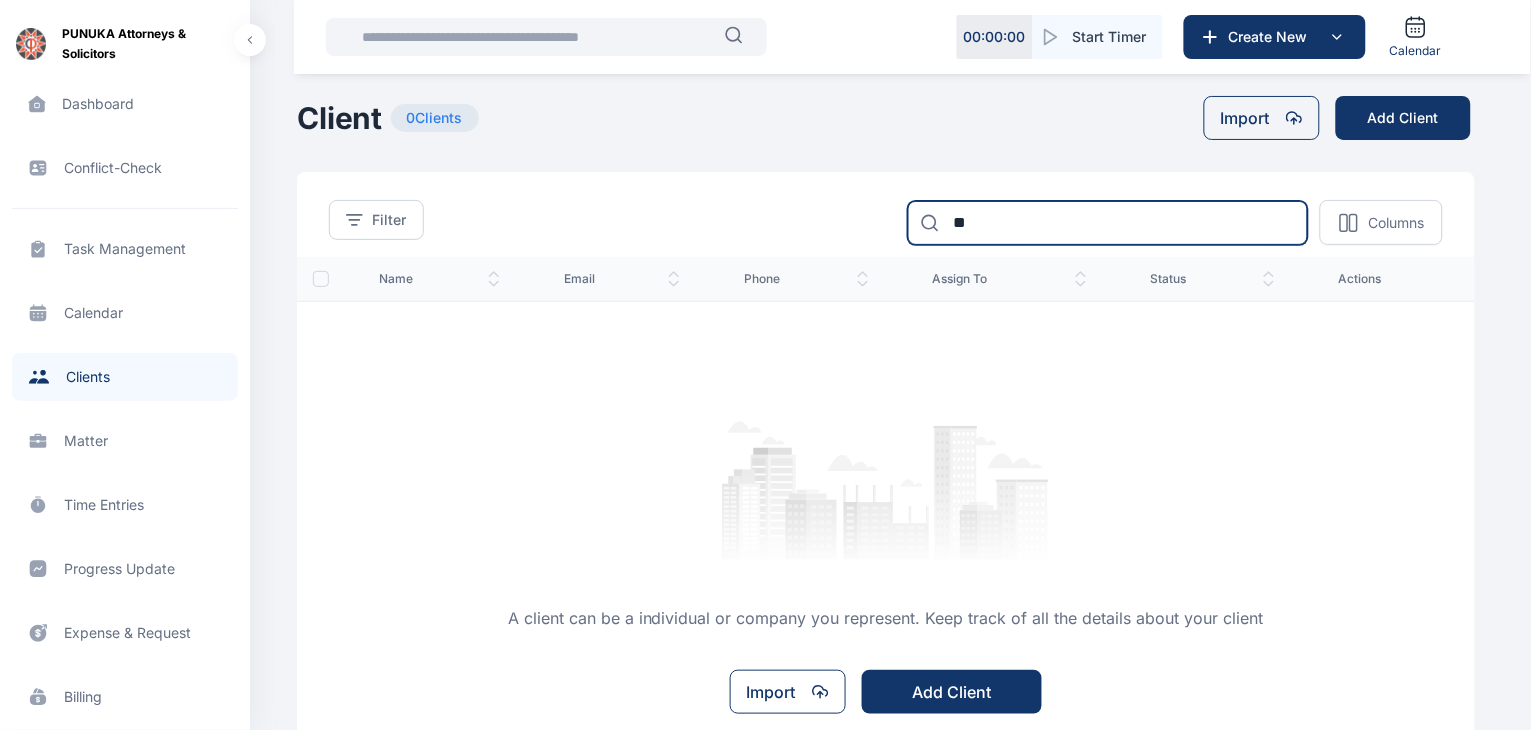 type on "*" 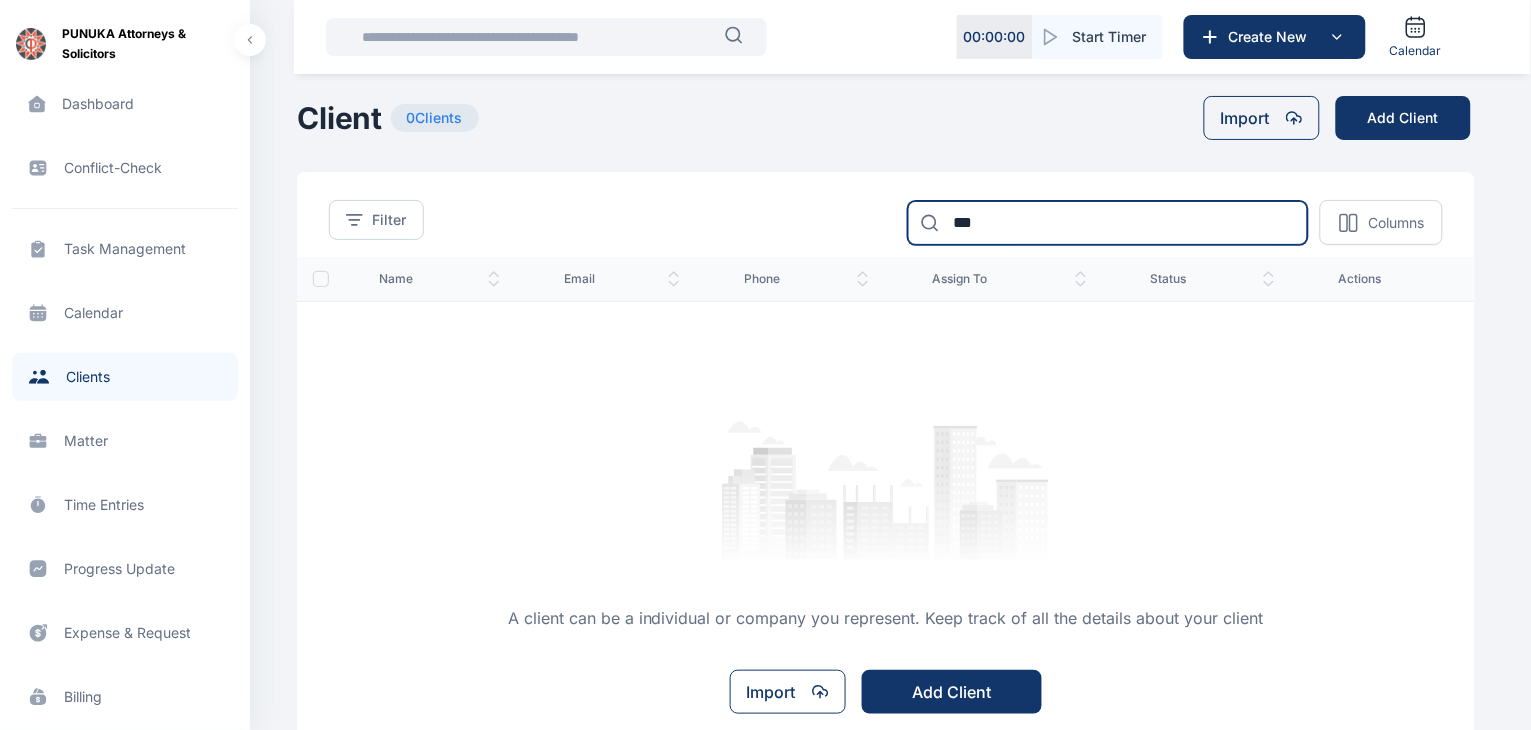 click on "***" at bounding box center (1108, 223) 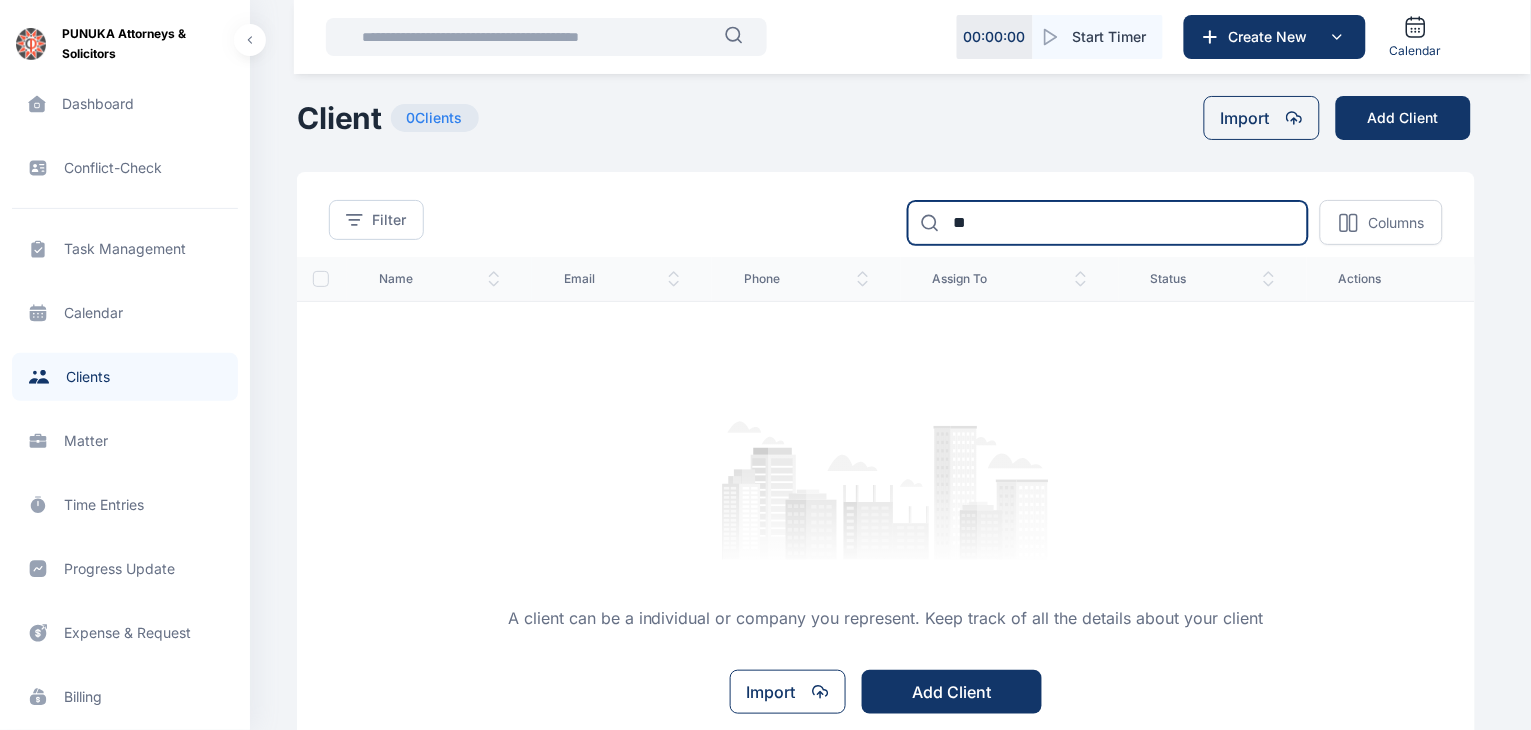 type on "*" 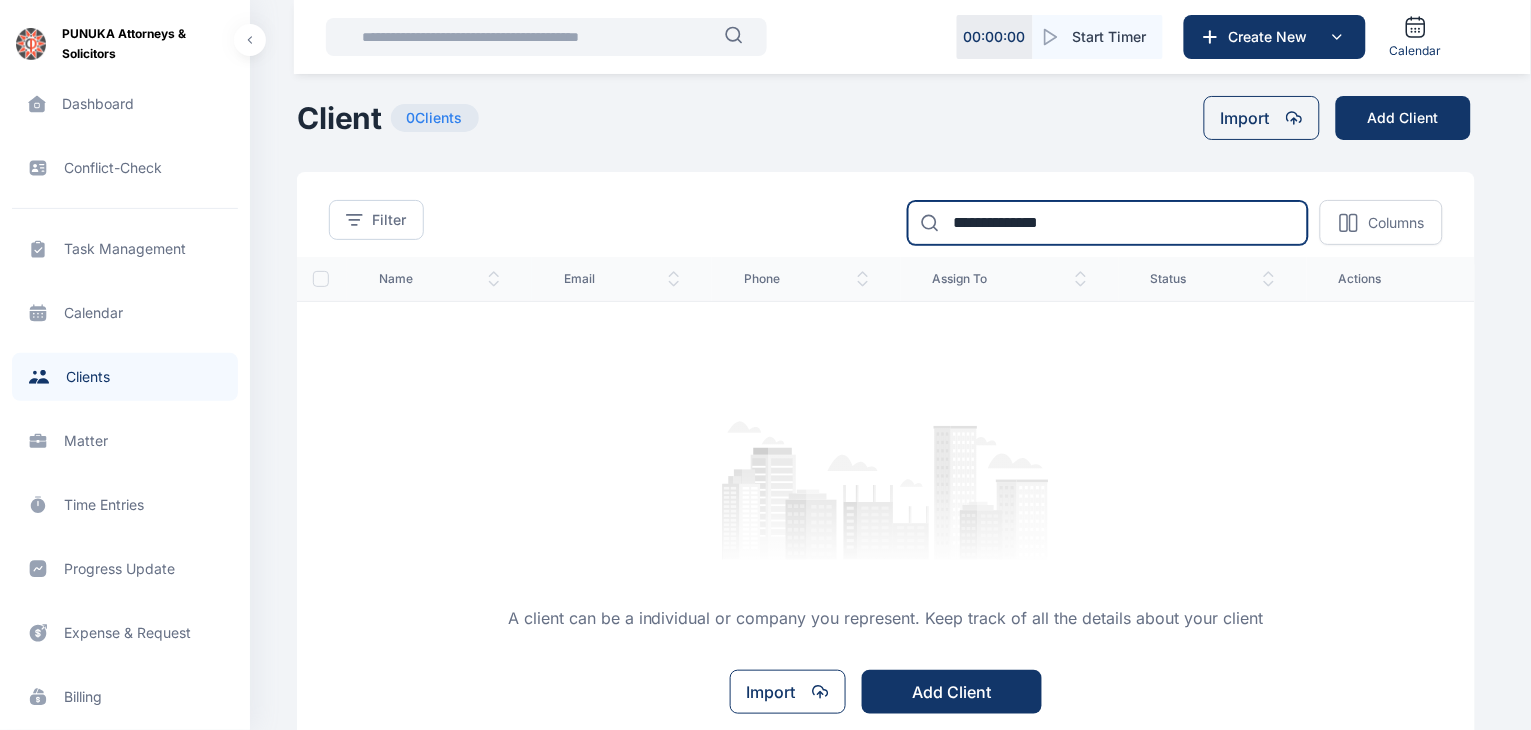 drag, startPoint x: 1071, startPoint y: 224, endPoint x: 937, endPoint y: 235, distance: 134.45073 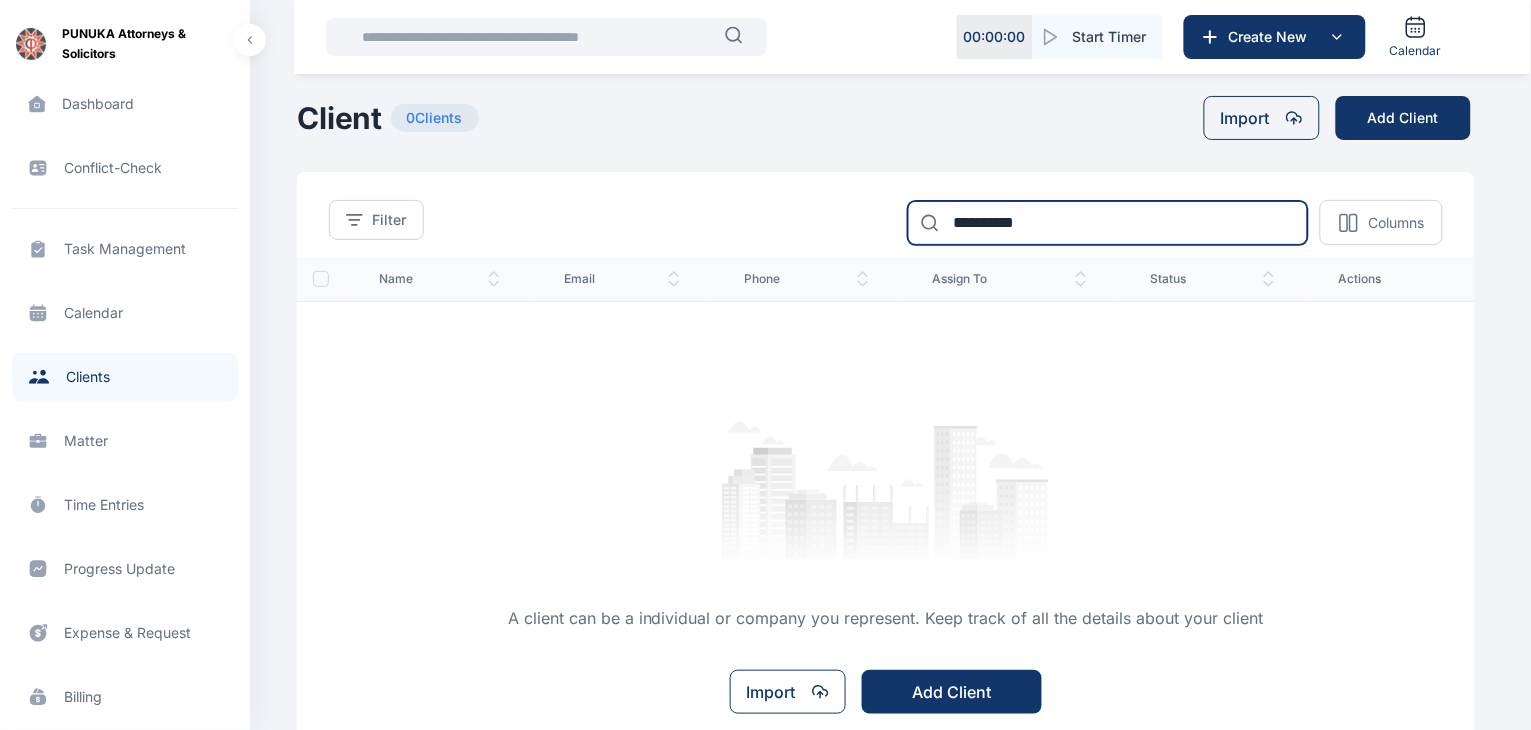 type on "**********" 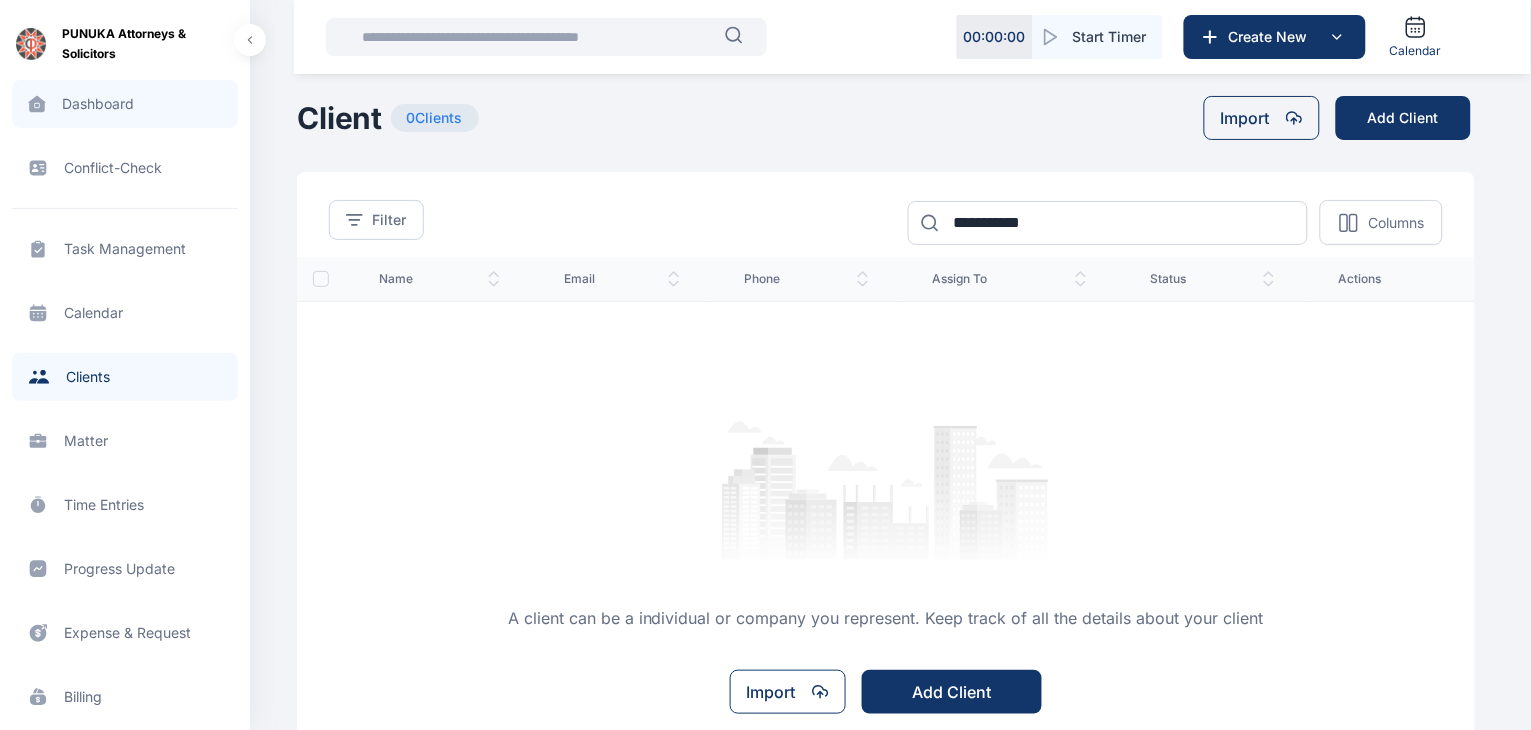 click on "Dashboard dashboard dashboard" at bounding box center [125, 104] 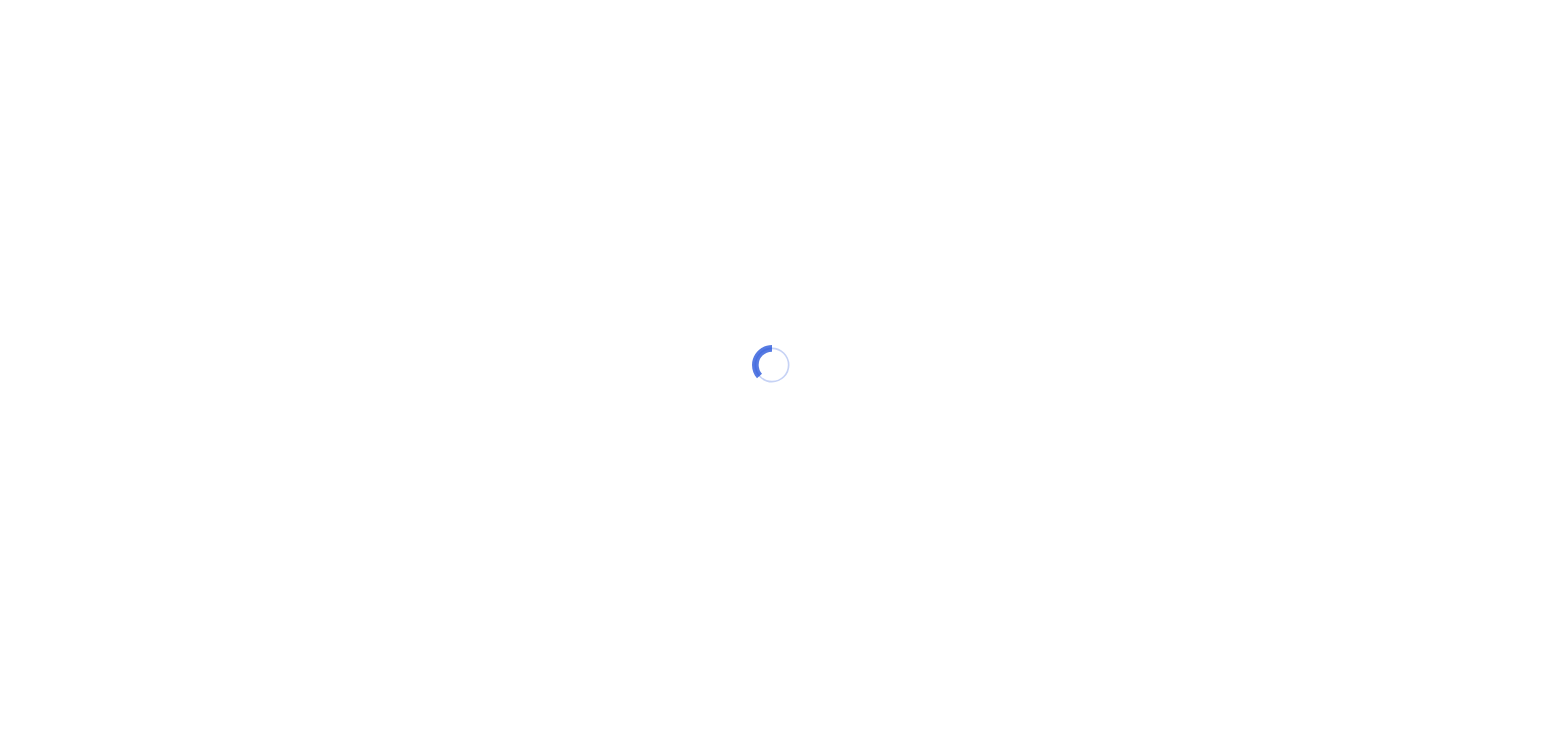 scroll, scrollTop: 0, scrollLeft: 0, axis: both 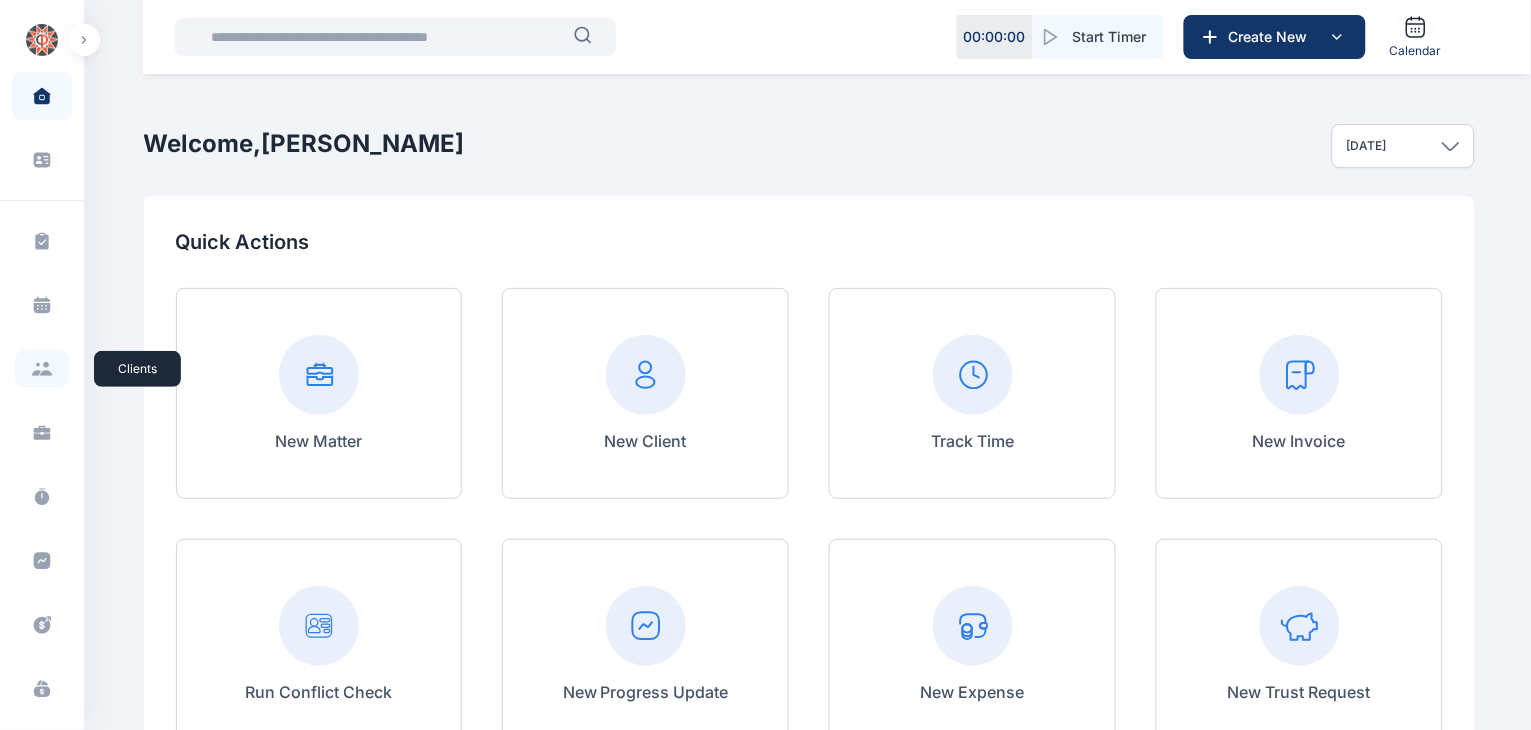 click 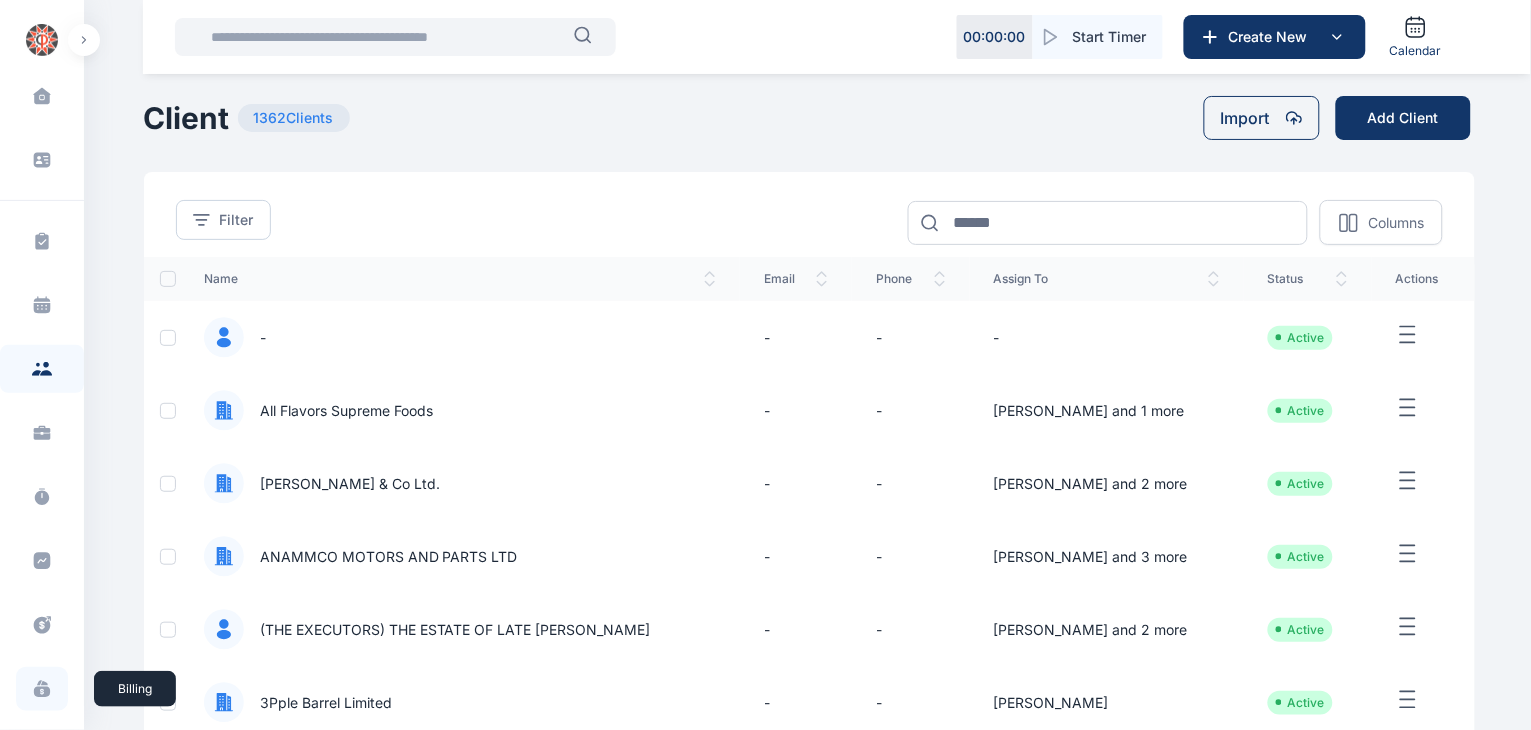click 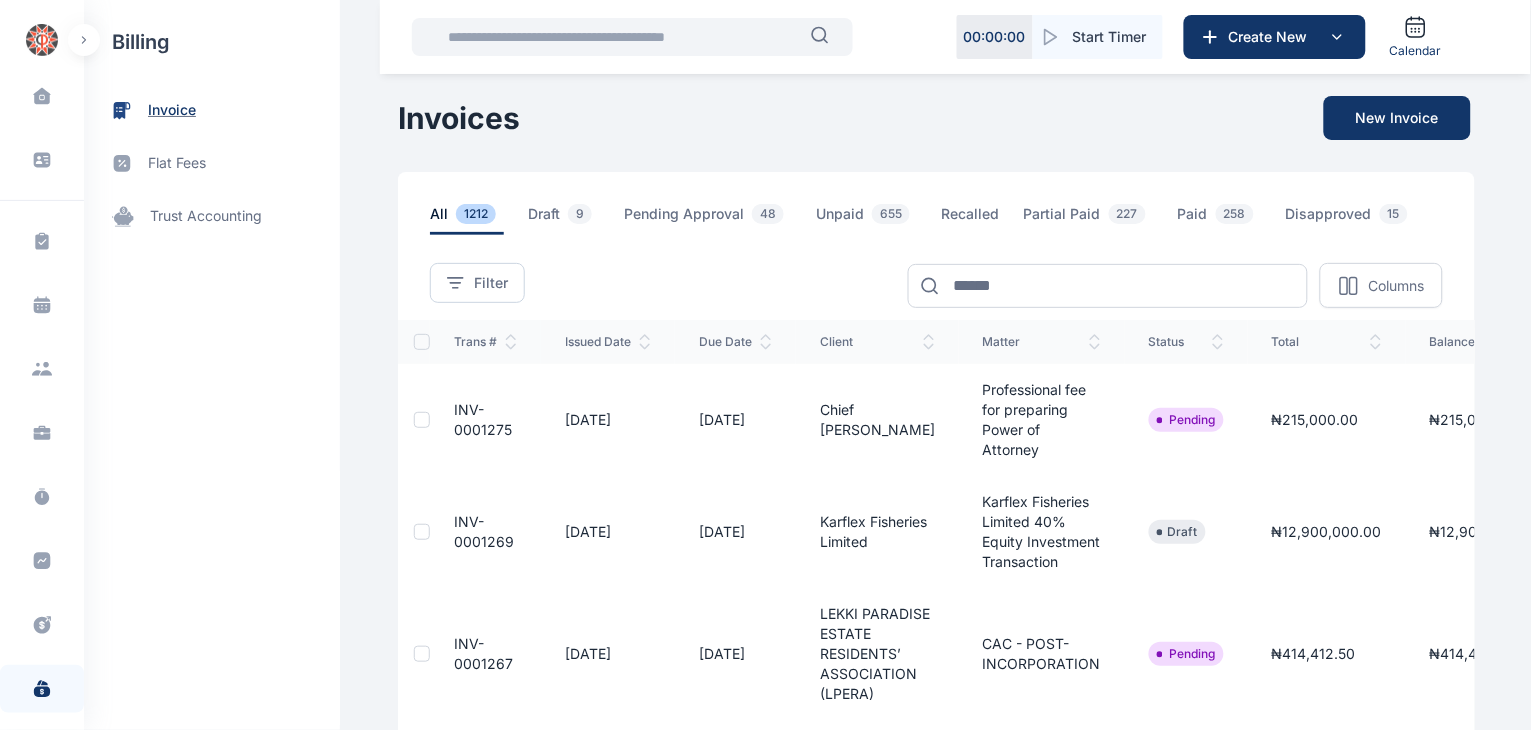 click on "invoice" at bounding box center [172, 110] 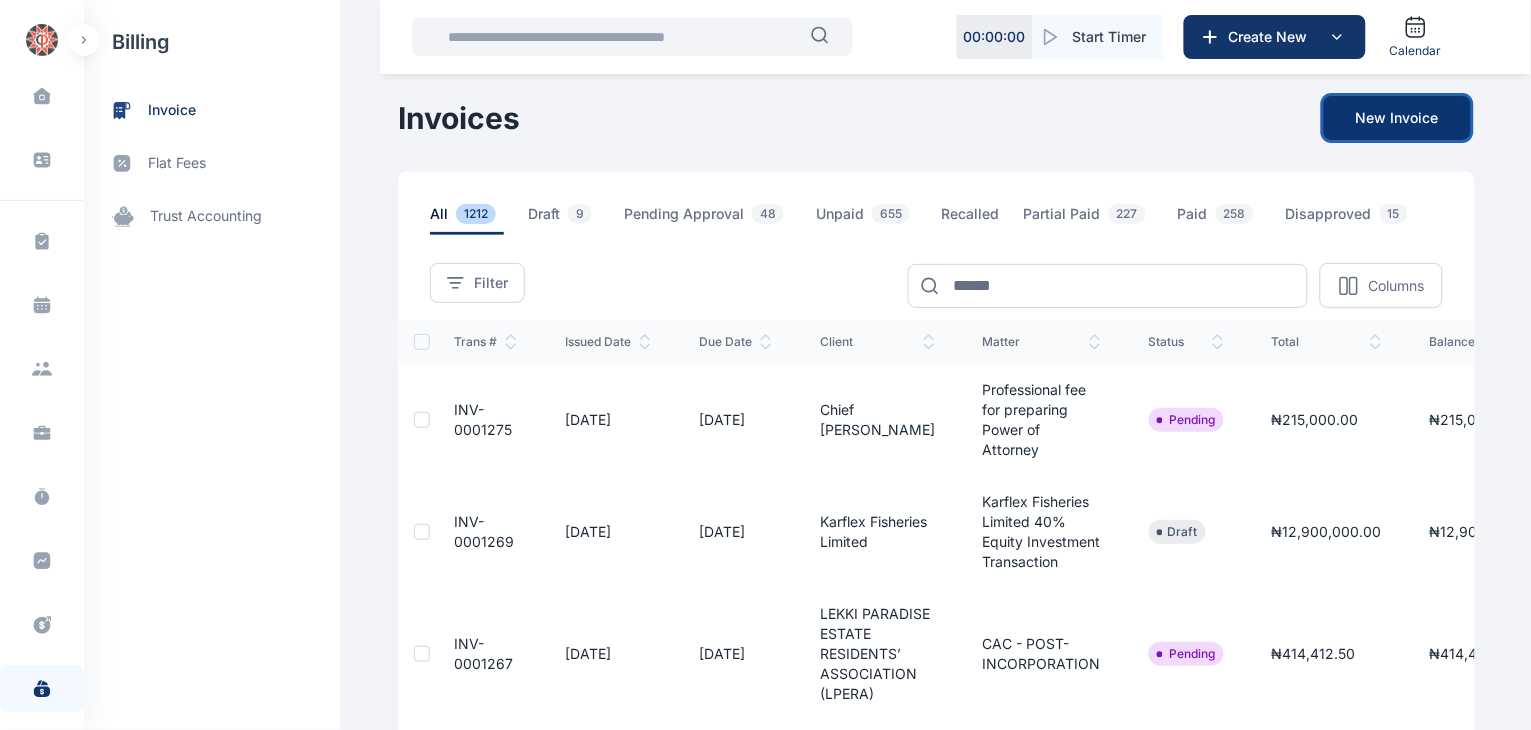 click on "New Invoice" at bounding box center [1397, 118] 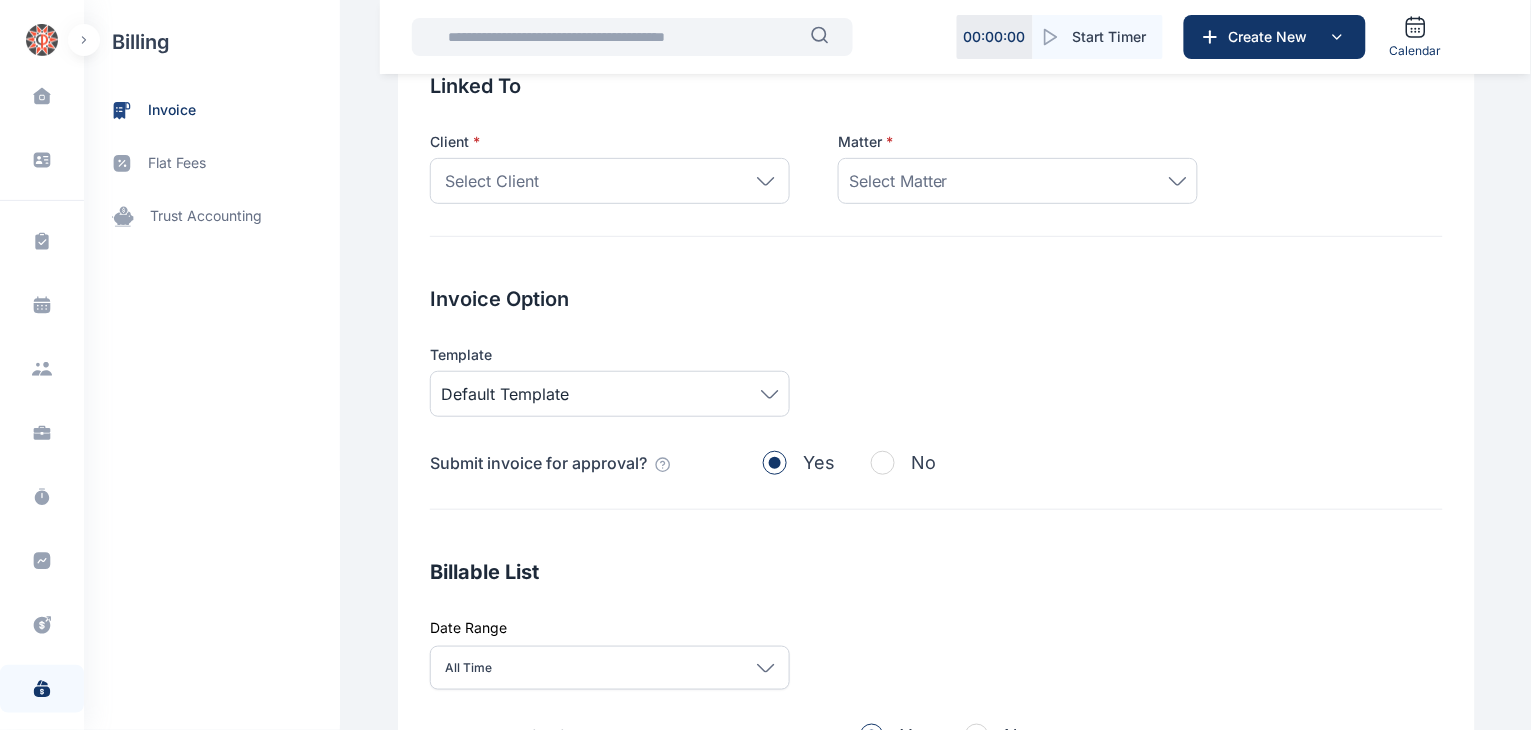 scroll, scrollTop: 155, scrollLeft: 0, axis: vertical 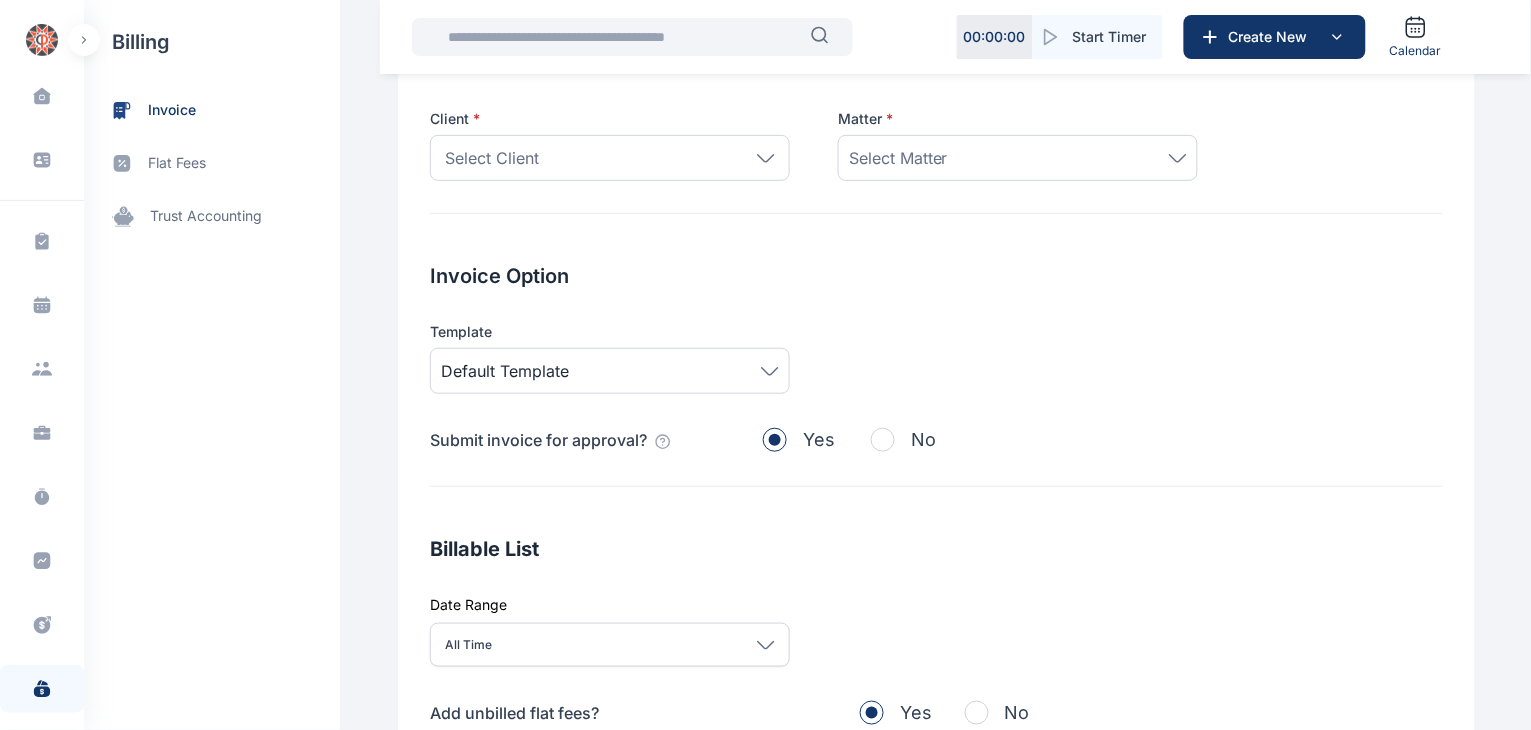 click 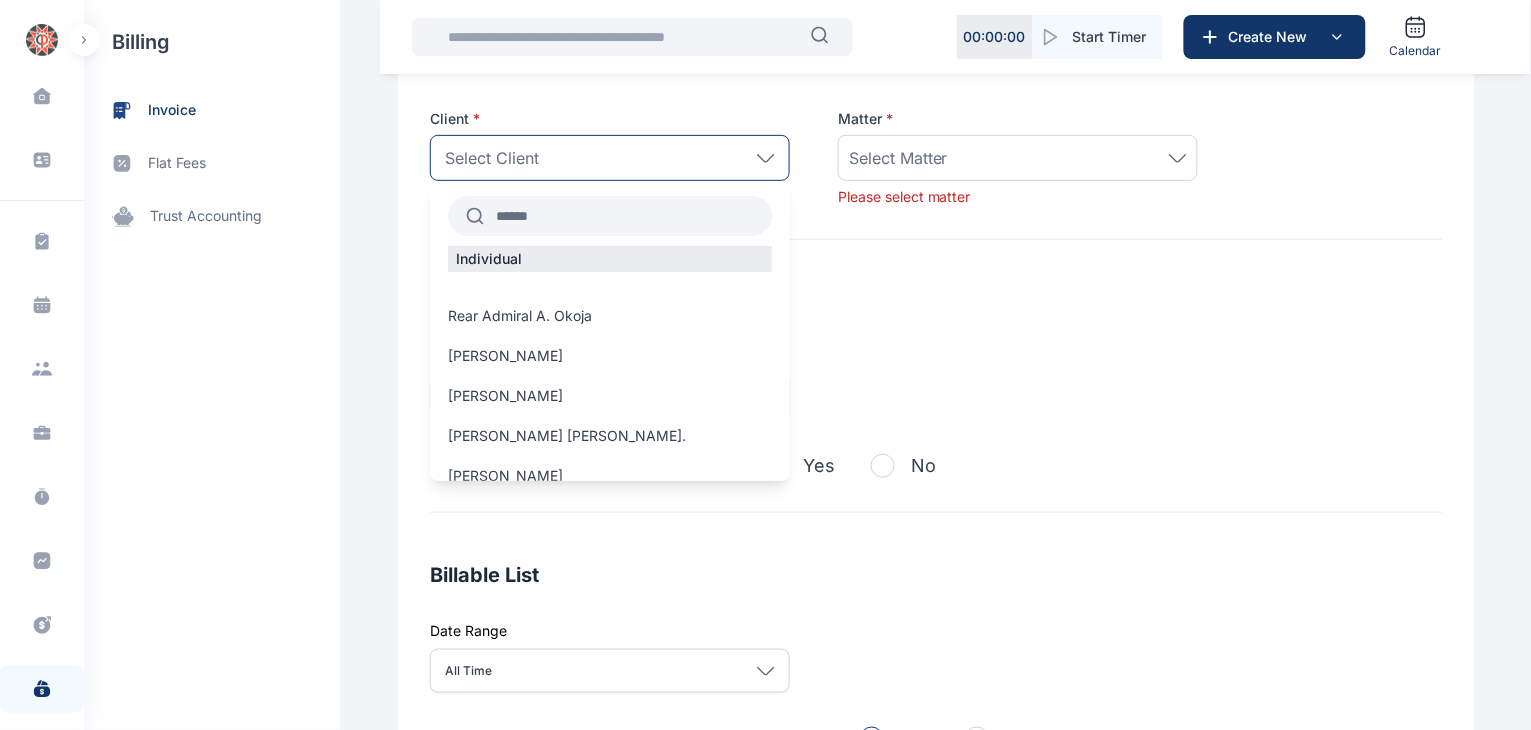 click at bounding box center [628, 216] 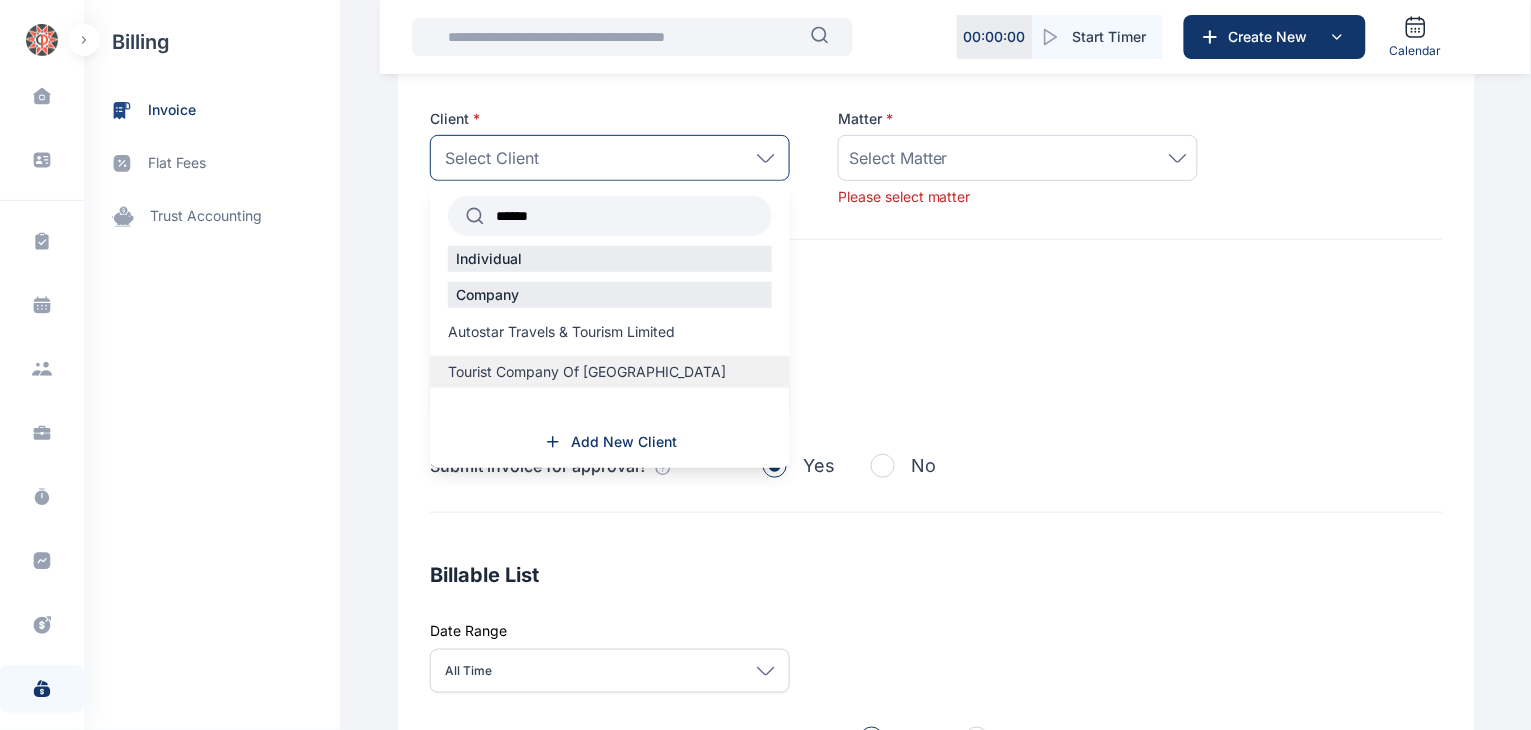 type on "******" 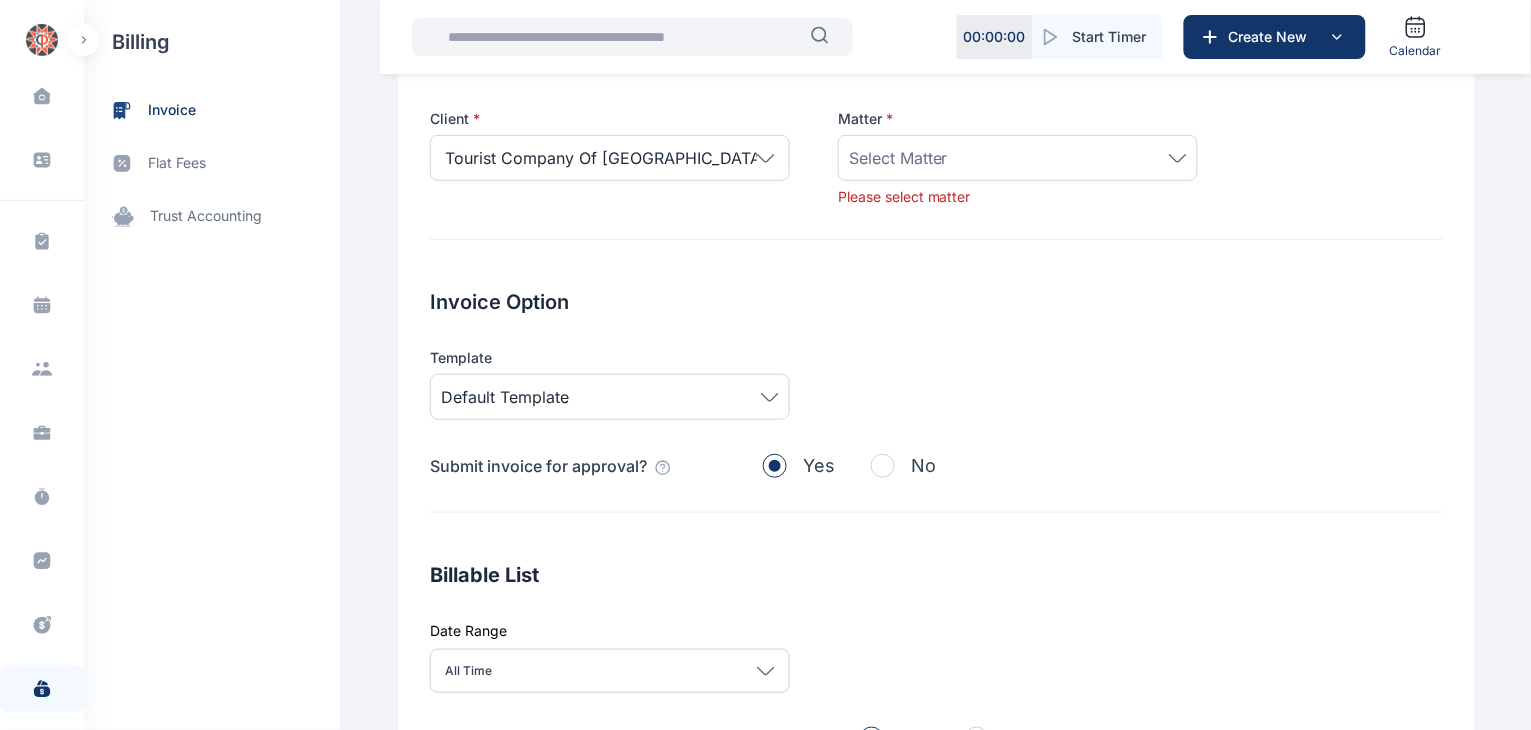 click 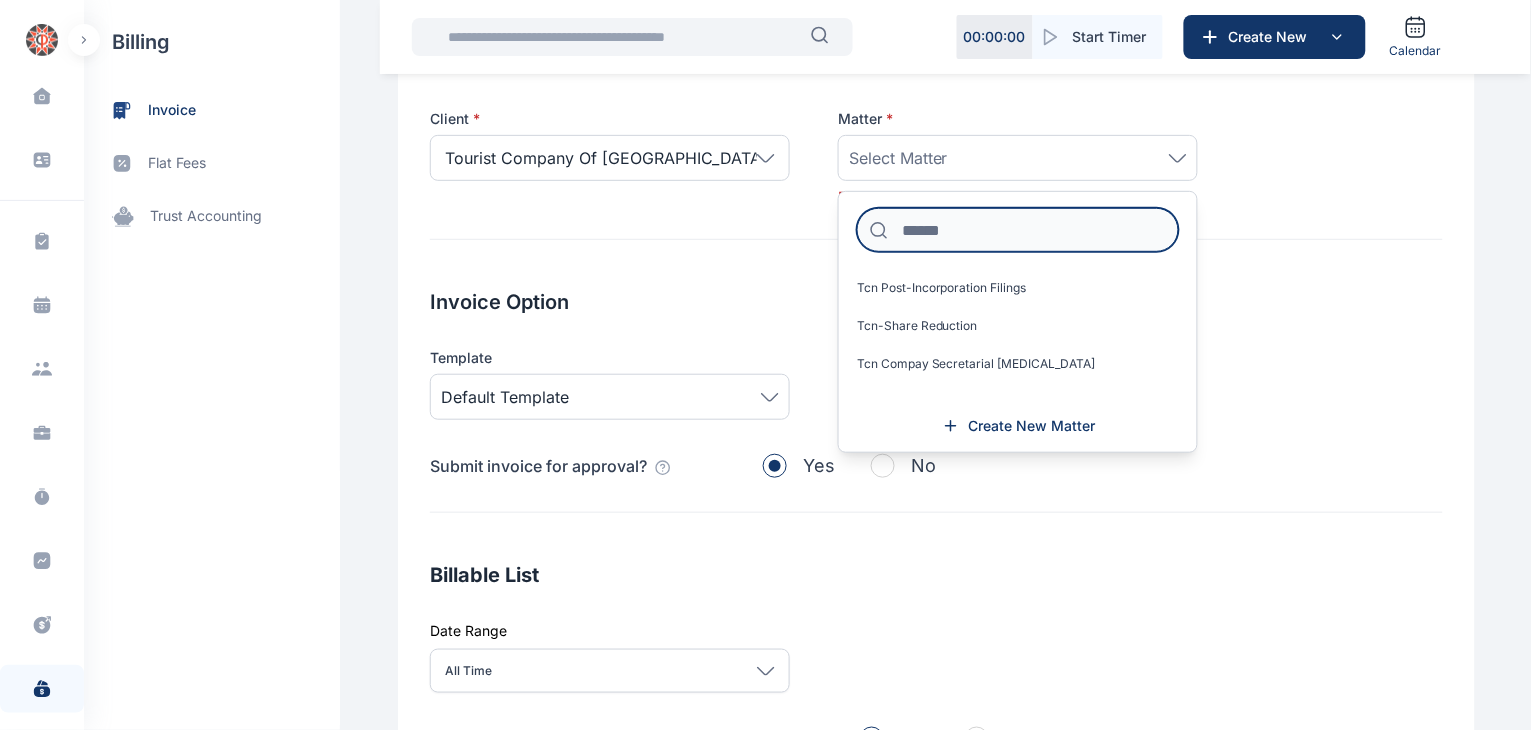 click at bounding box center (1018, 230) 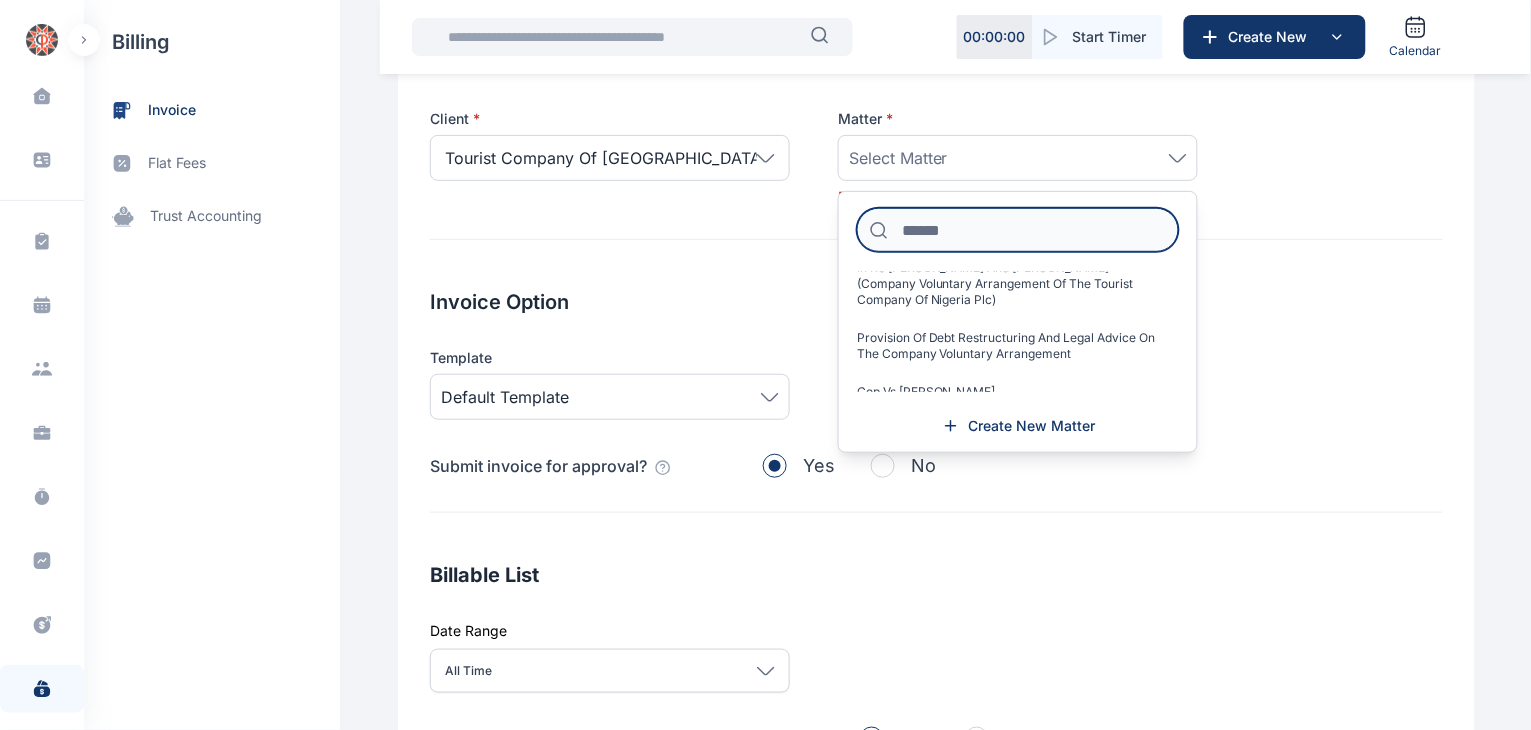 scroll, scrollTop: 227, scrollLeft: 0, axis: vertical 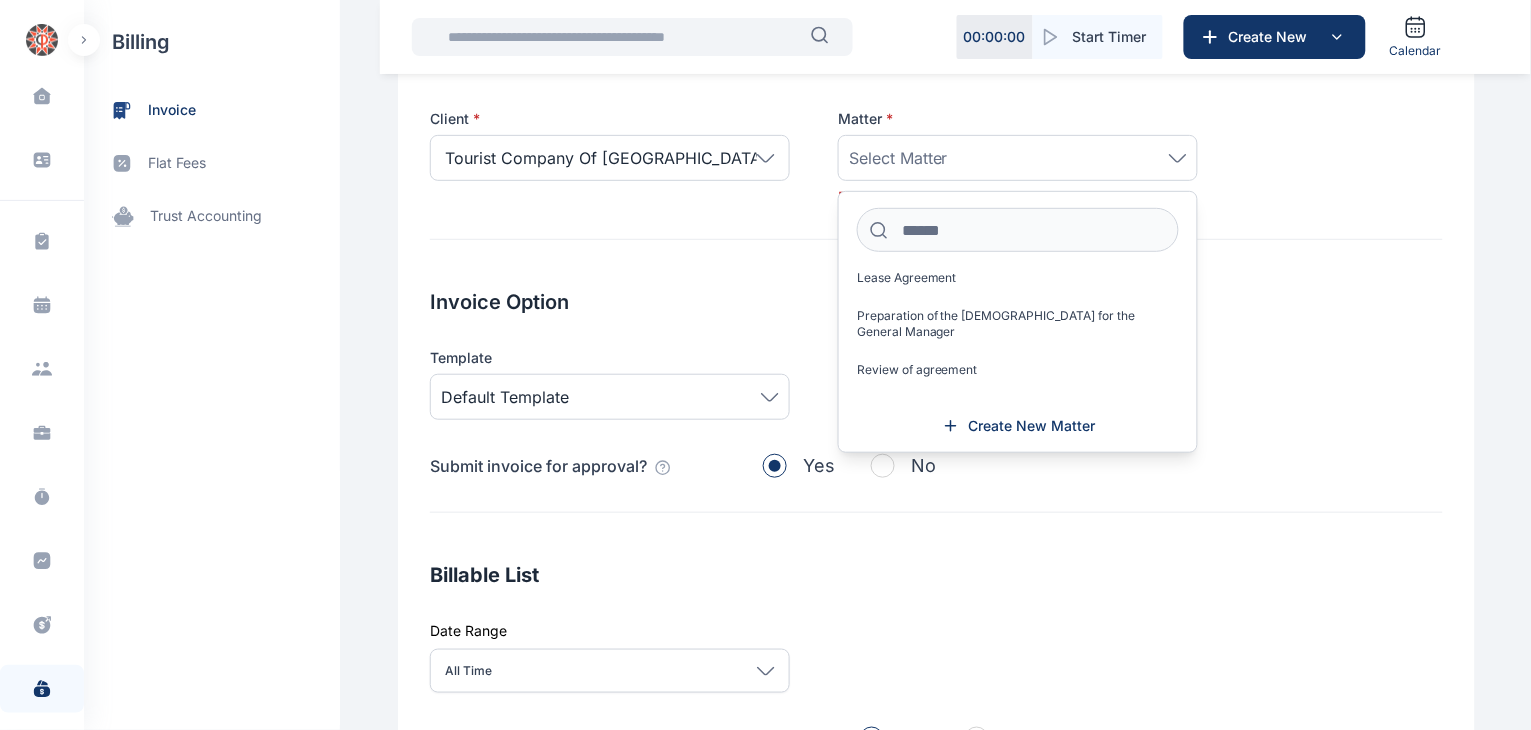click on "Invoice Option" at bounding box center (936, 302) 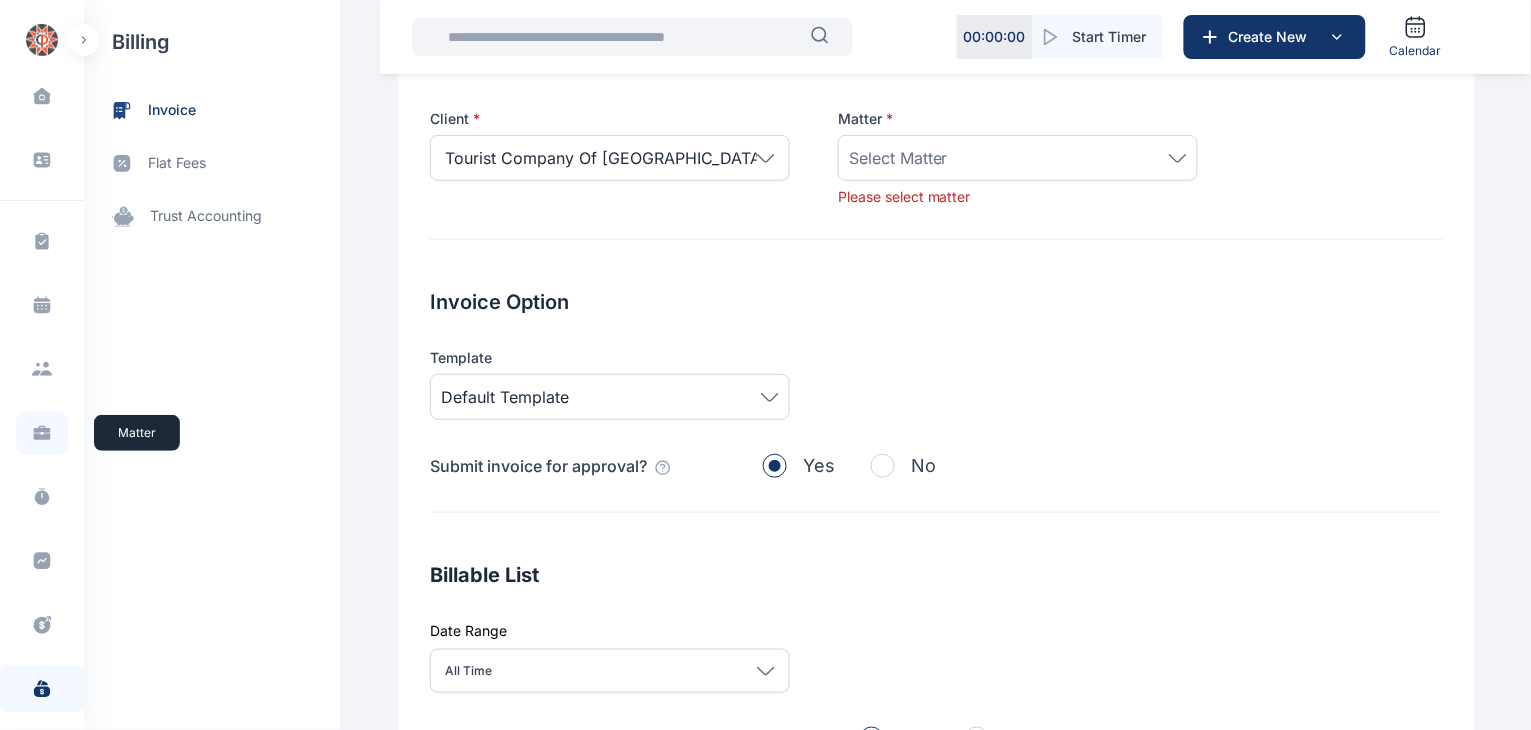 click at bounding box center (42, 433) 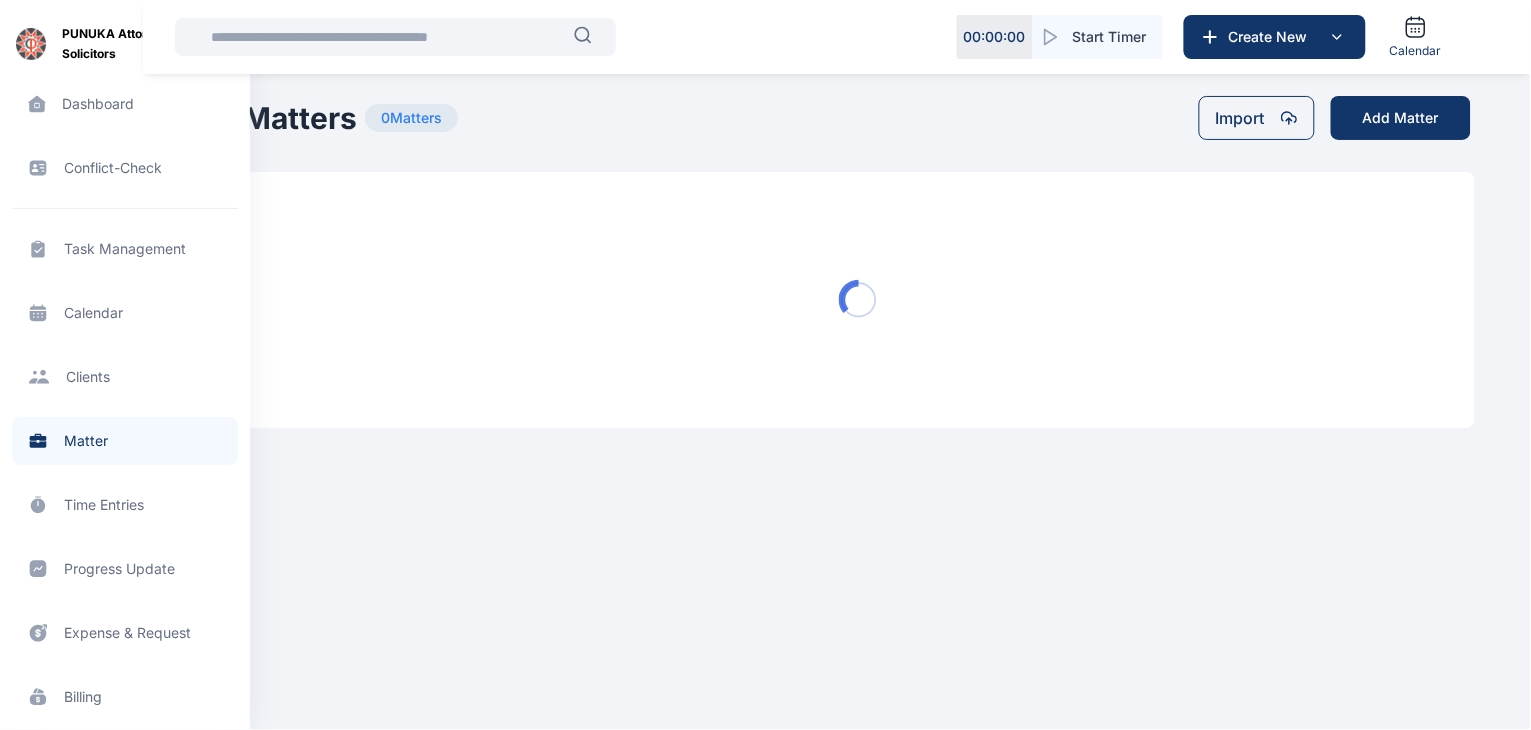 scroll, scrollTop: 0, scrollLeft: 0, axis: both 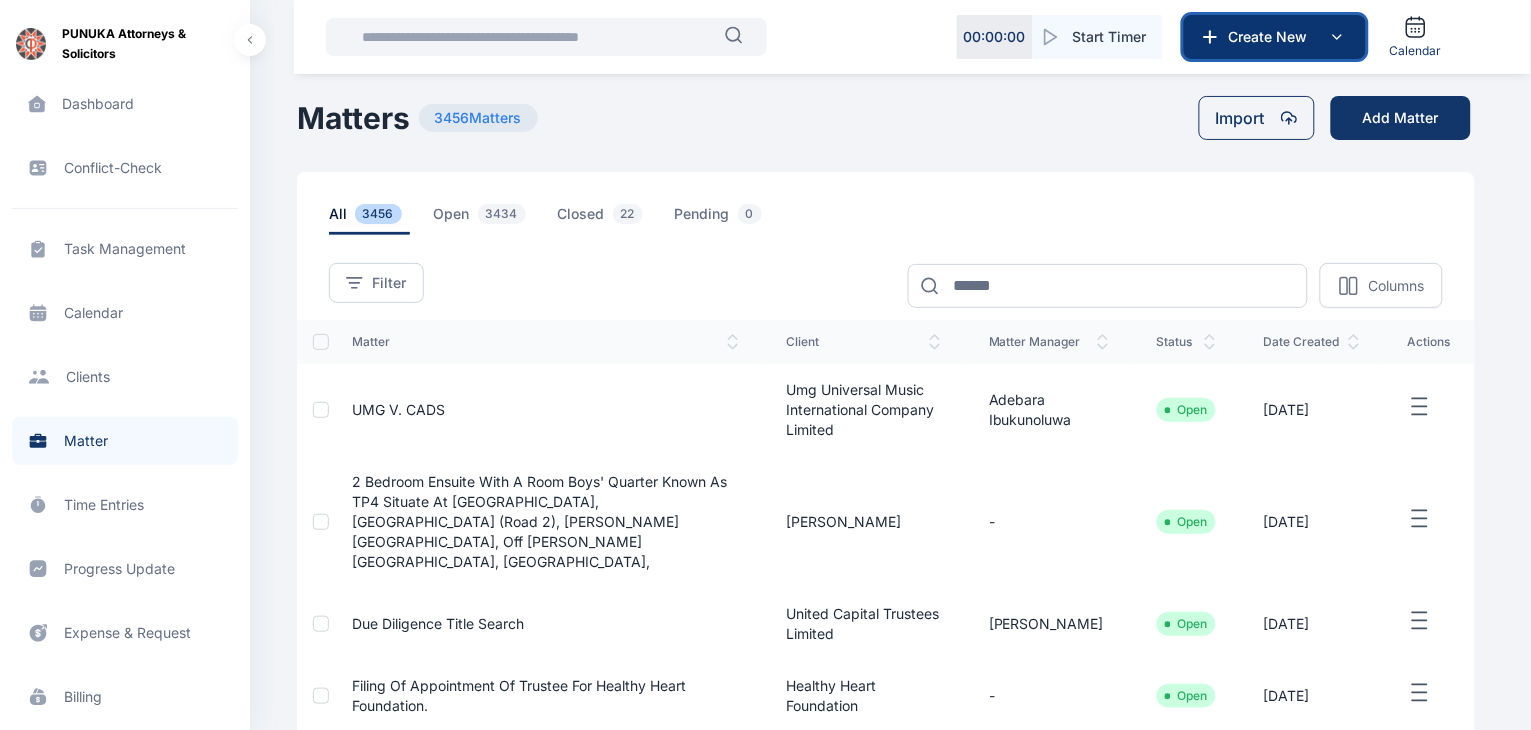 click on "Create New" at bounding box center (1273, 37) 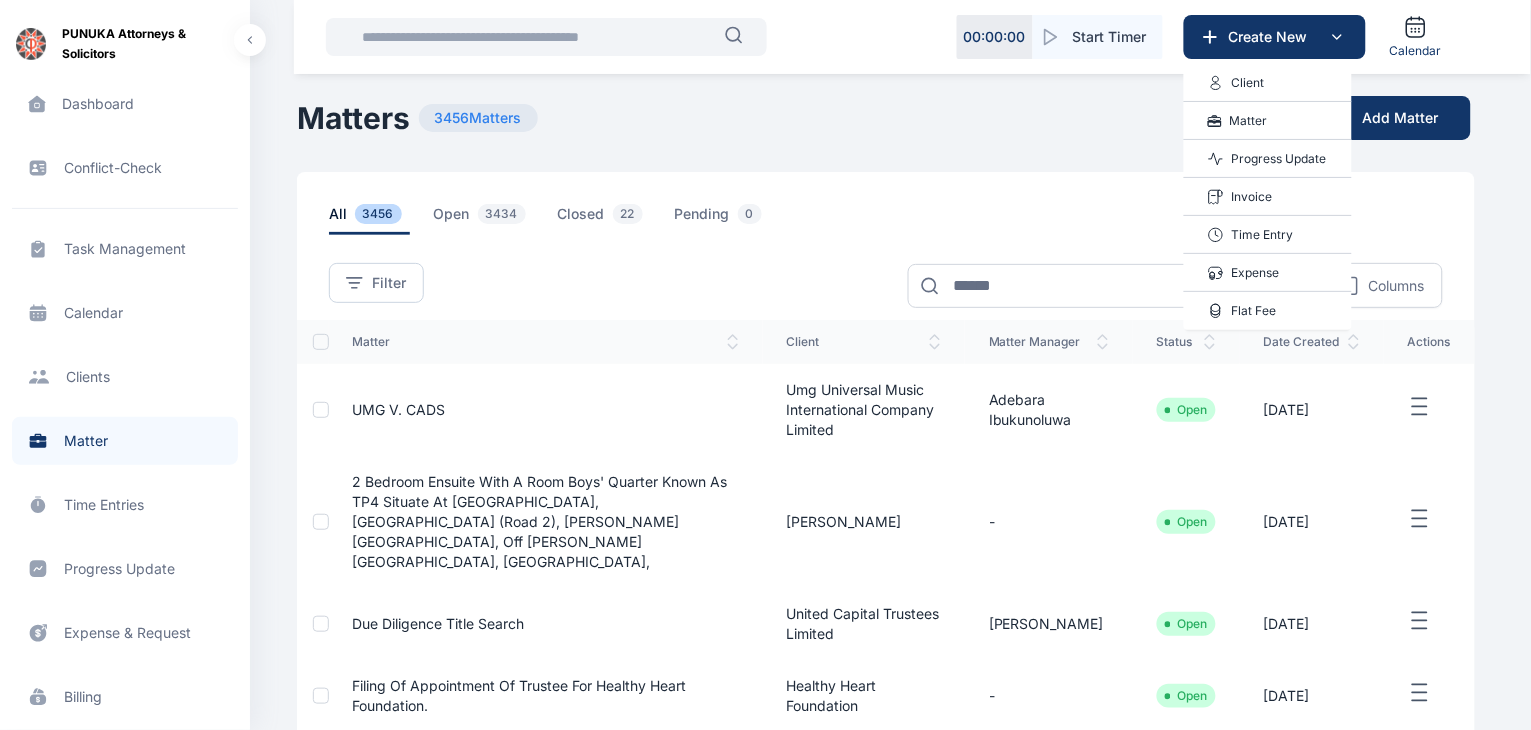 click on "Matter" at bounding box center (1249, 121) 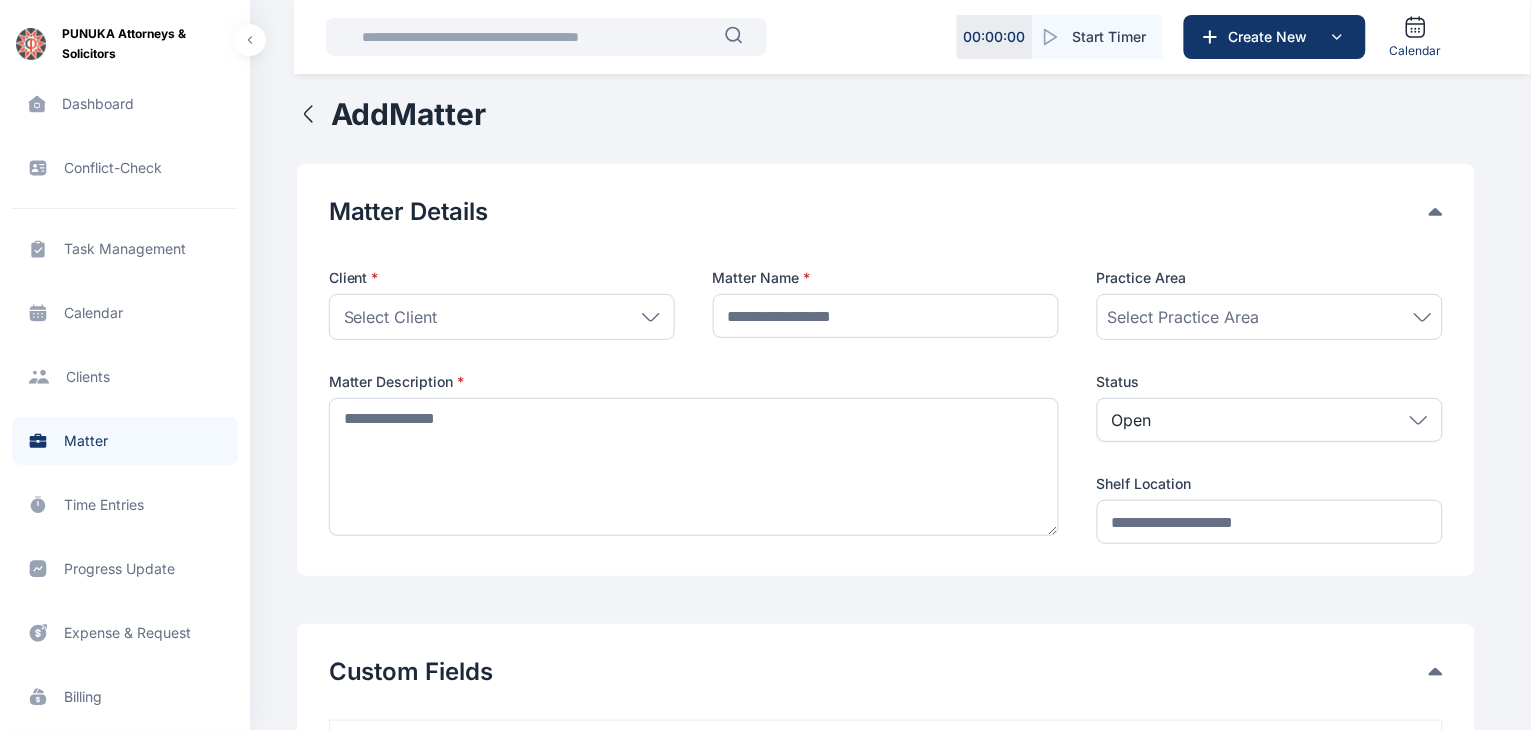click on "Select Client" at bounding box center (502, 317) 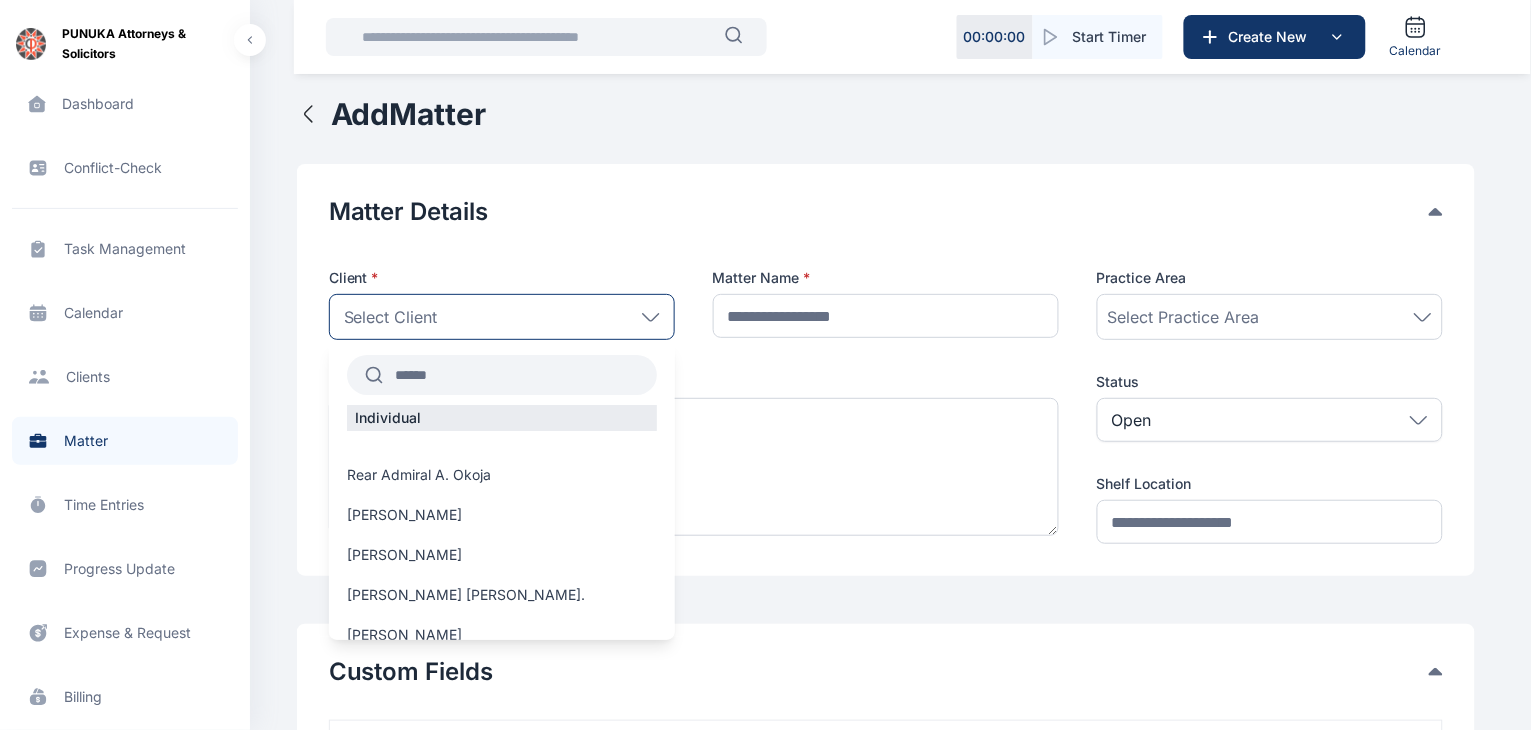 click at bounding box center [520, 375] 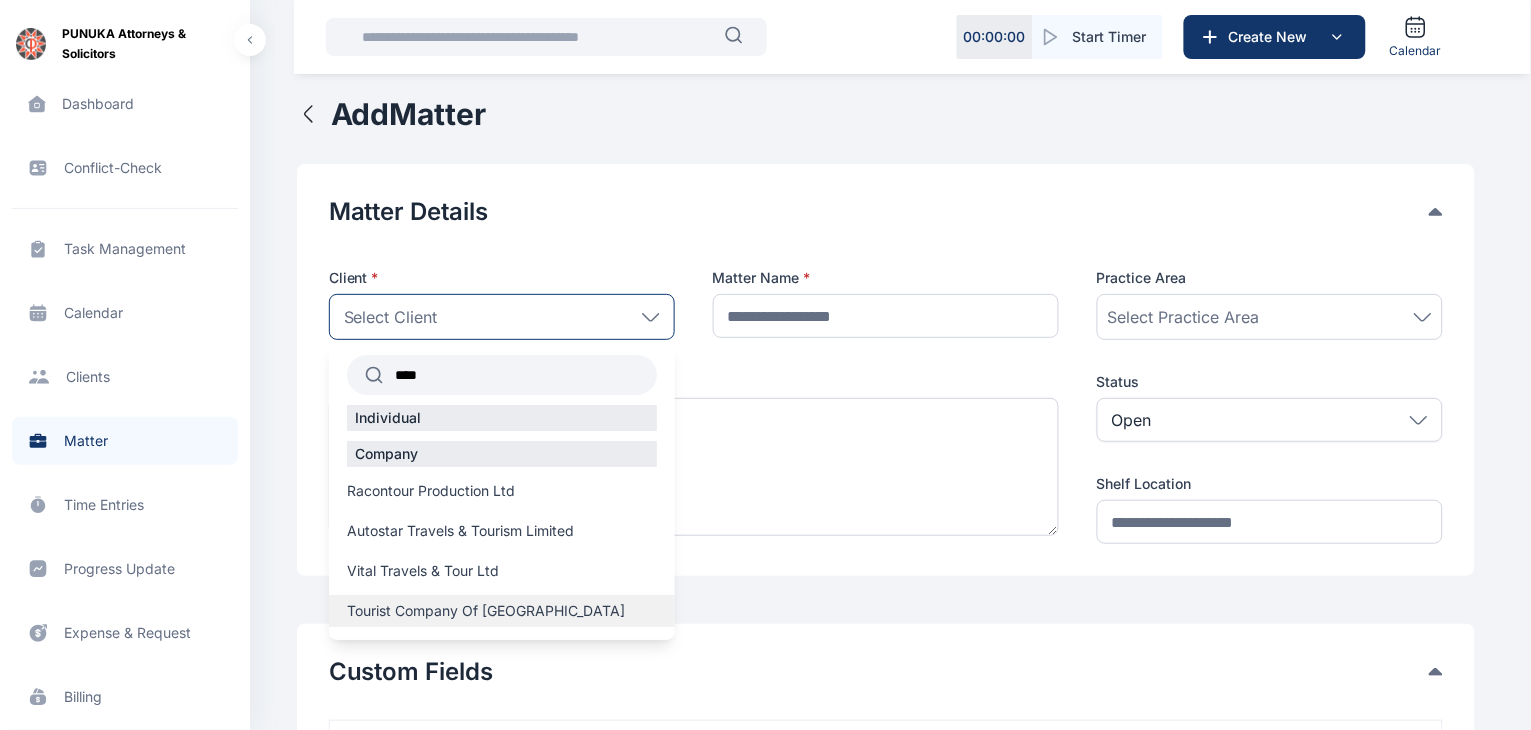 type on "****" 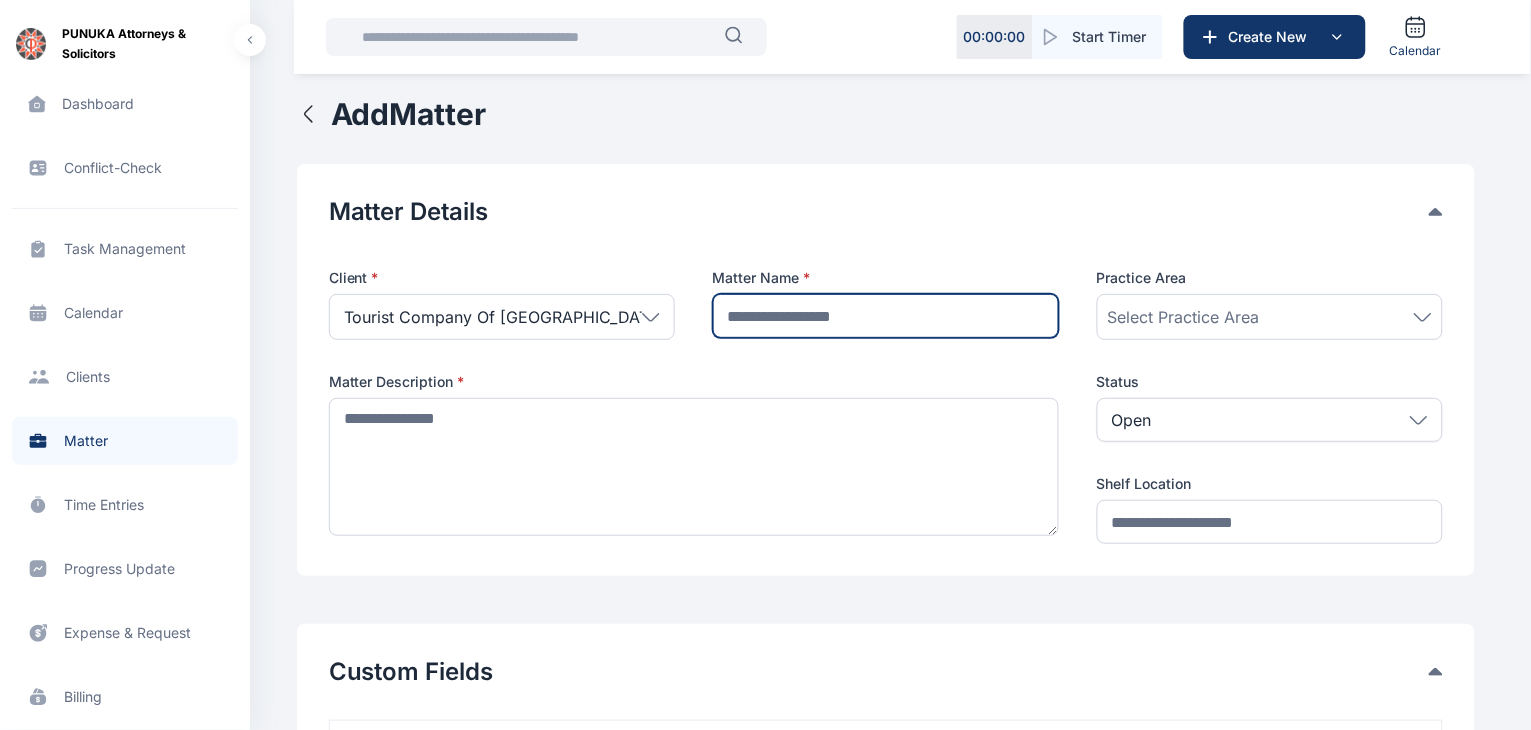 click at bounding box center [886, 316] 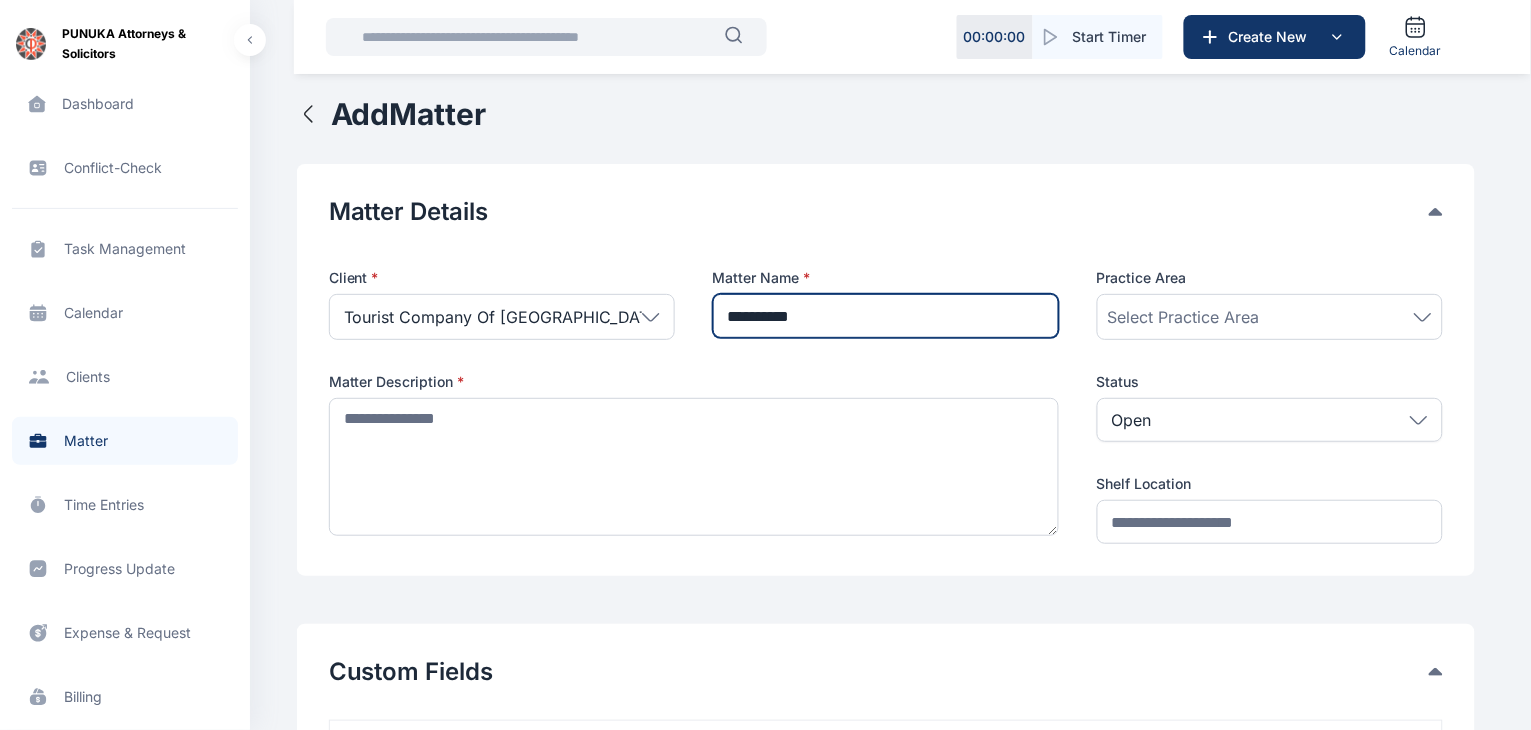 paste on "**********" 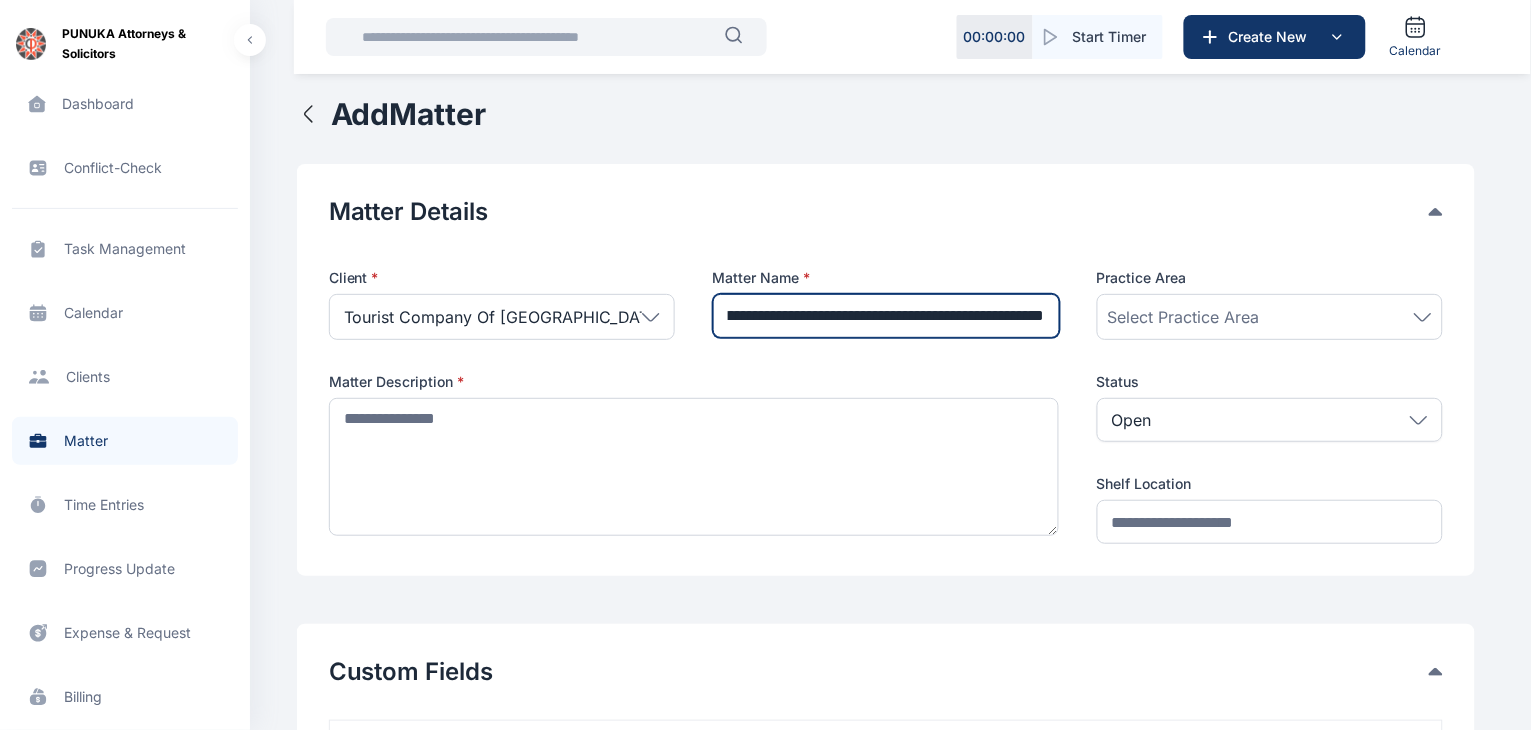 scroll, scrollTop: 0, scrollLeft: 411, axis: horizontal 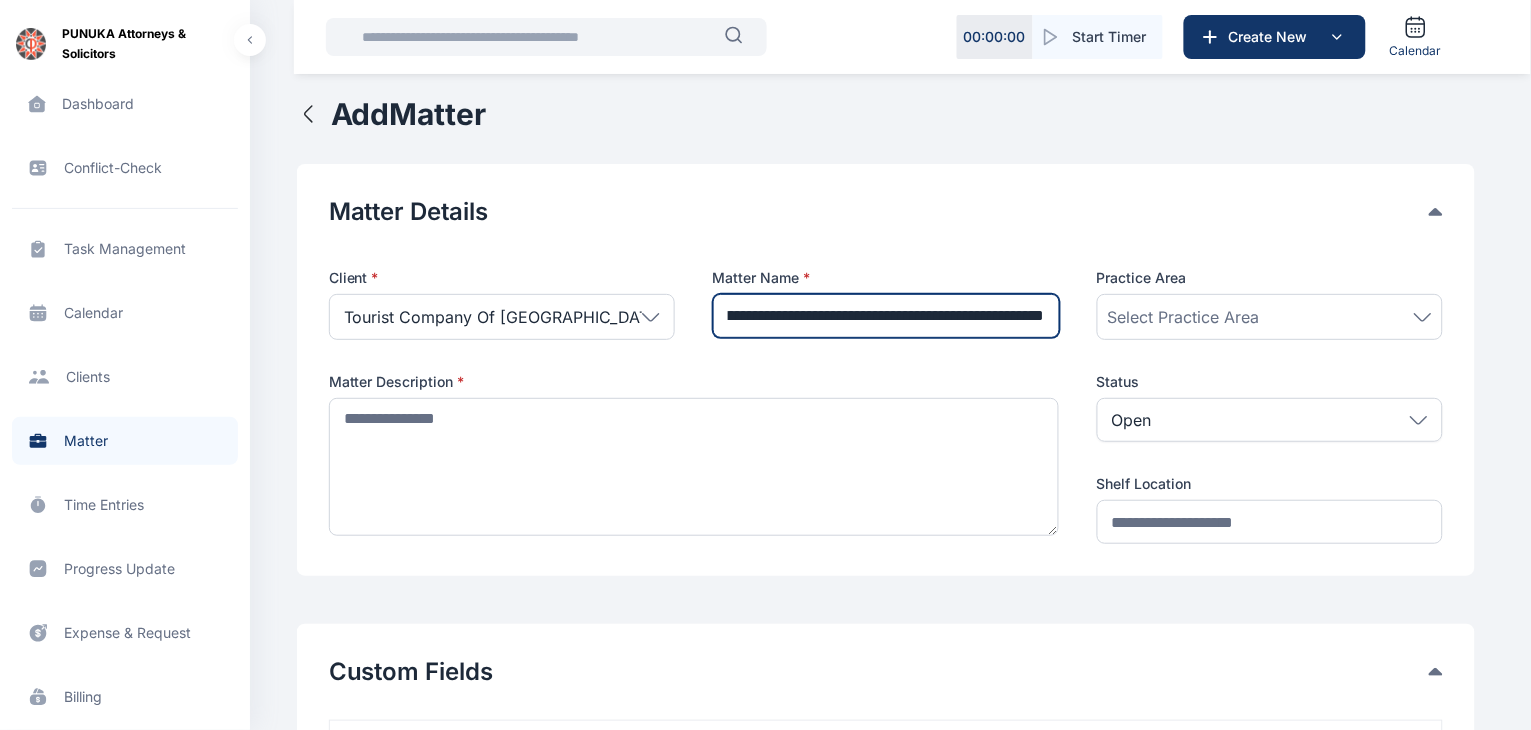 type on "**********" 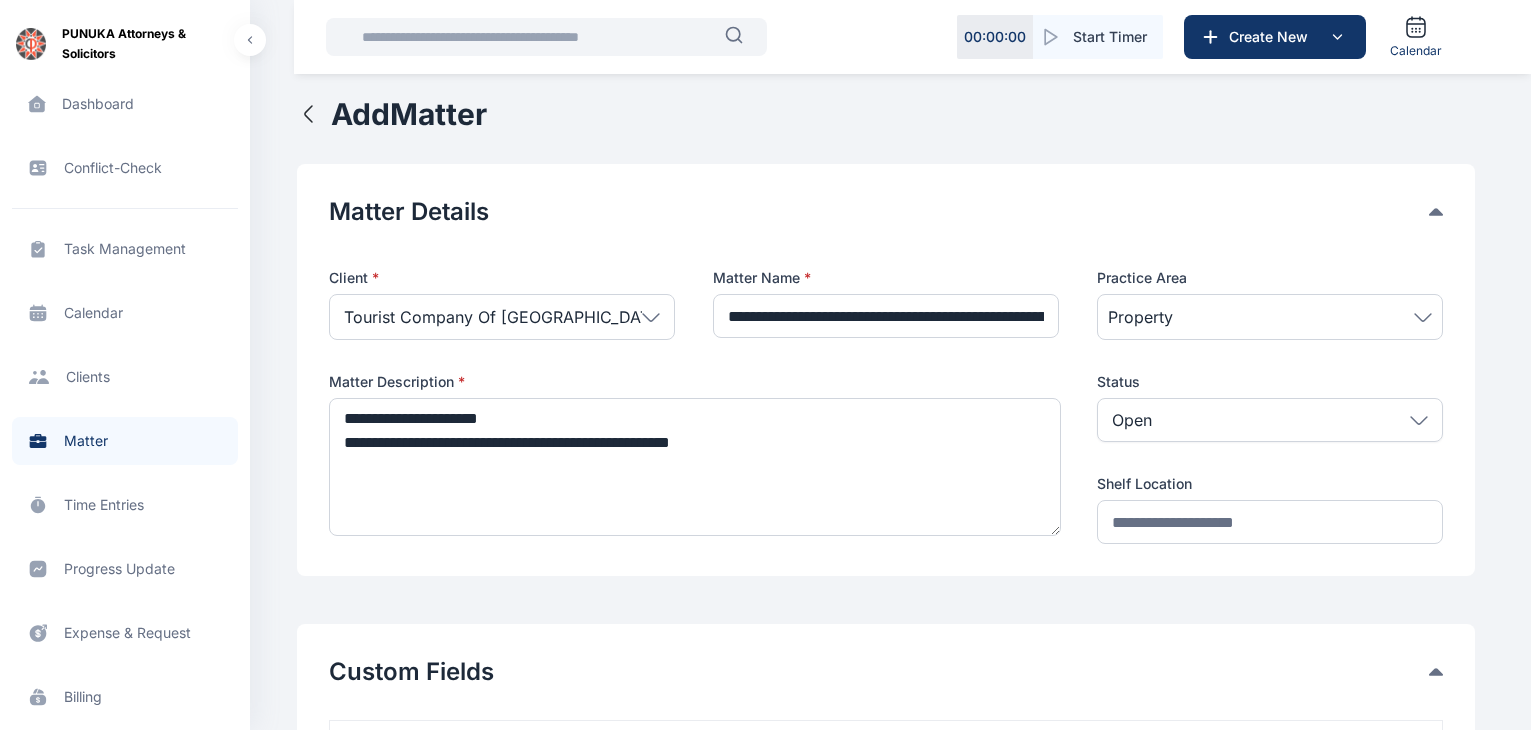 scroll, scrollTop: 0, scrollLeft: 0, axis: both 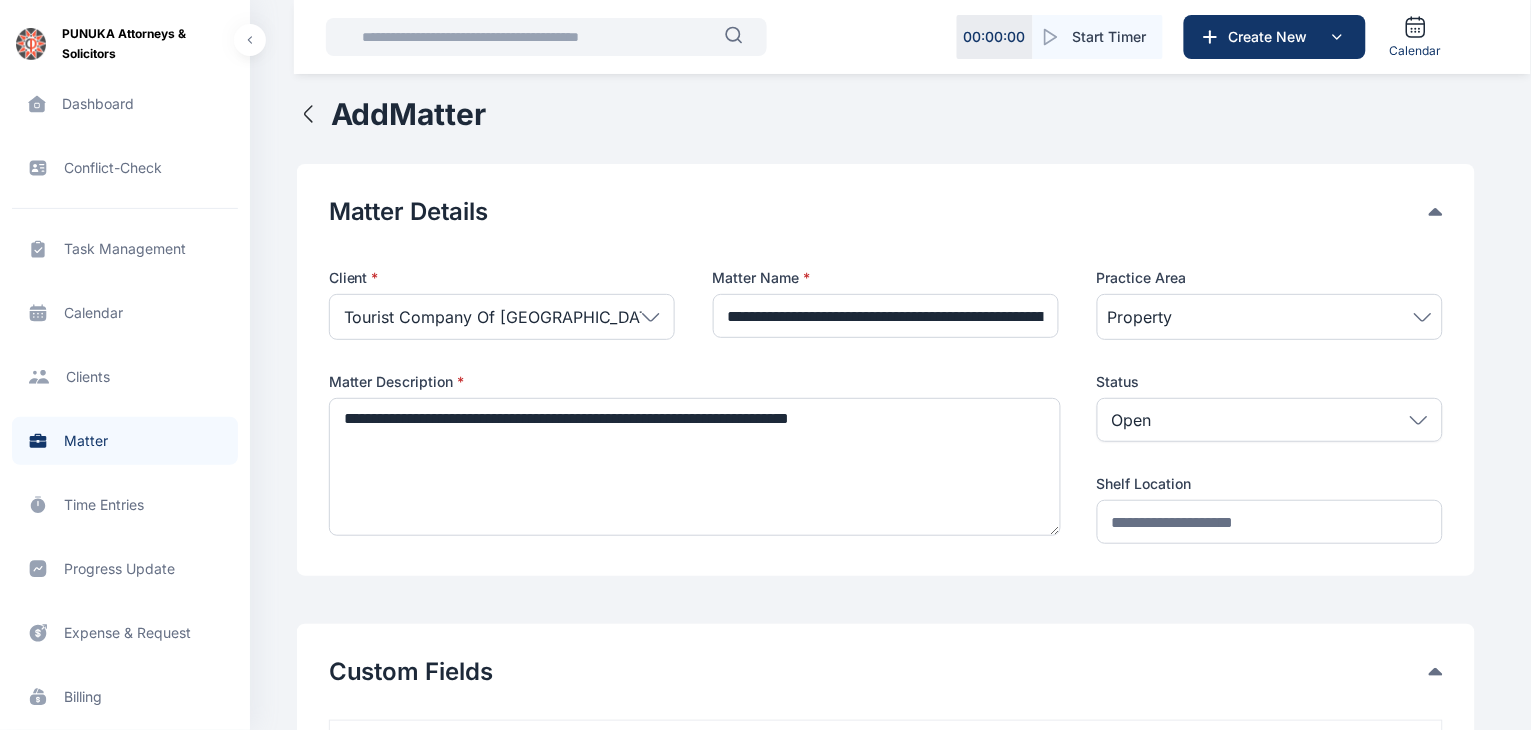 click on "**********" at bounding box center [695, 467] 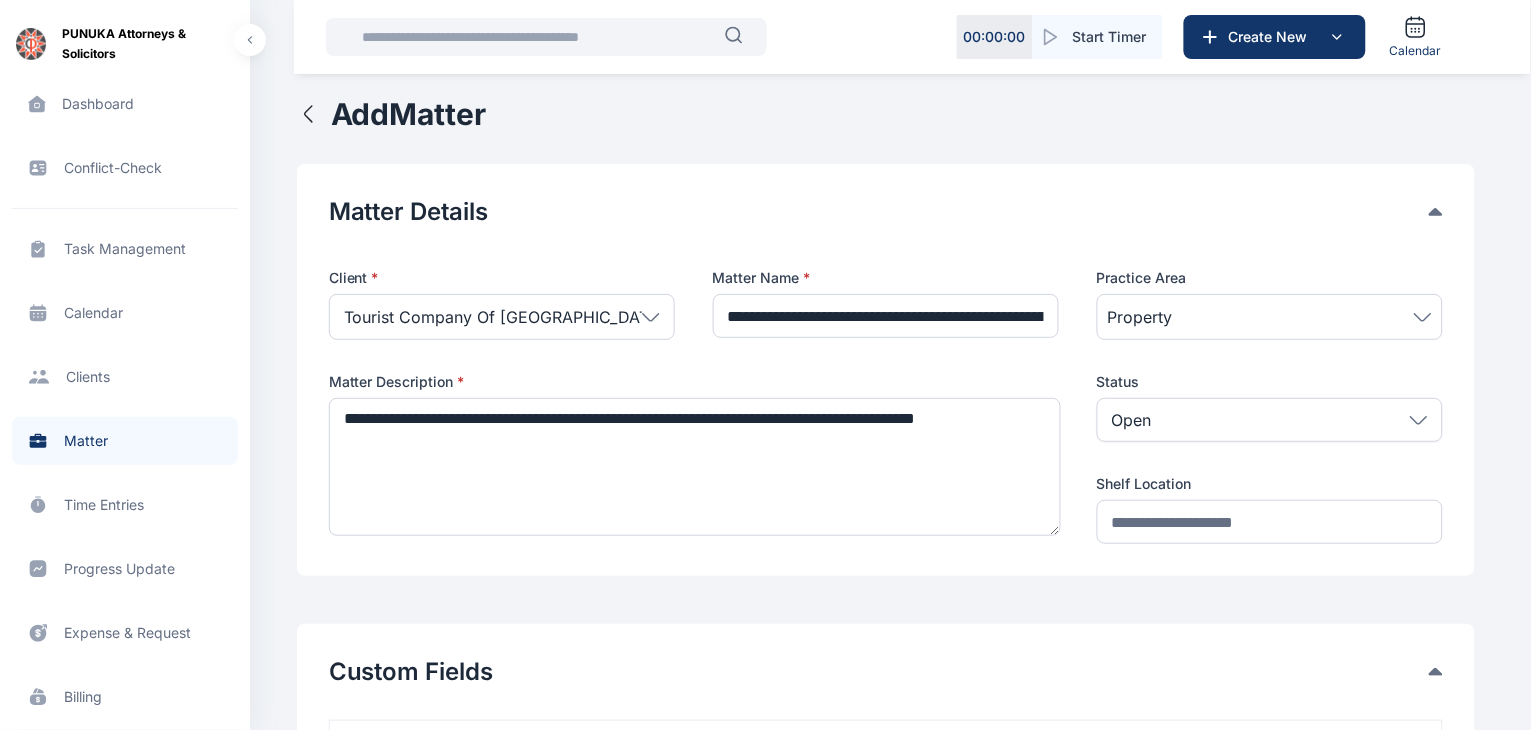 type on "**********" 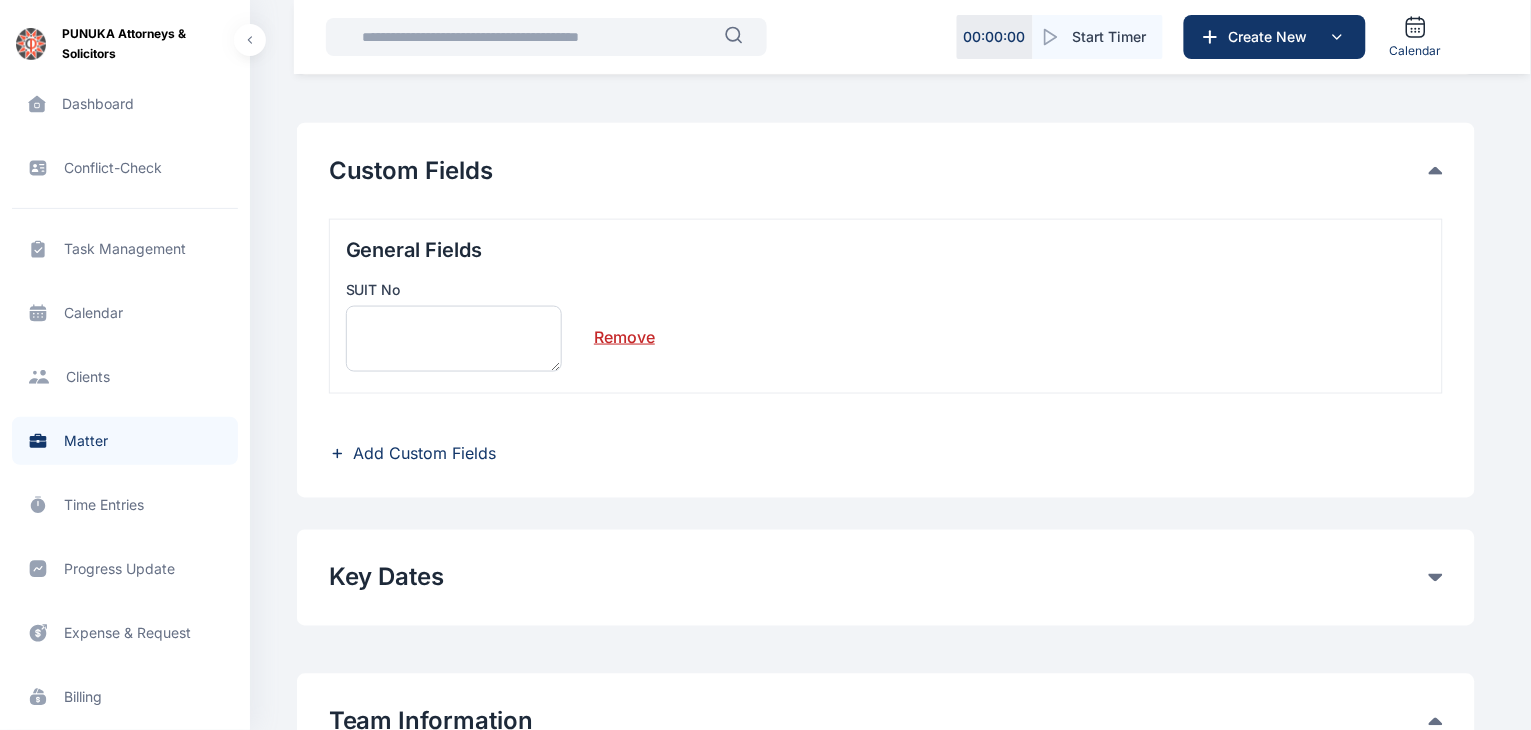 scroll, scrollTop: 523, scrollLeft: 0, axis: vertical 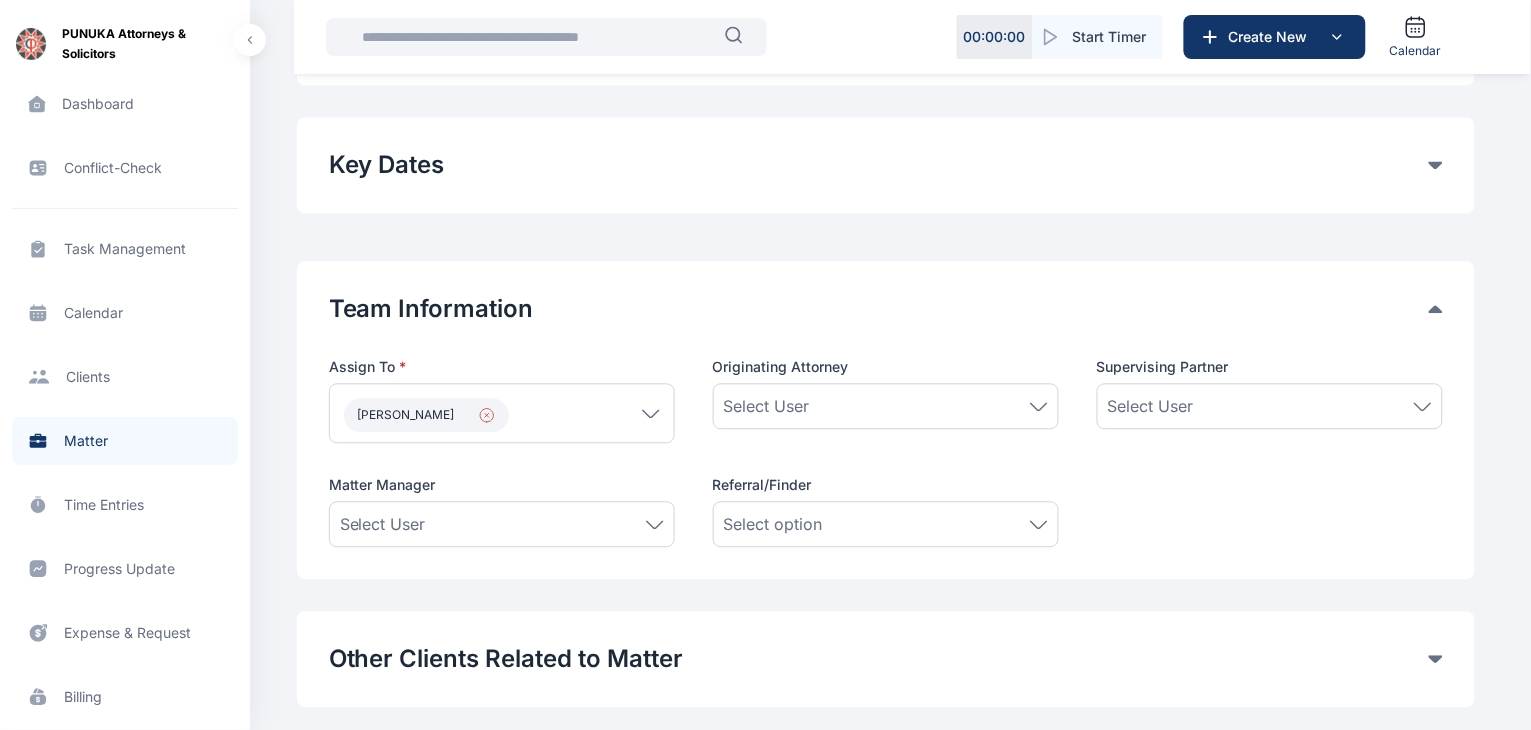 click 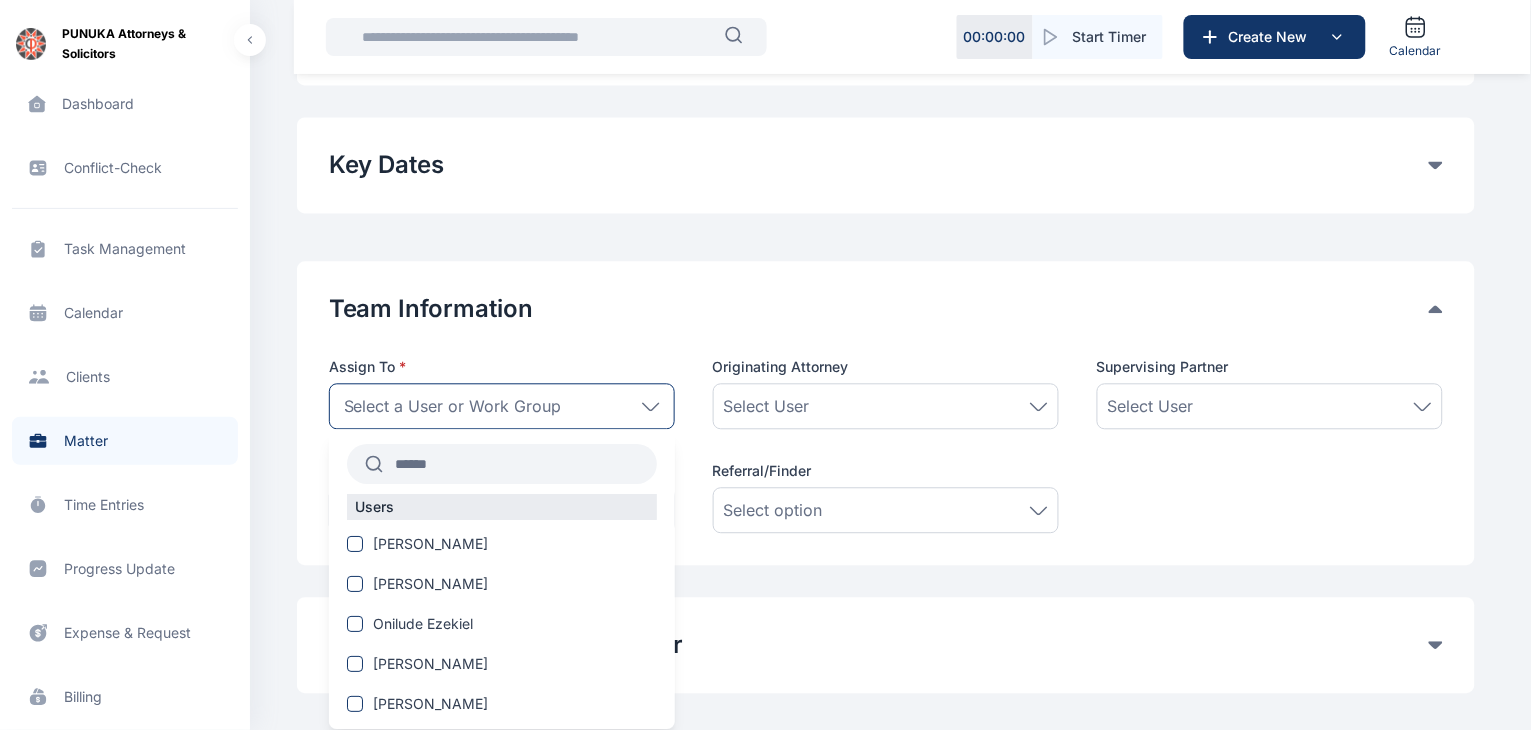 click on "Select a User or Work Group" at bounding box center [453, 407] 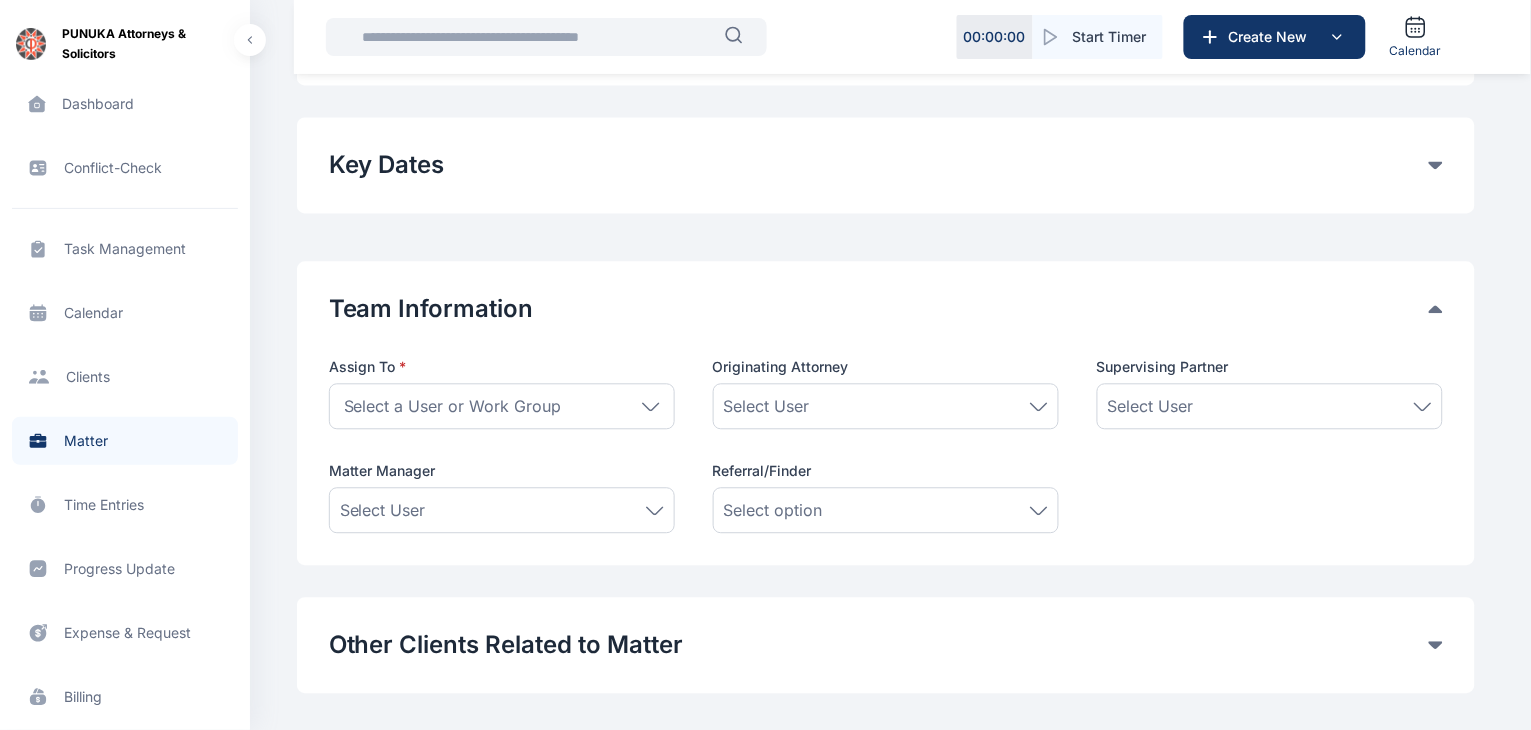 click on "Select a User or Work Group" at bounding box center [453, 407] 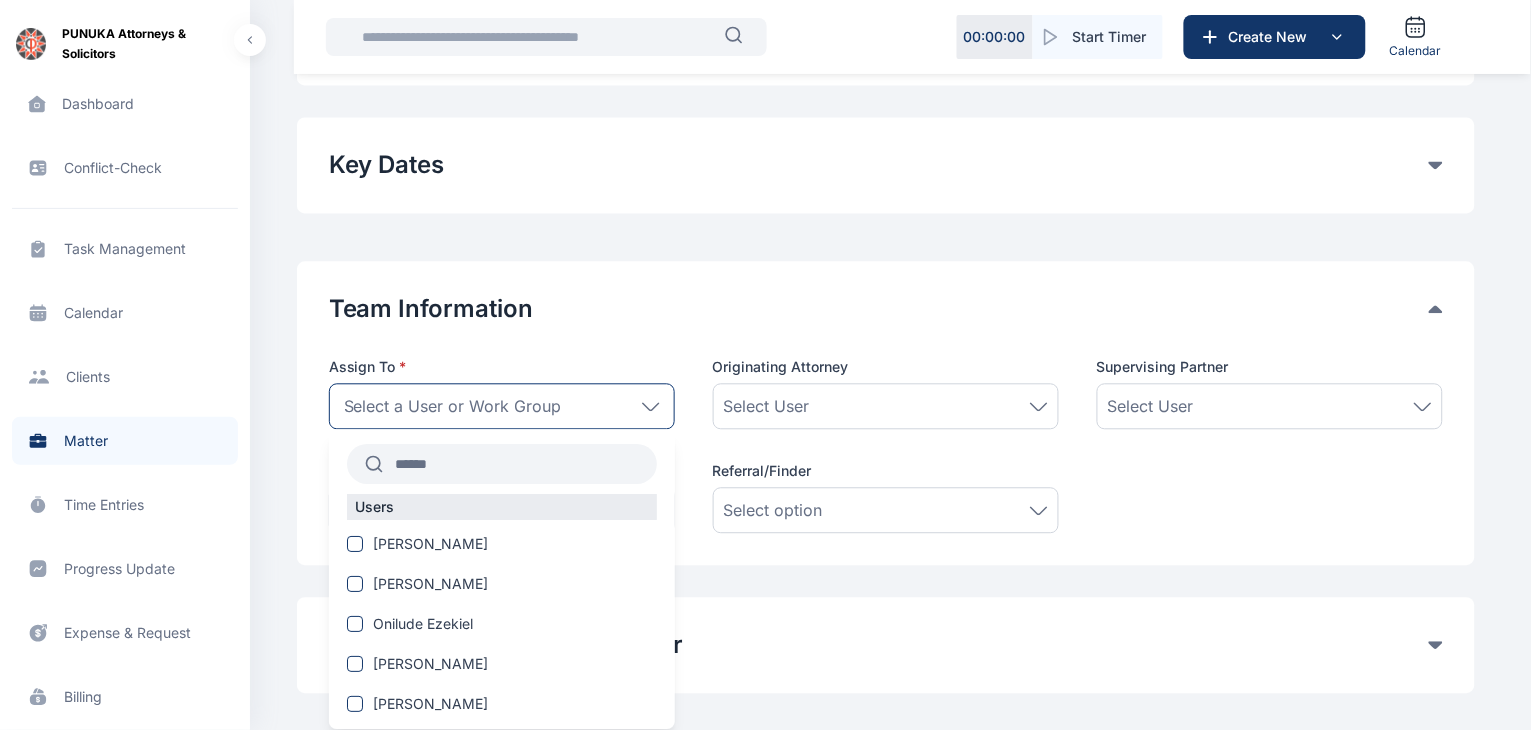 click at bounding box center [520, 465] 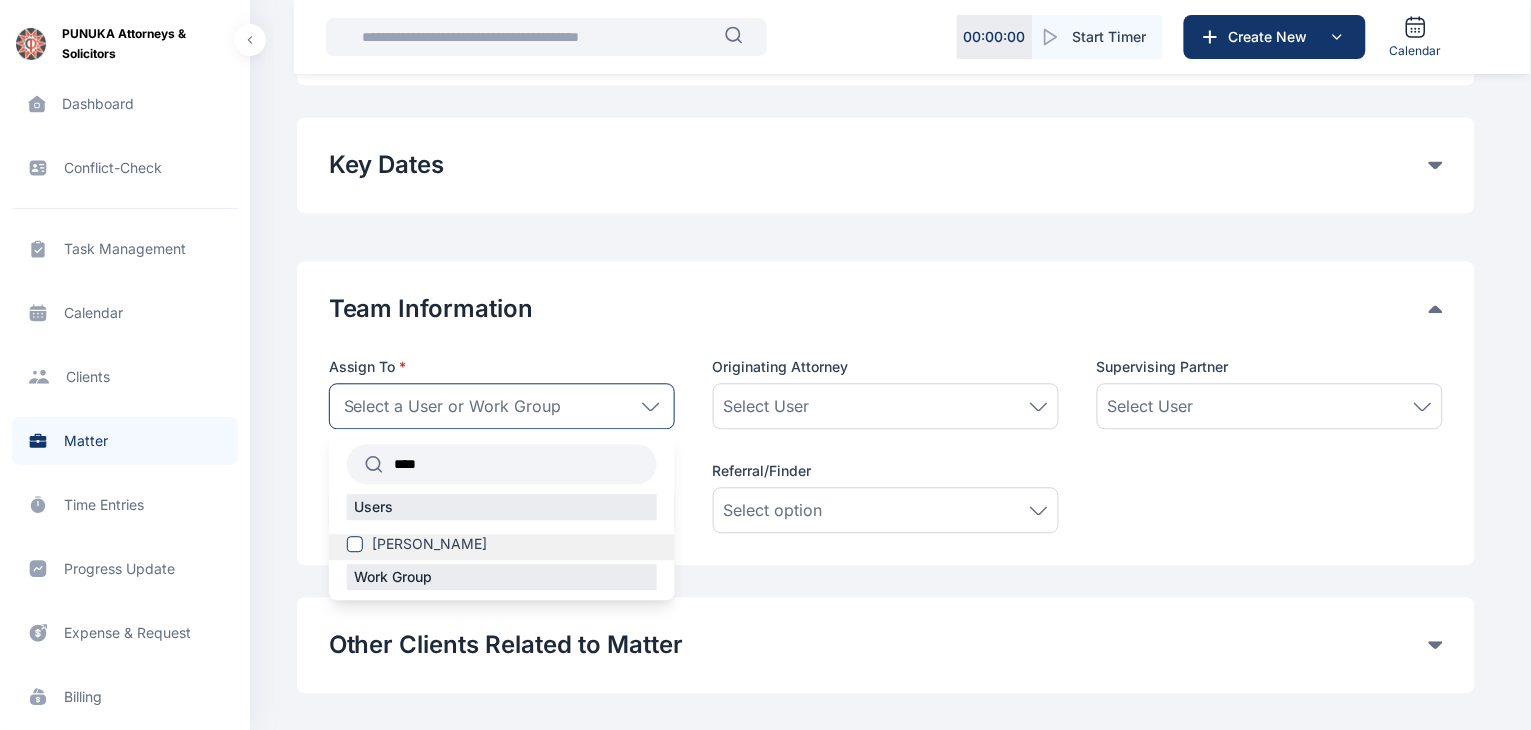 click on "[PERSON_NAME]" at bounding box center [430, 545] 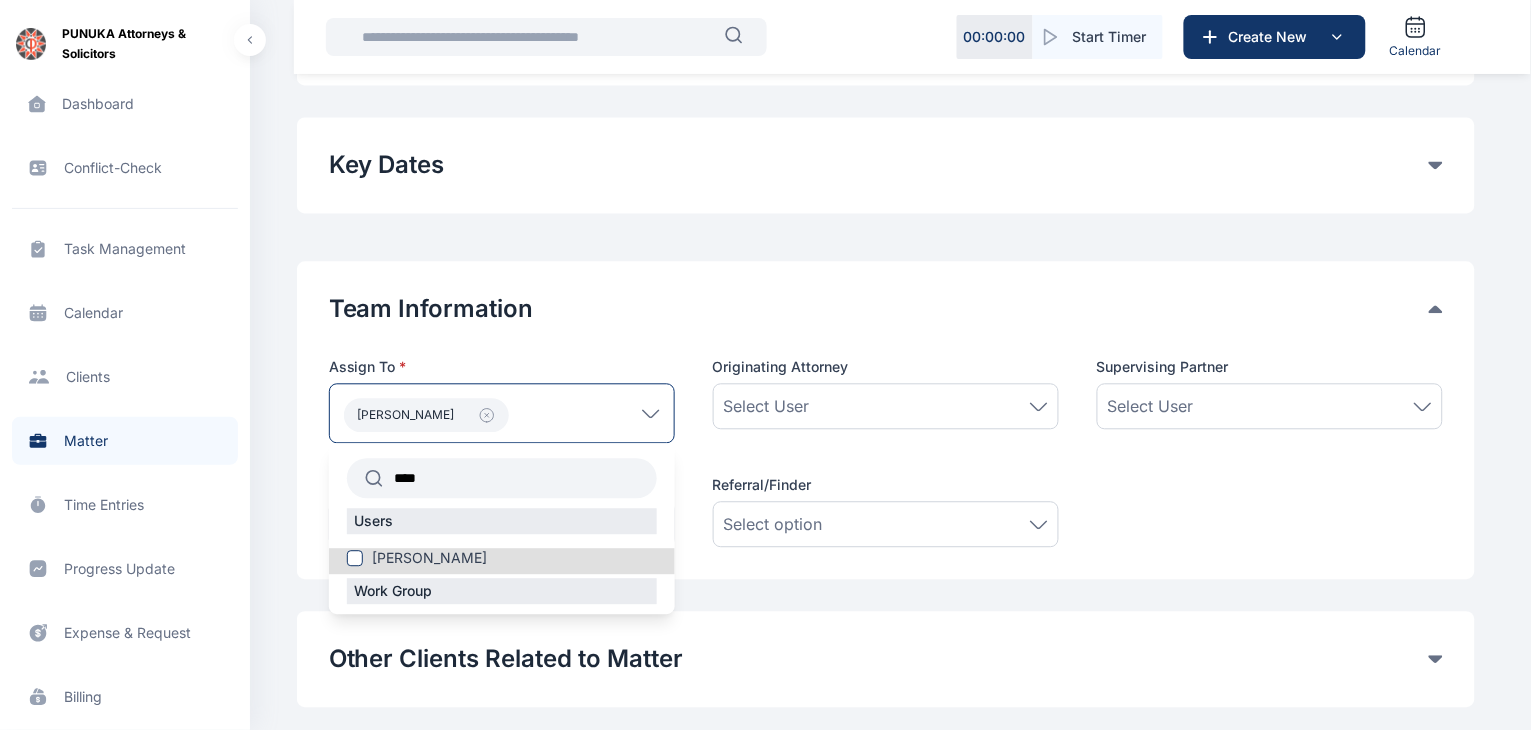 click on "****" at bounding box center (520, 479) 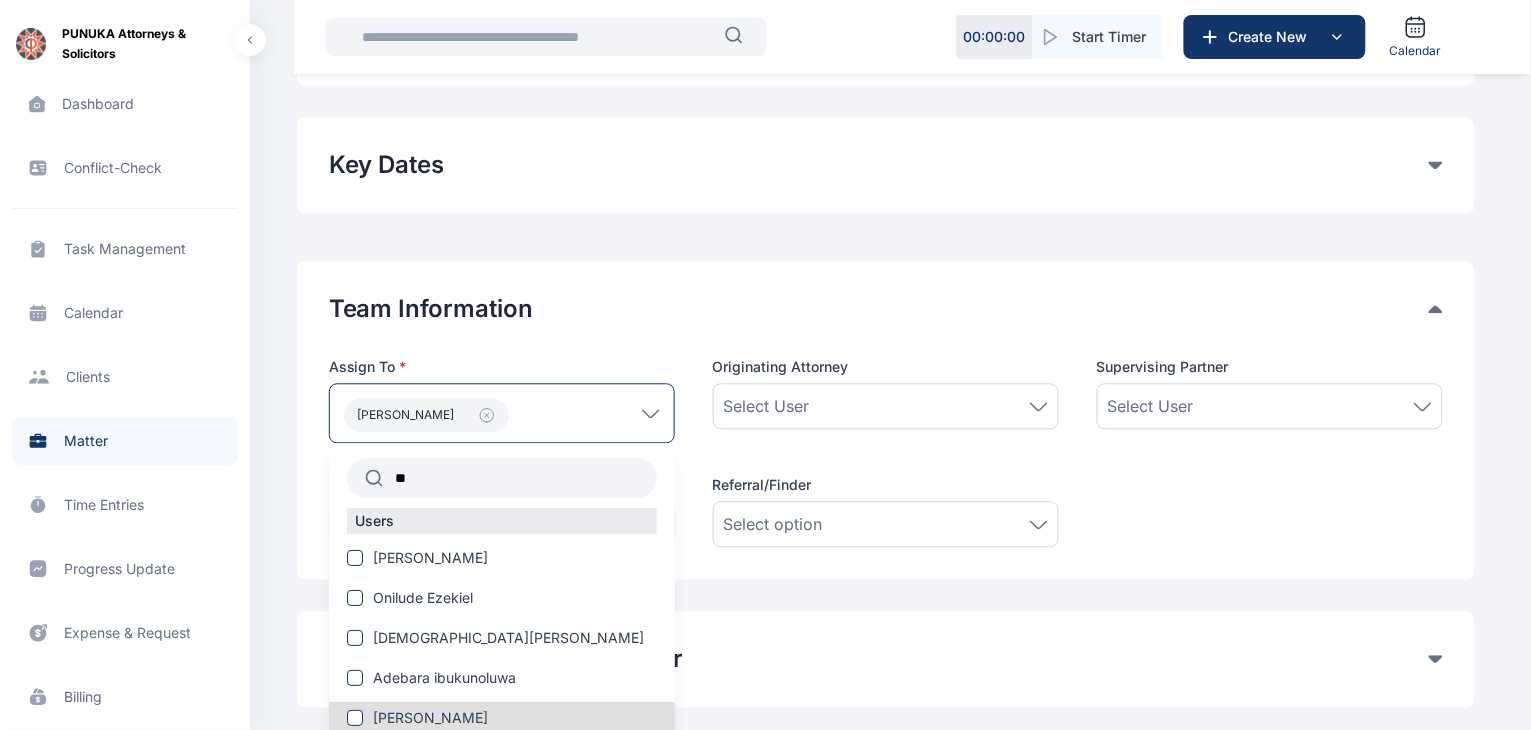 type on "*" 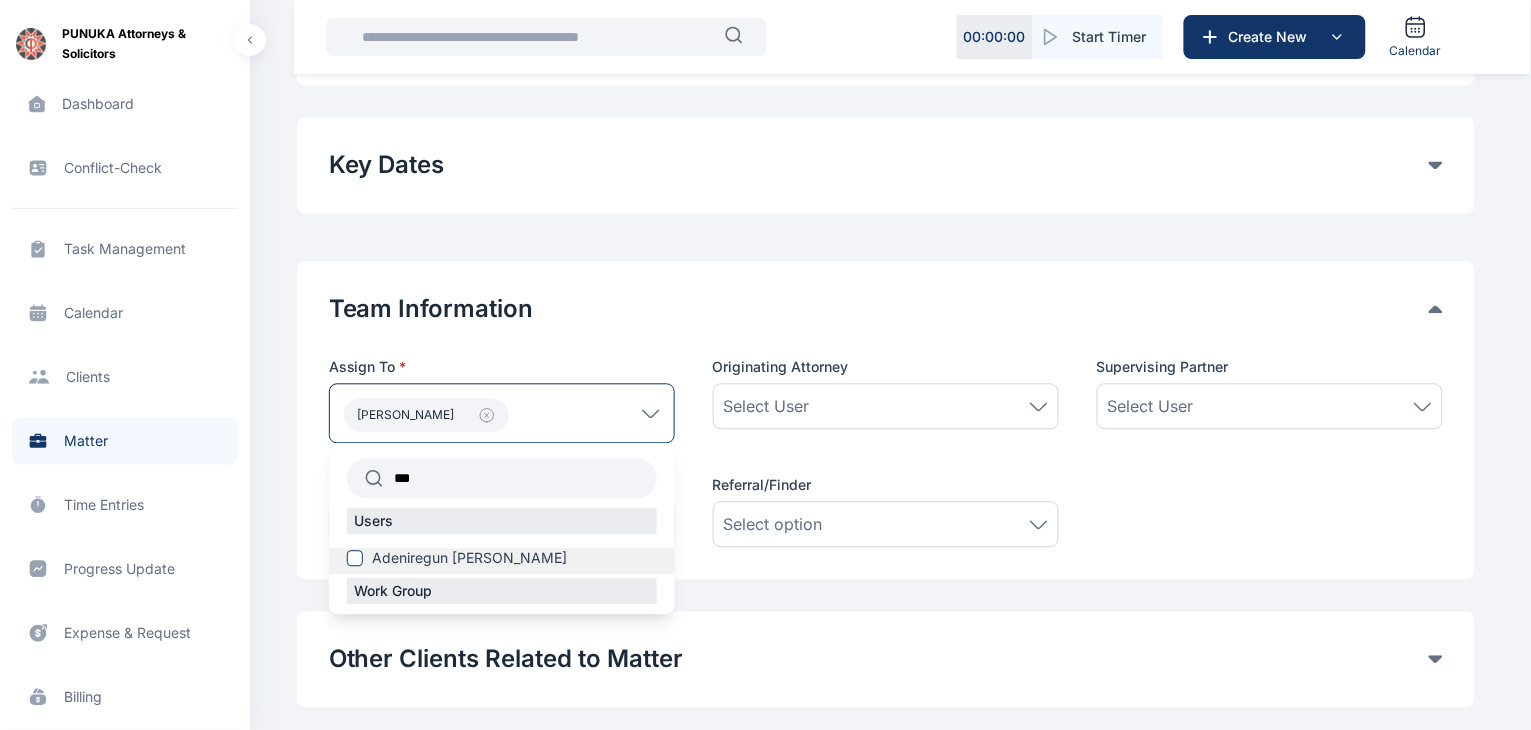 type on "***" 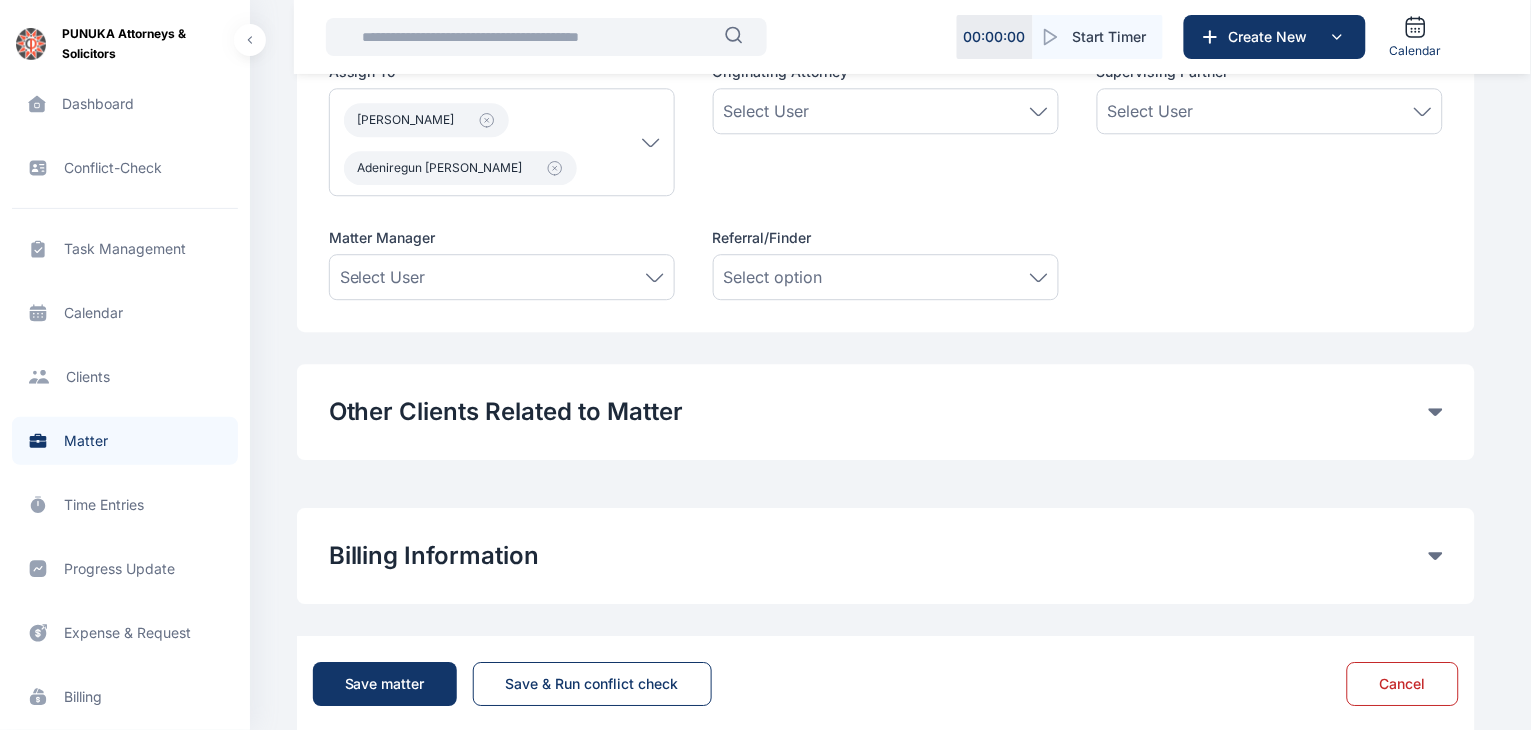 scroll, scrollTop: 1243, scrollLeft: 0, axis: vertical 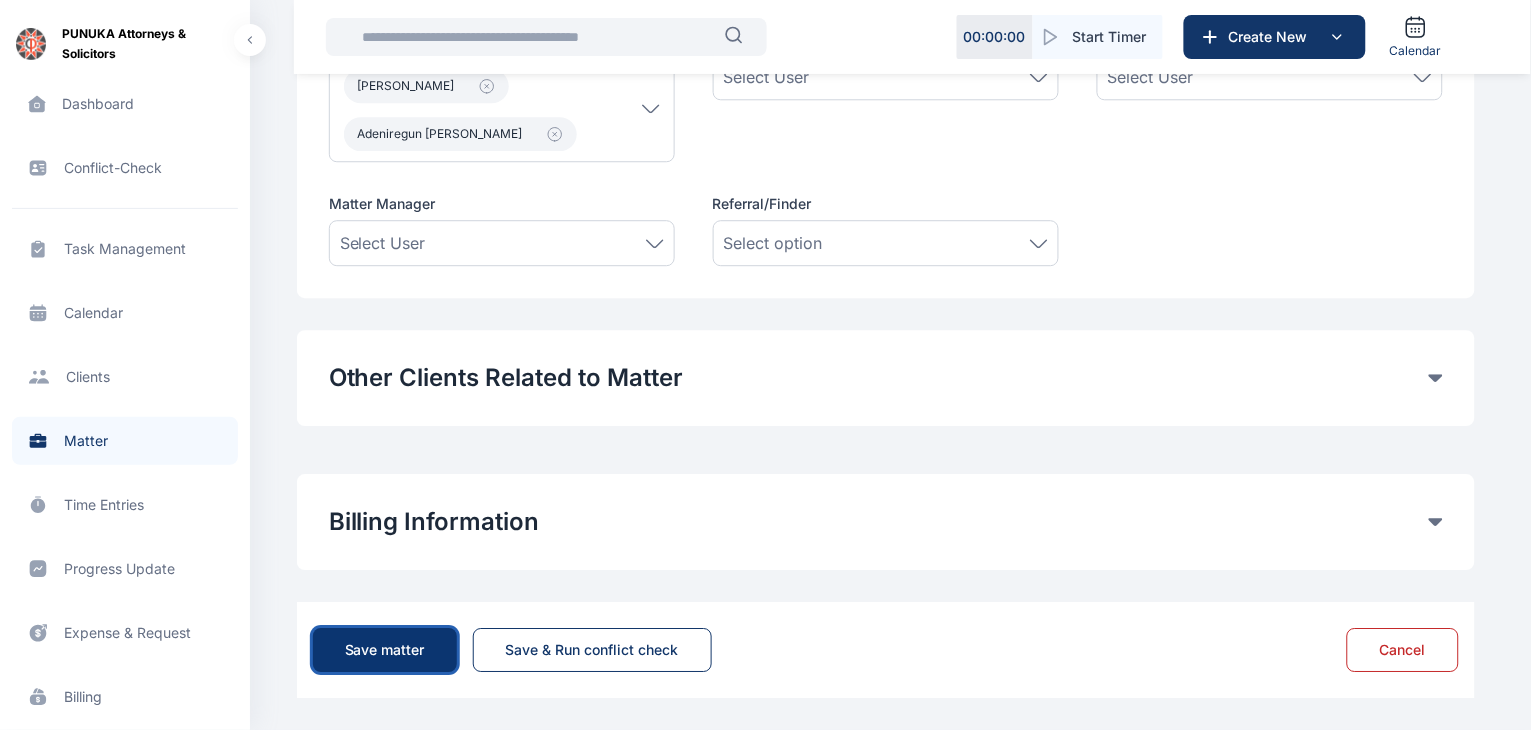 click on "Save matter" at bounding box center [385, 650] 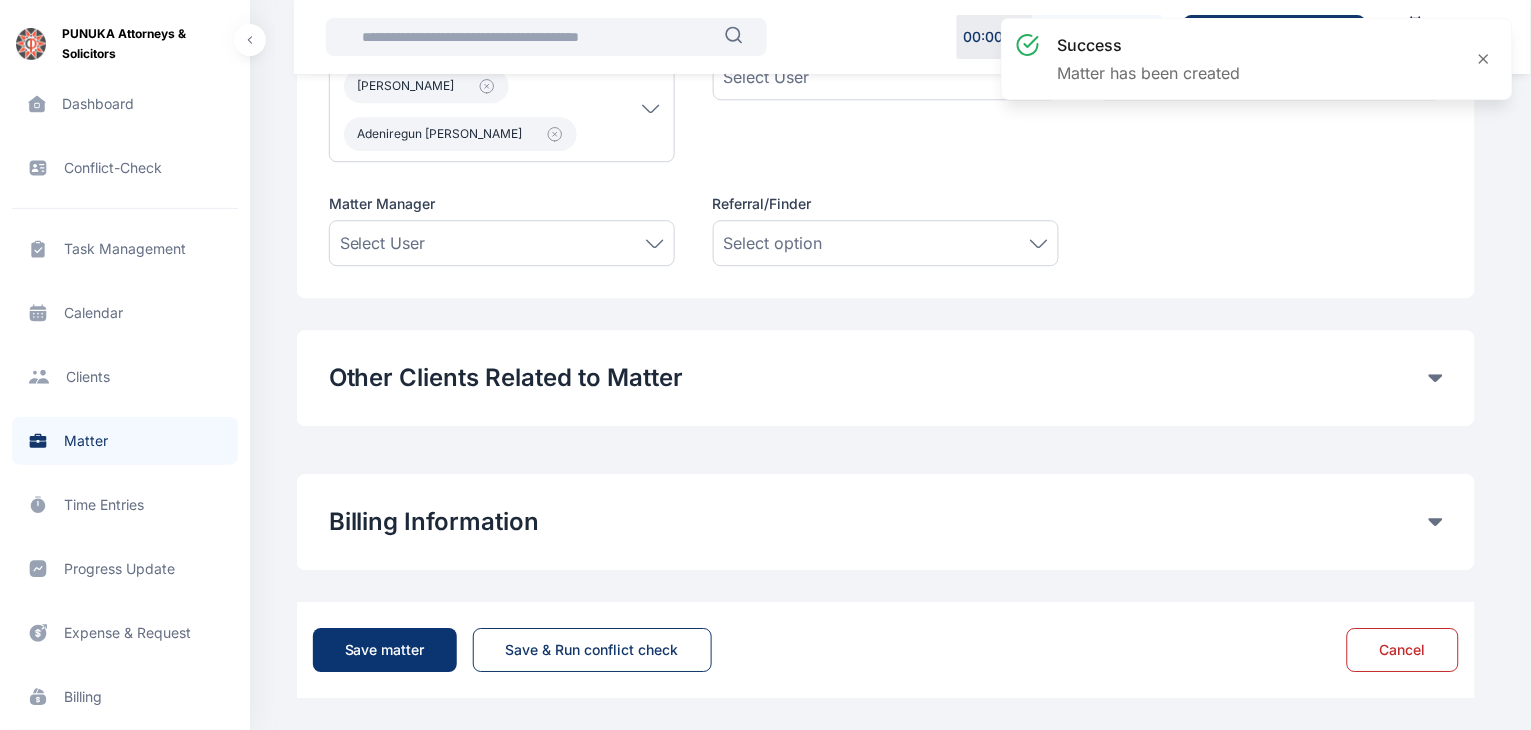 scroll, scrollTop: 0, scrollLeft: 0, axis: both 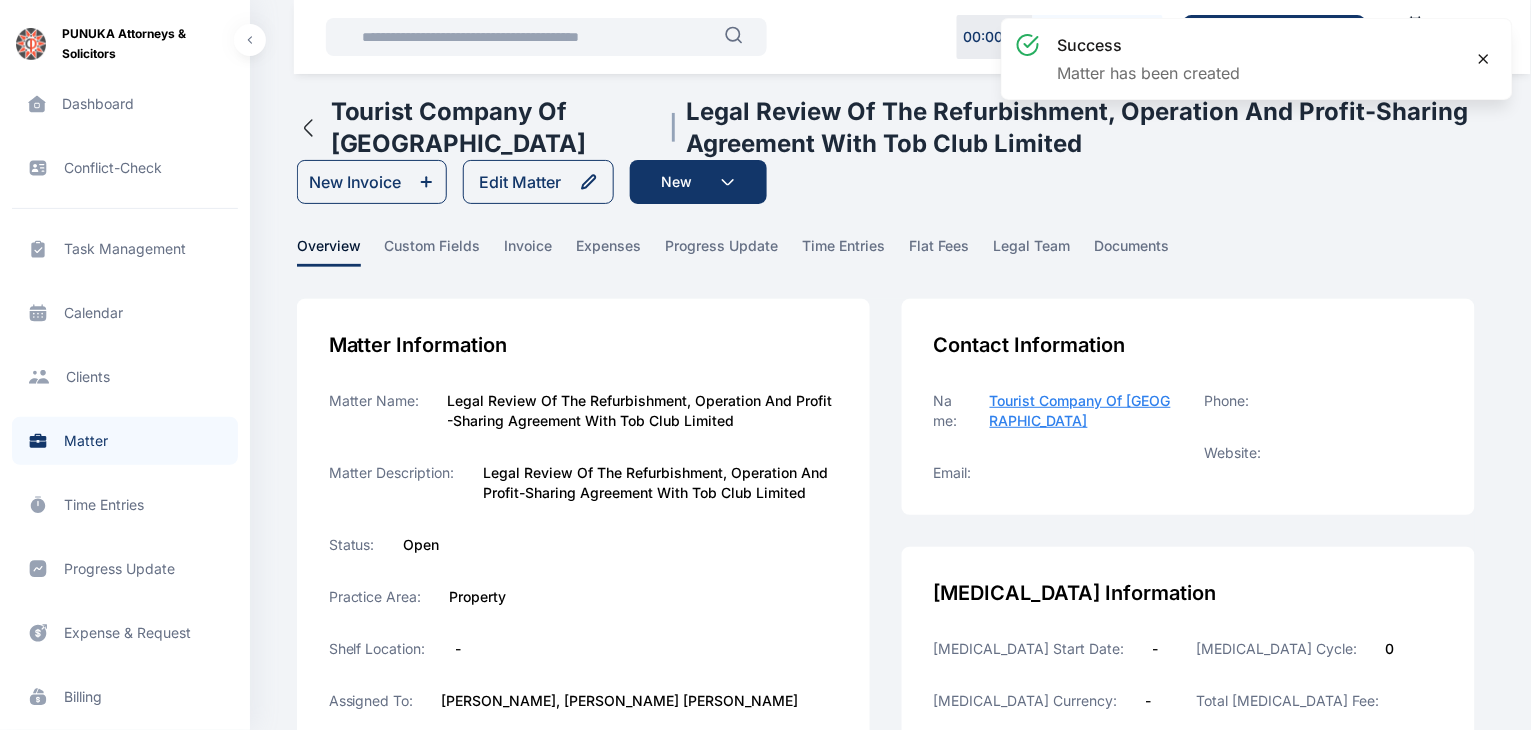 click 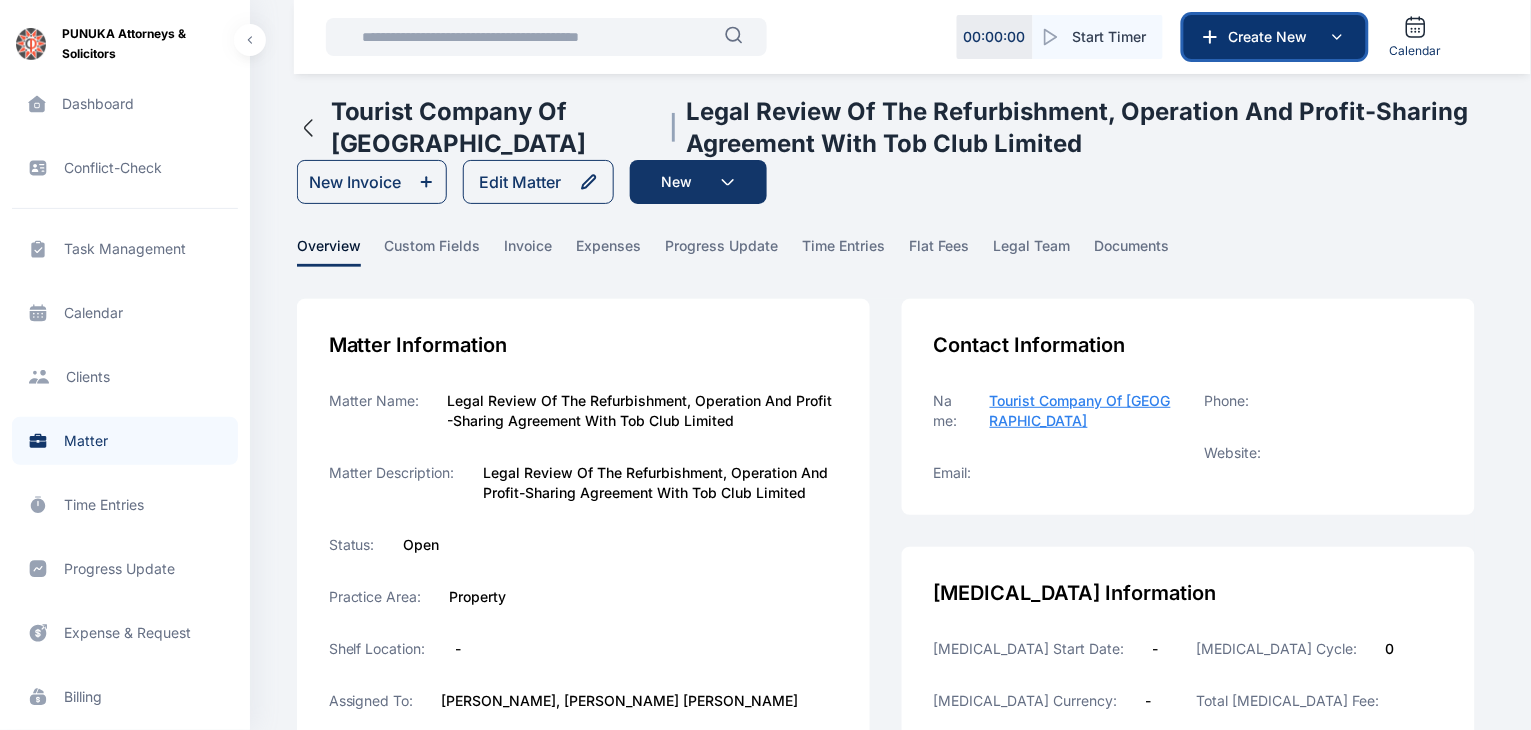 click on "Create New" at bounding box center (1273, 37) 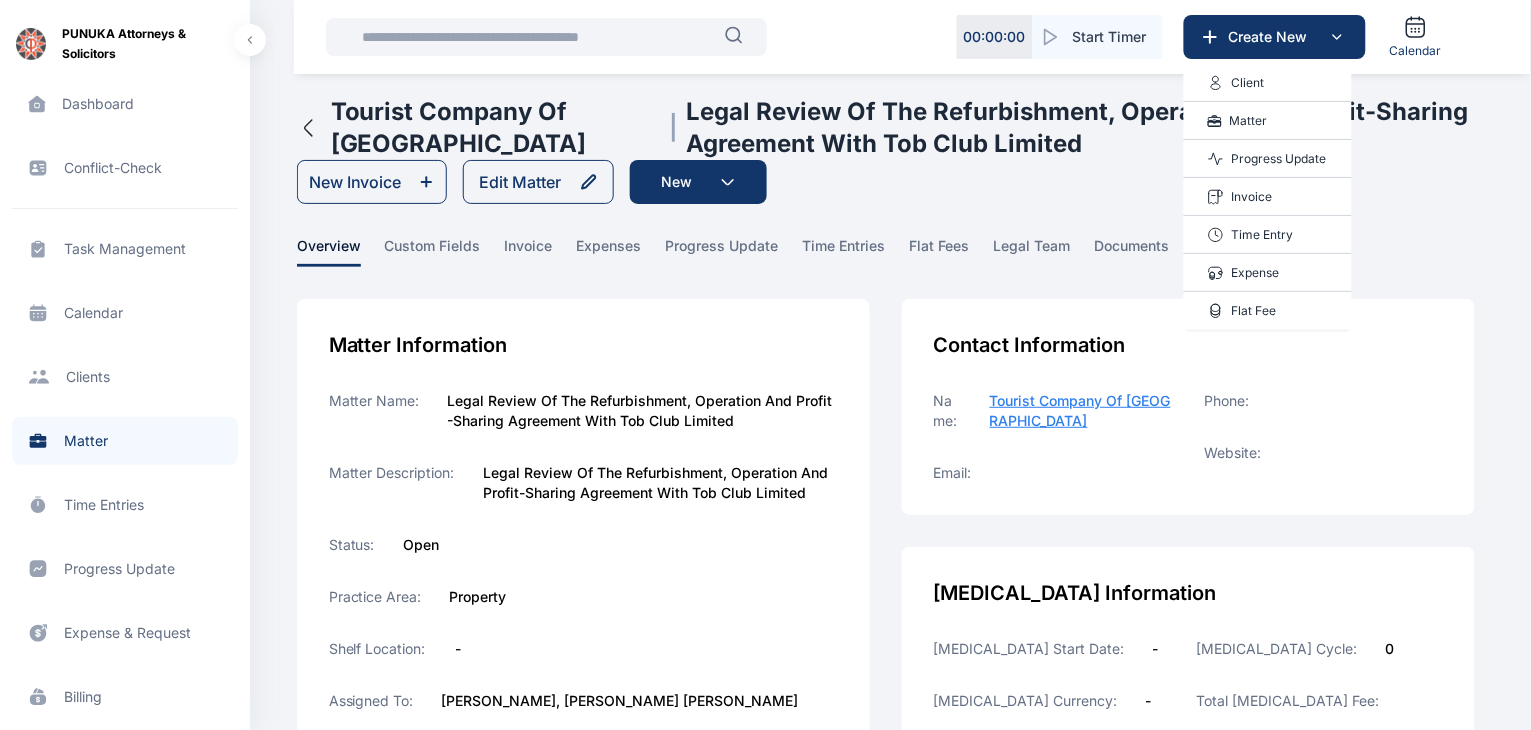 click on "Invoice" at bounding box center [1252, 197] 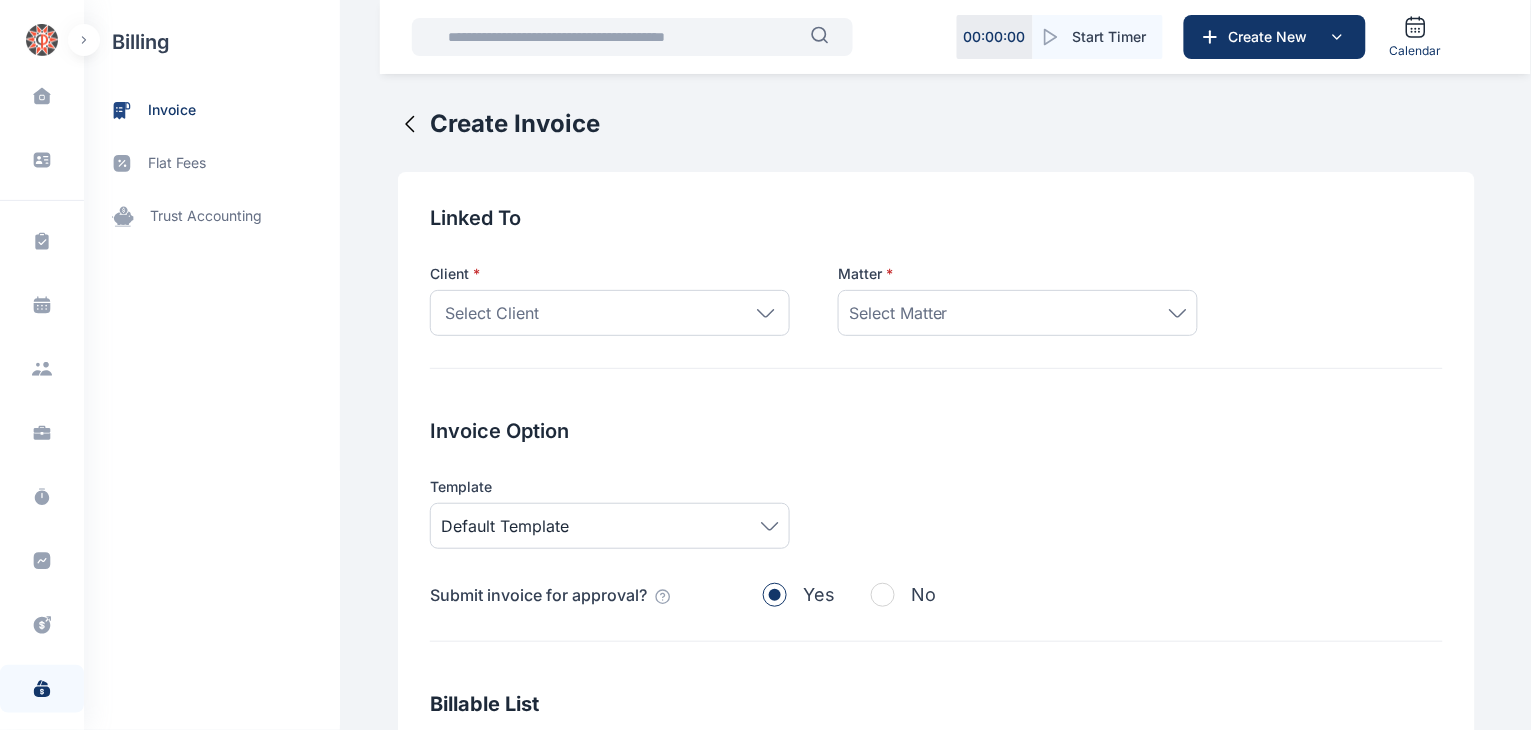 click 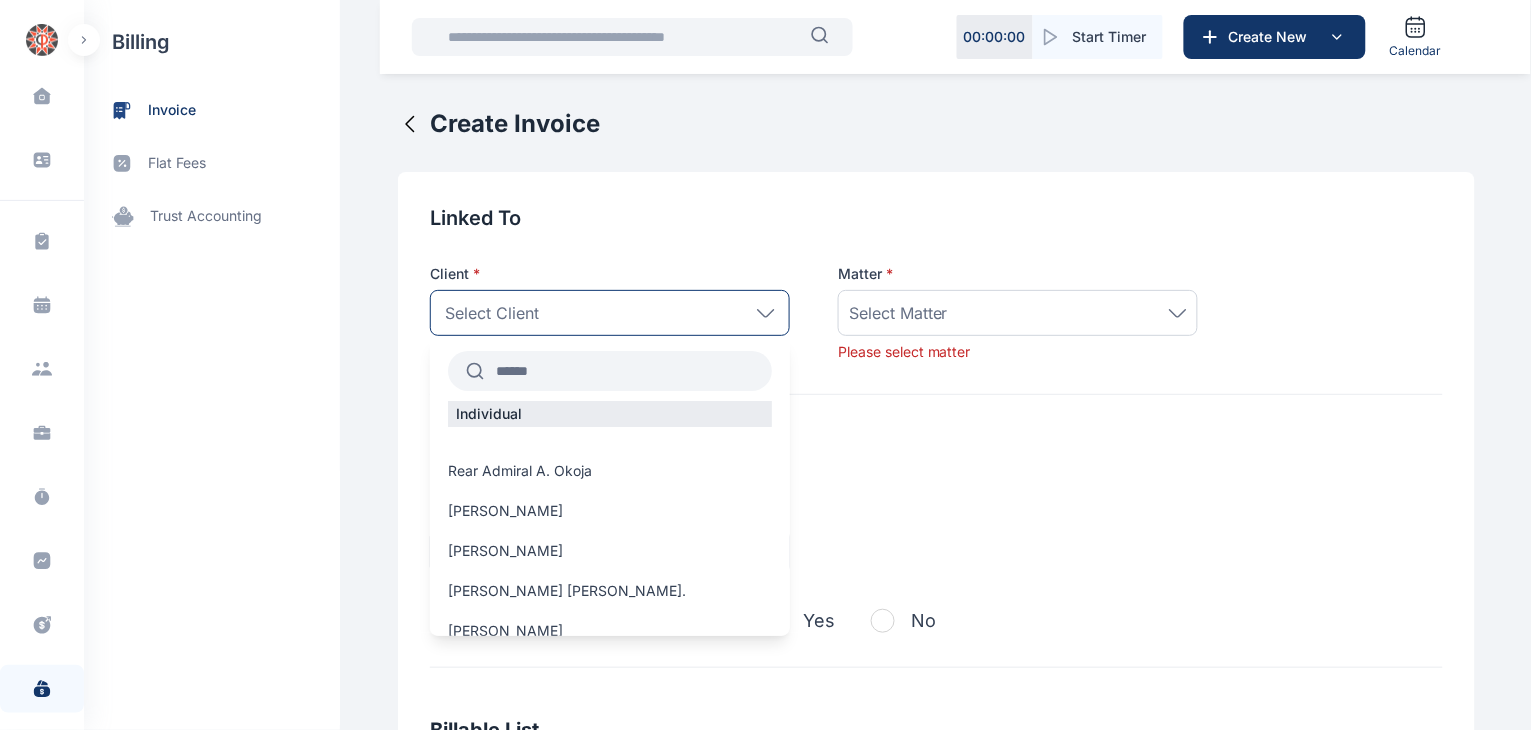 click at bounding box center [628, 371] 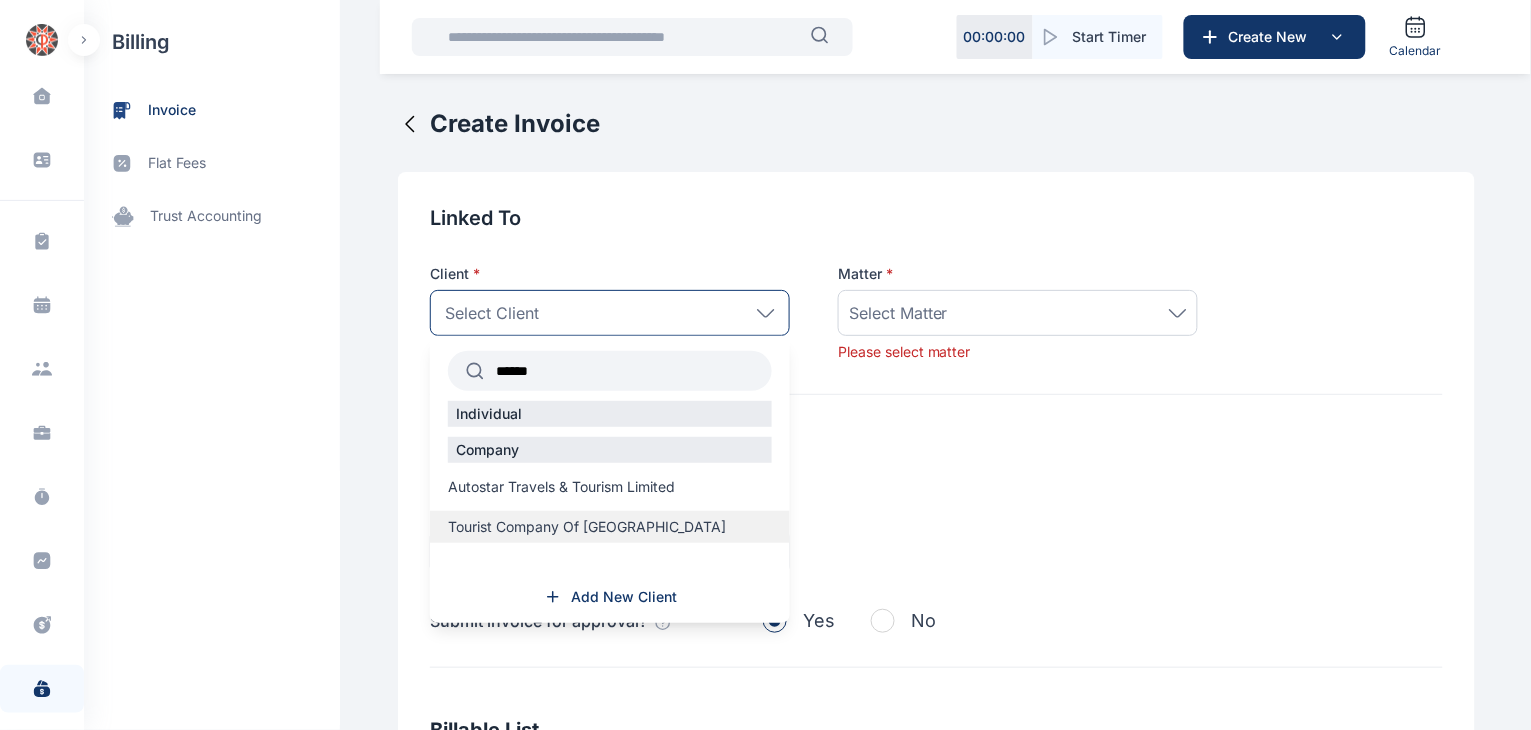 type on "******" 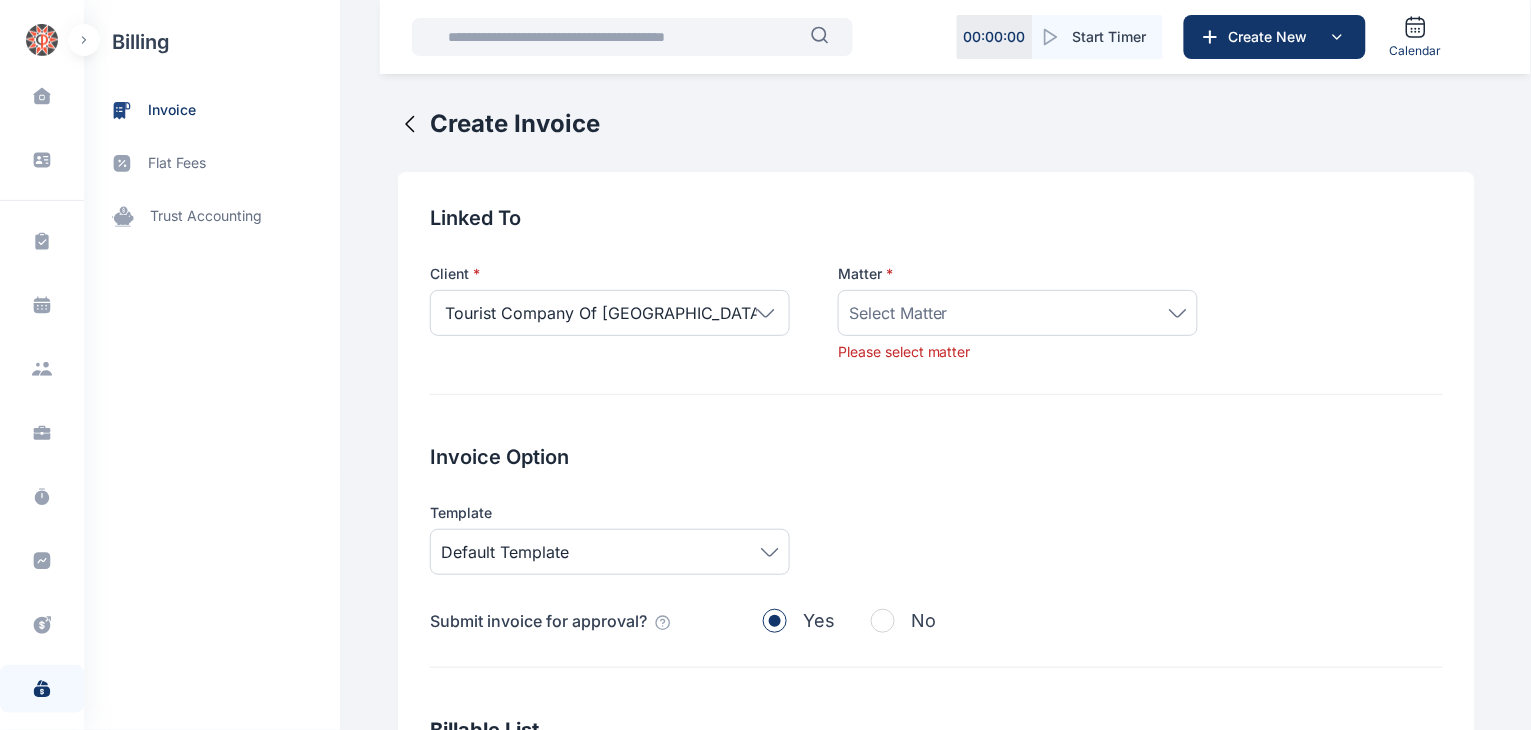 click on "Select Matter" at bounding box center [1018, 313] 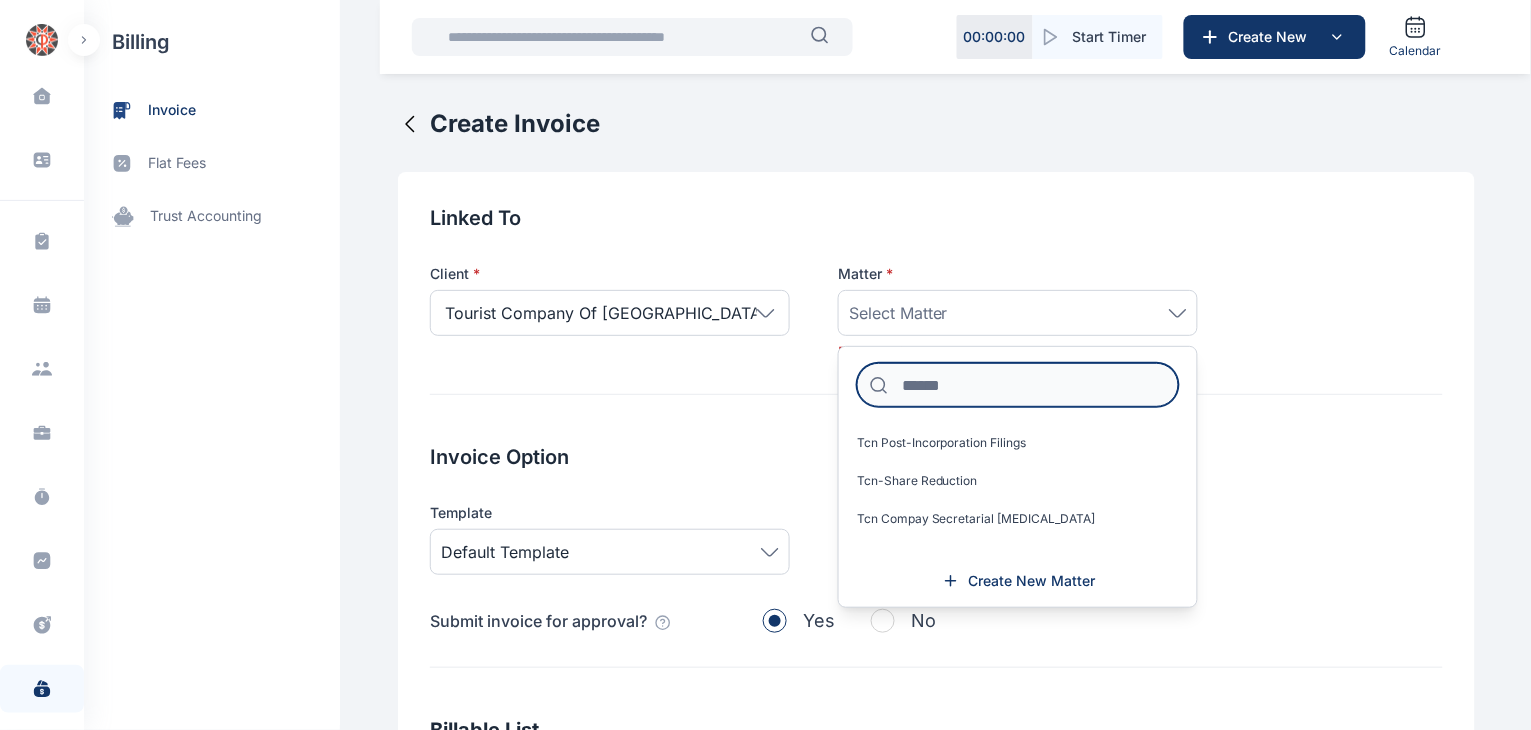 click at bounding box center [1018, 385] 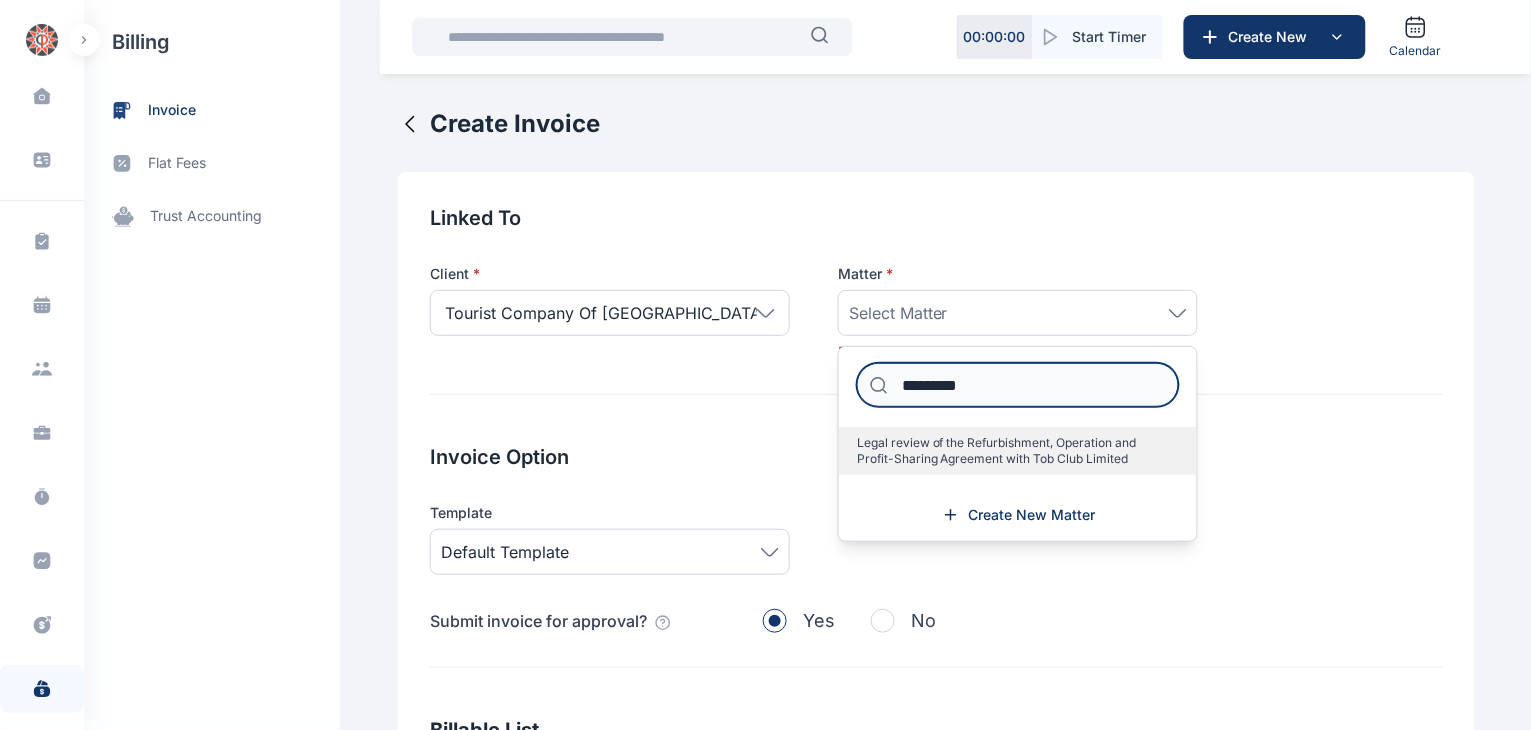 type on "*********" 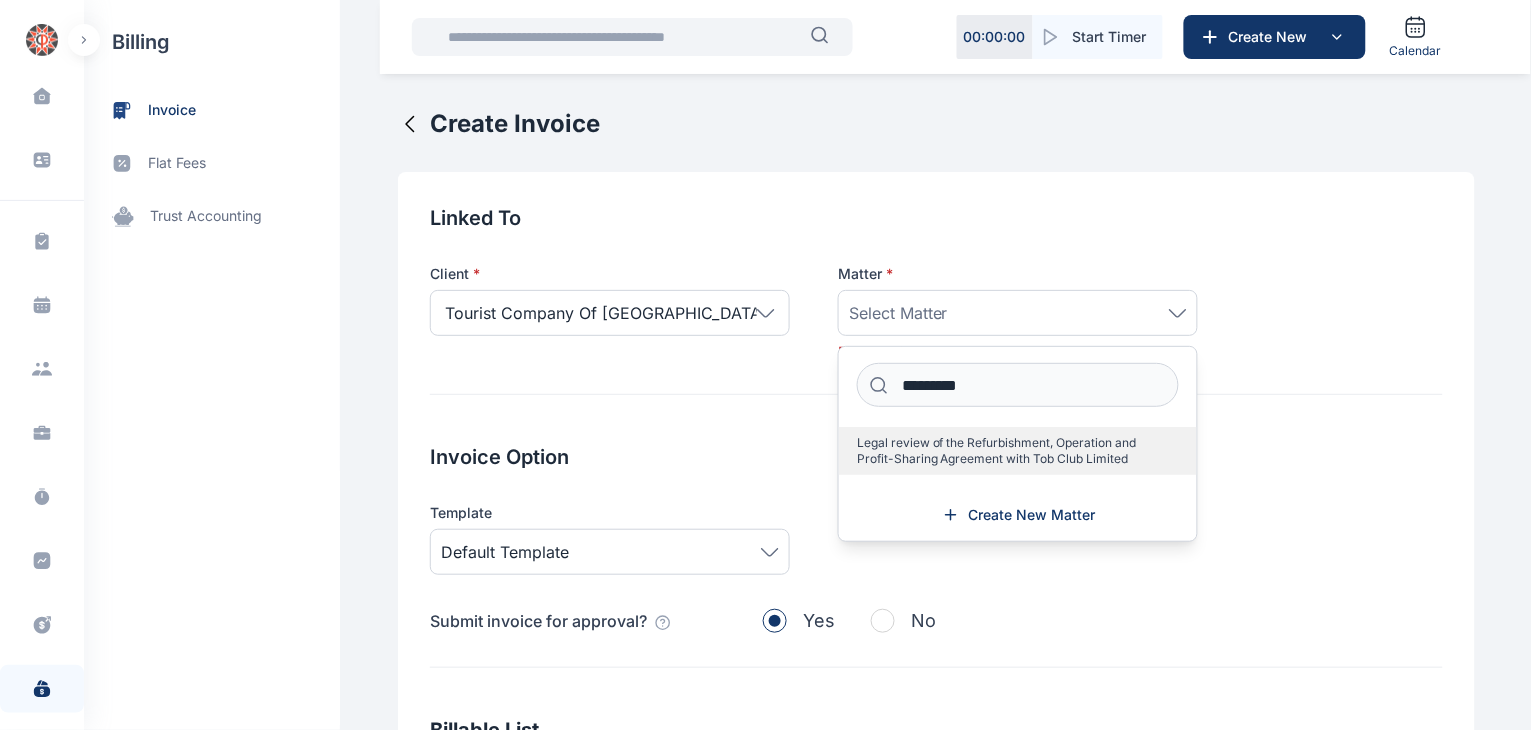 click on "Legal review of the Refurbishment, Operation and Profit-Sharing Agreement with Tob Club Limited" at bounding box center [1010, 451] 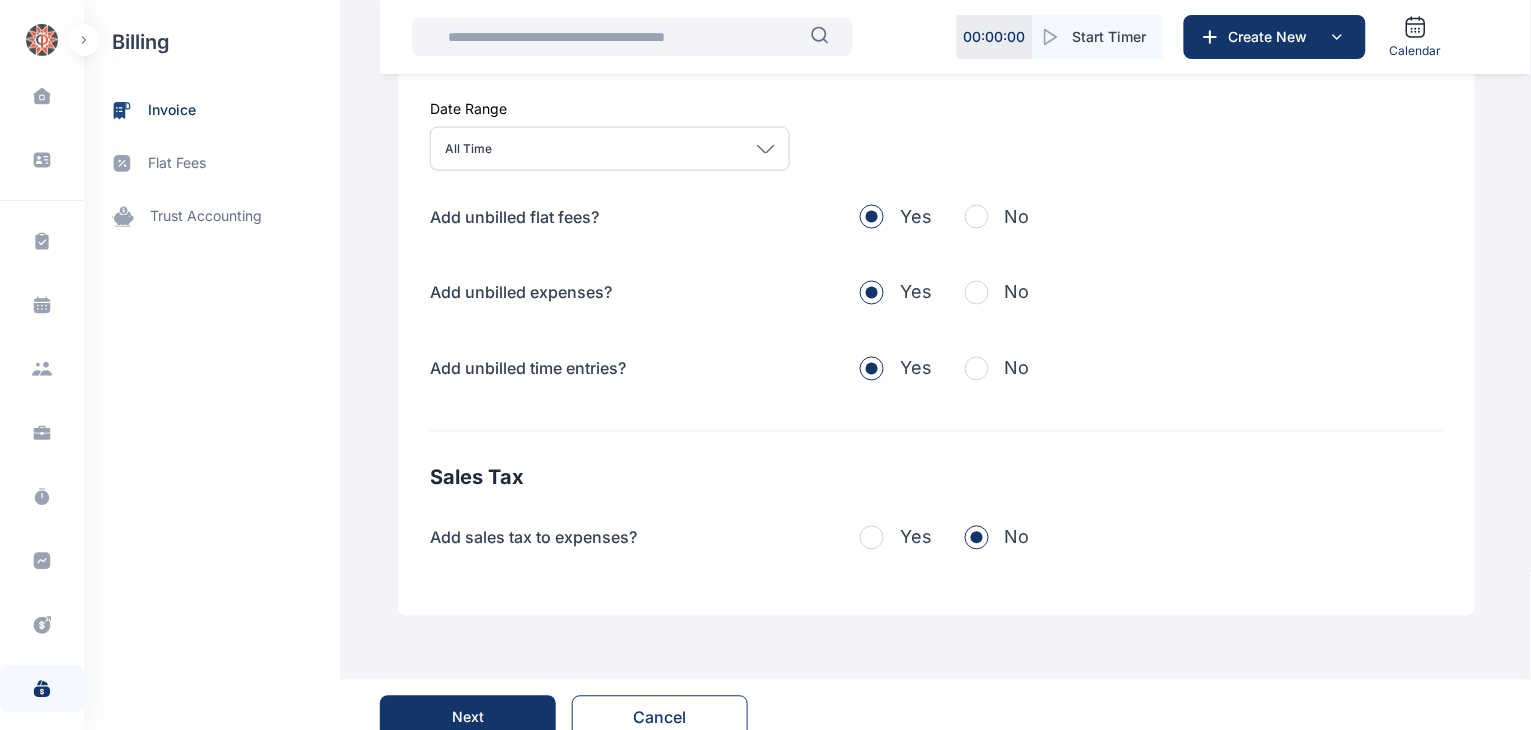 scroll, scrollTop: 704, scrollLeft: 0, axis: vertical 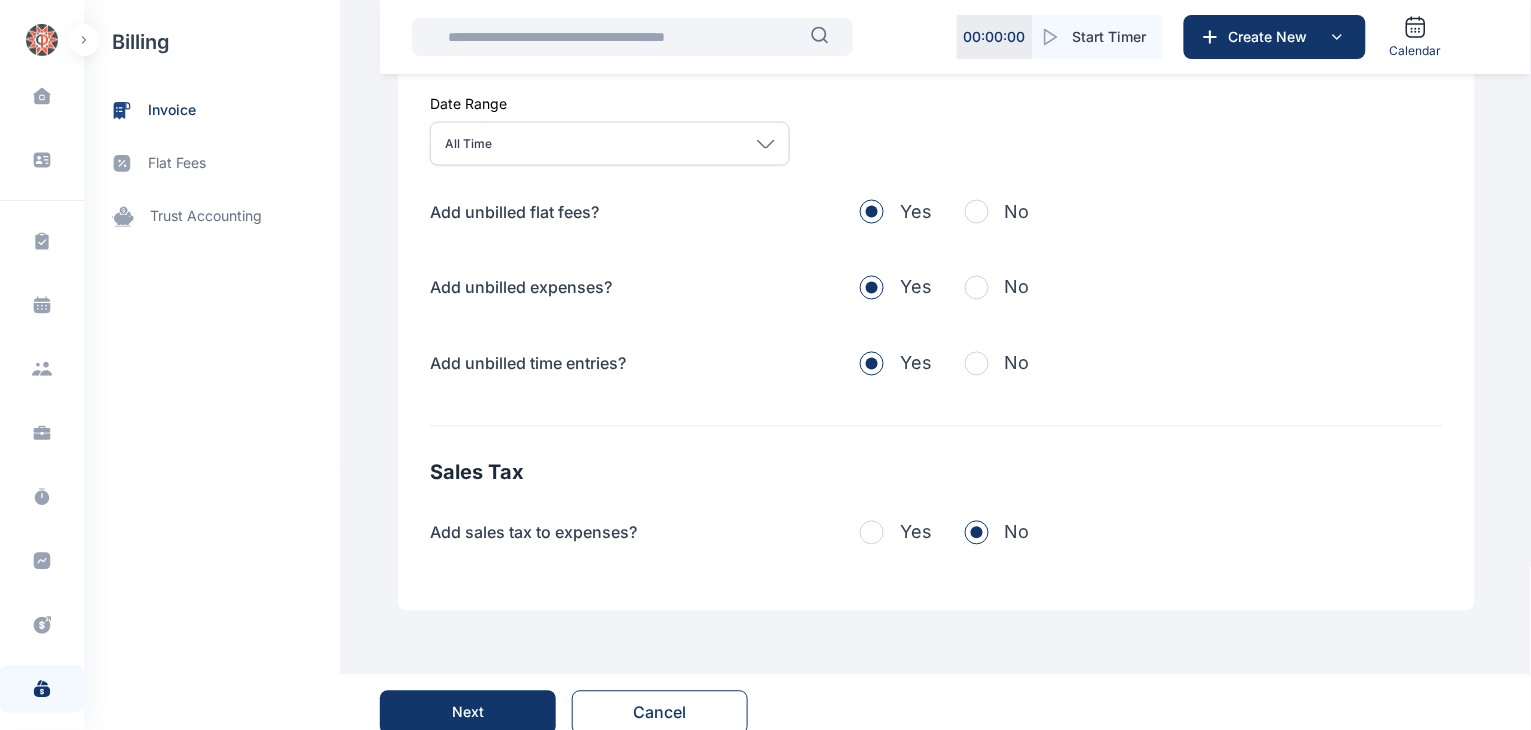 click at bounding box center [977, 212] 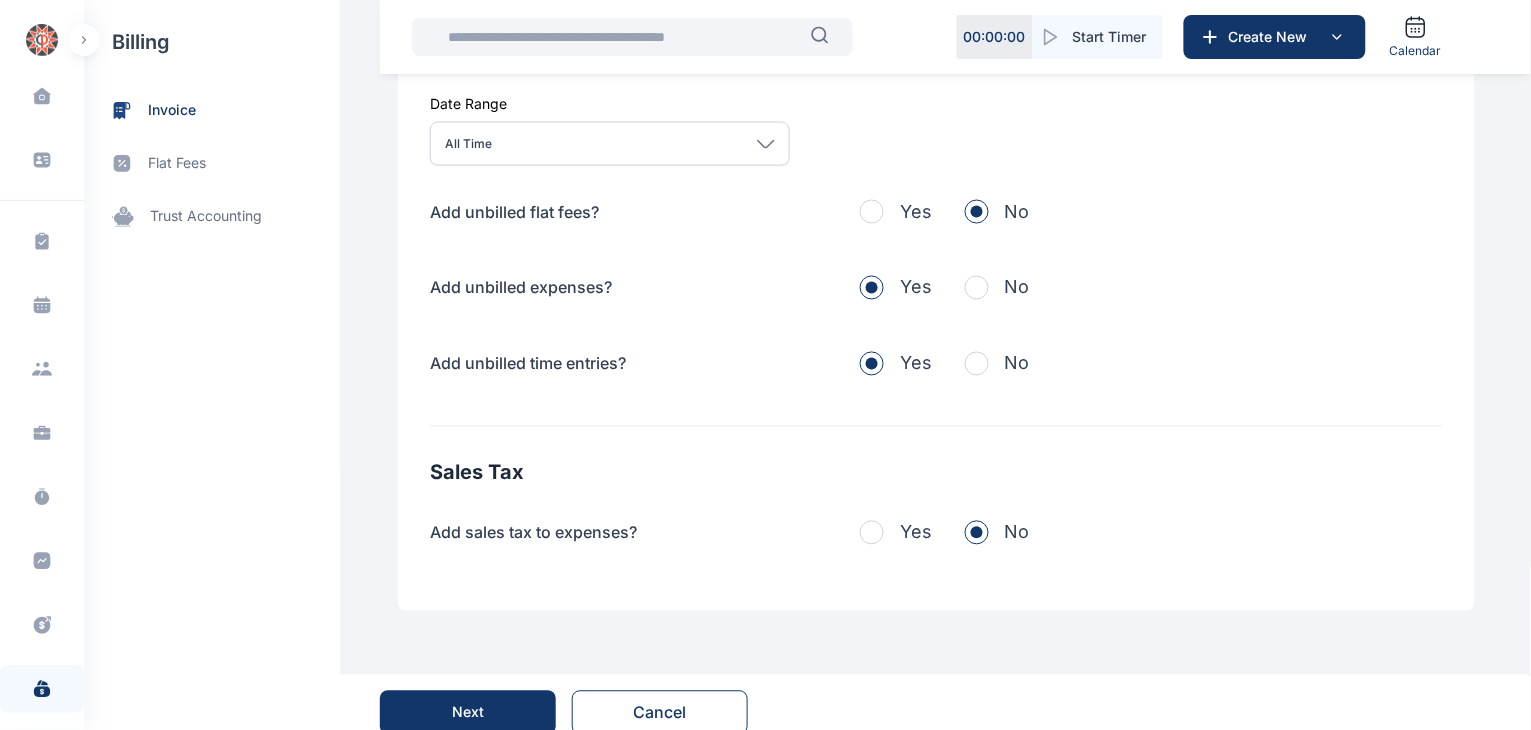 click at bounding box center [977, 288] 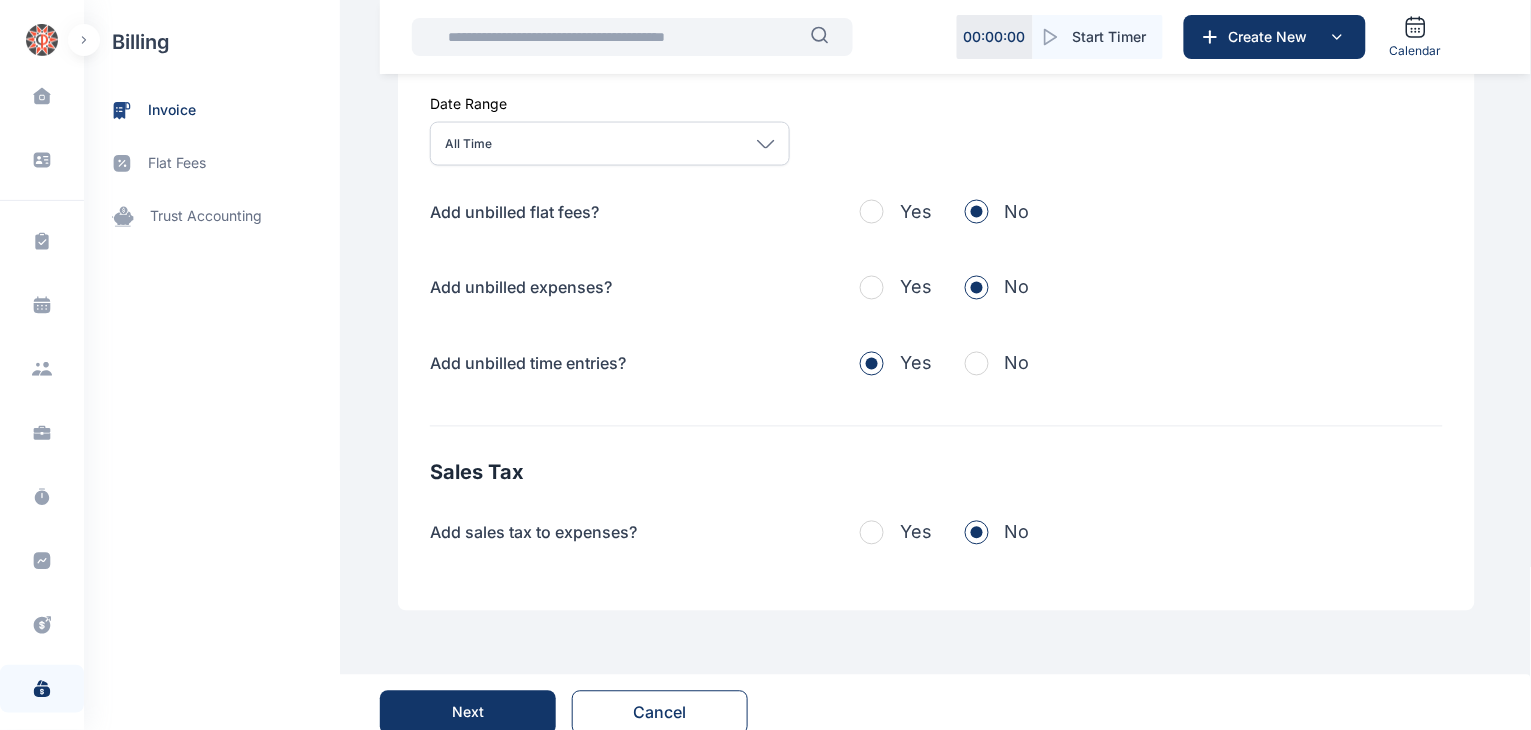 click at bounding box center [977, 364] 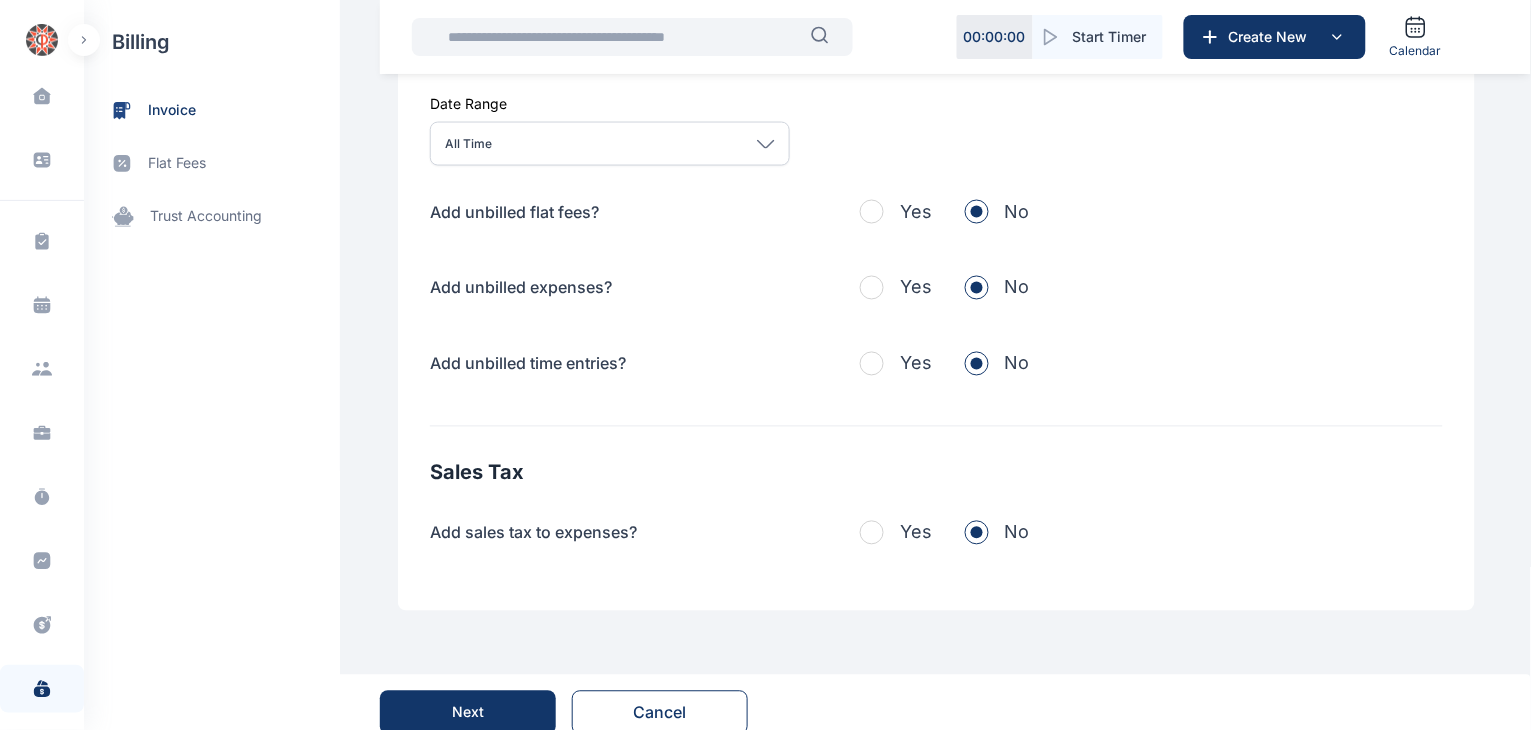 scroll, scrollTop: 724, scrollLeft: 0, axis: vertical 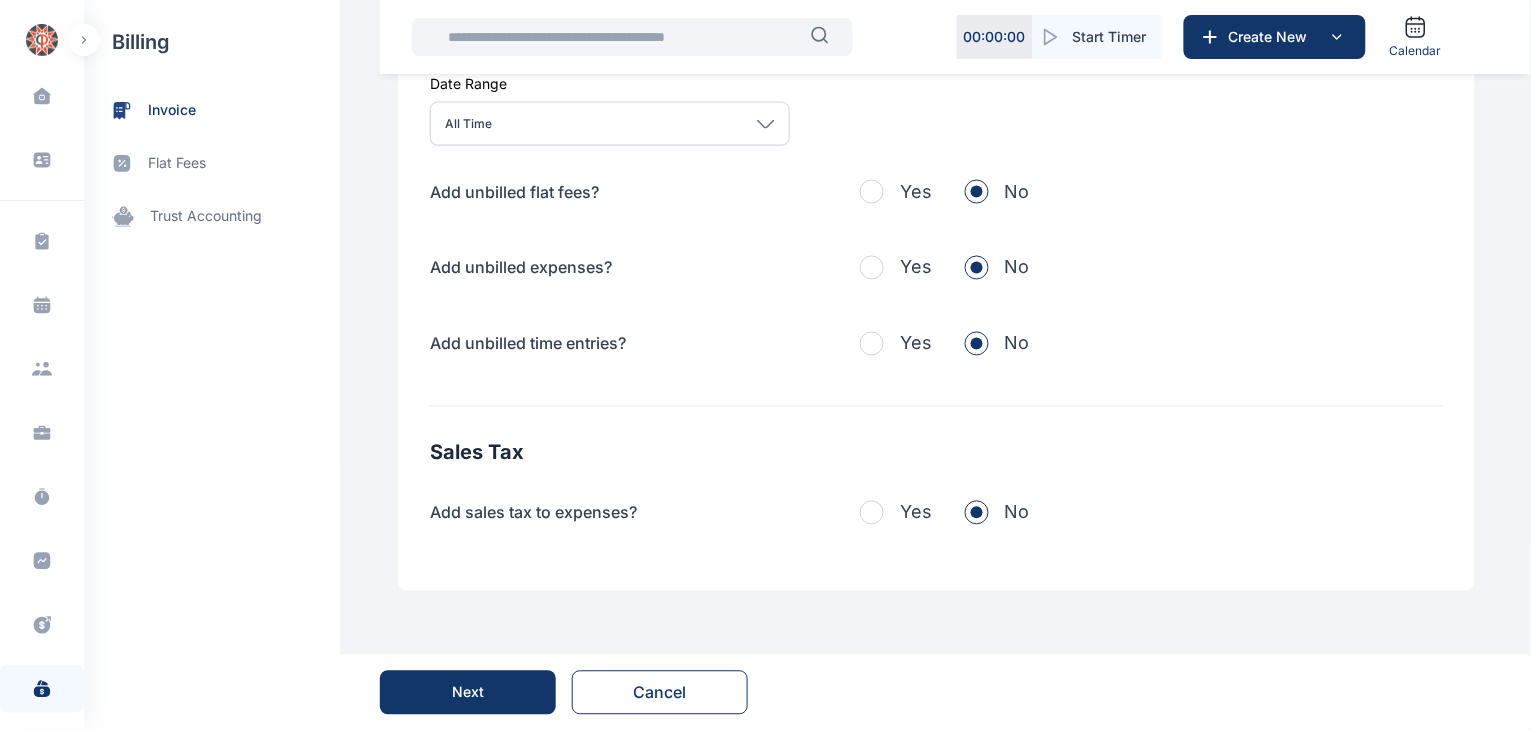 click on "Next" at bounding box center [468, 693] 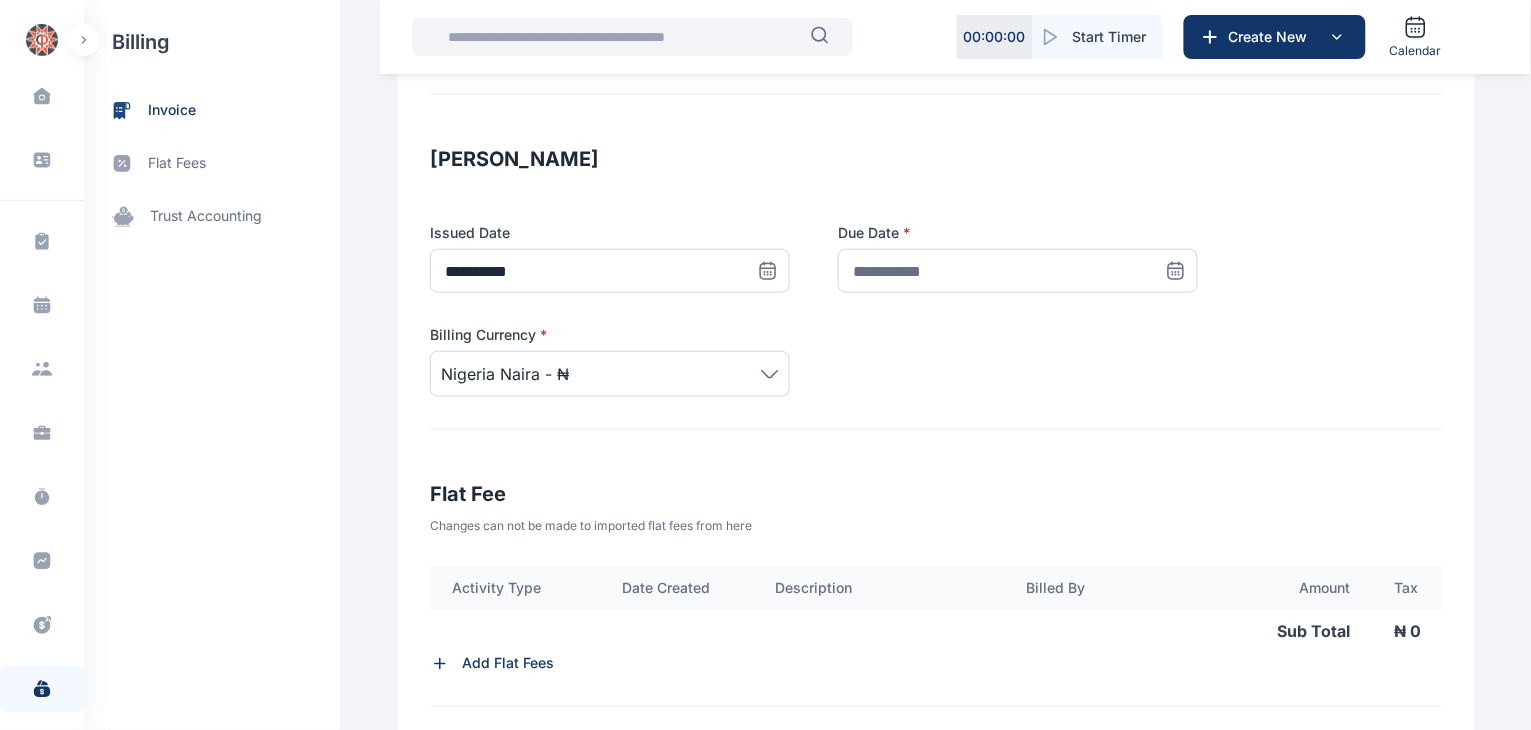 scroll, scrollTop: 329, scrollLeft: 0, axis: vertical 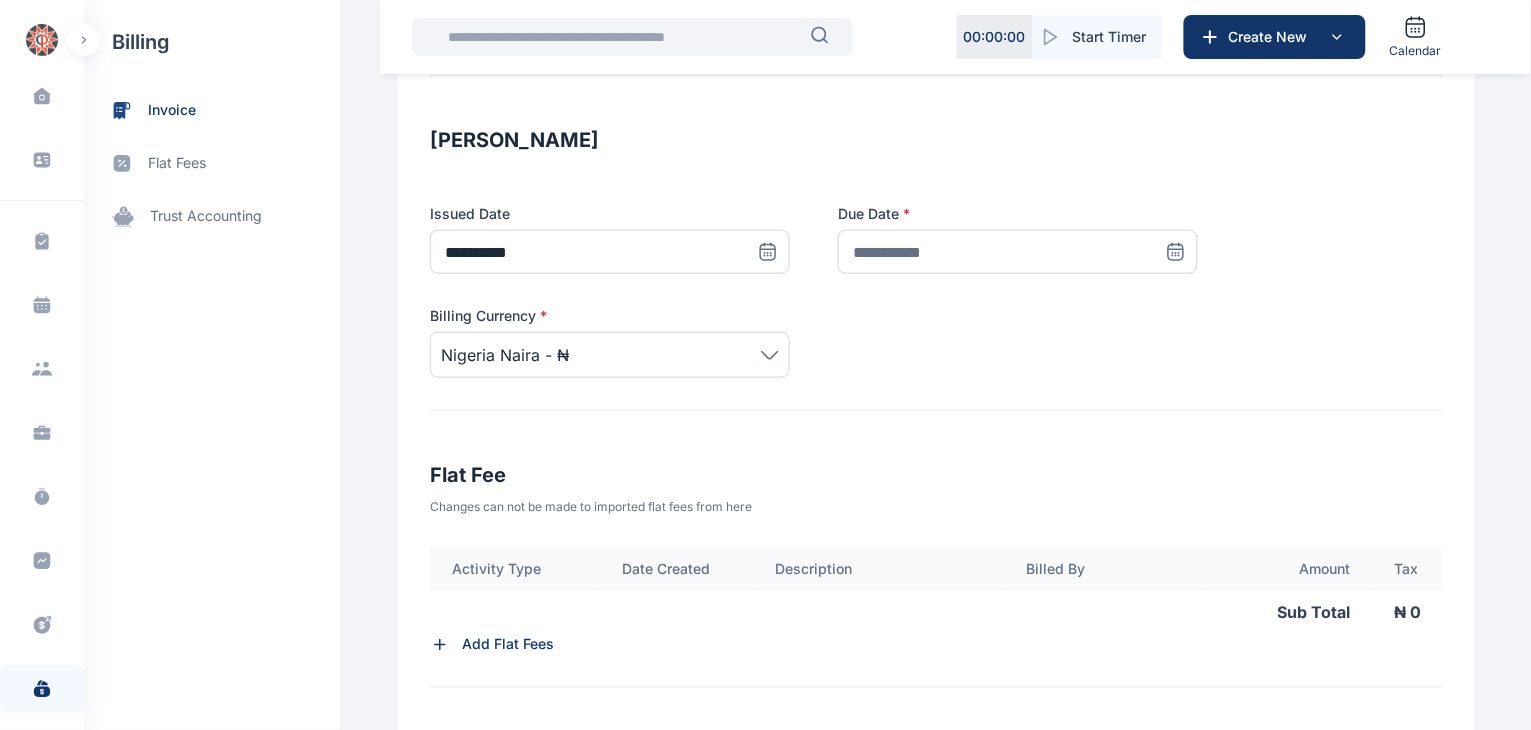 click 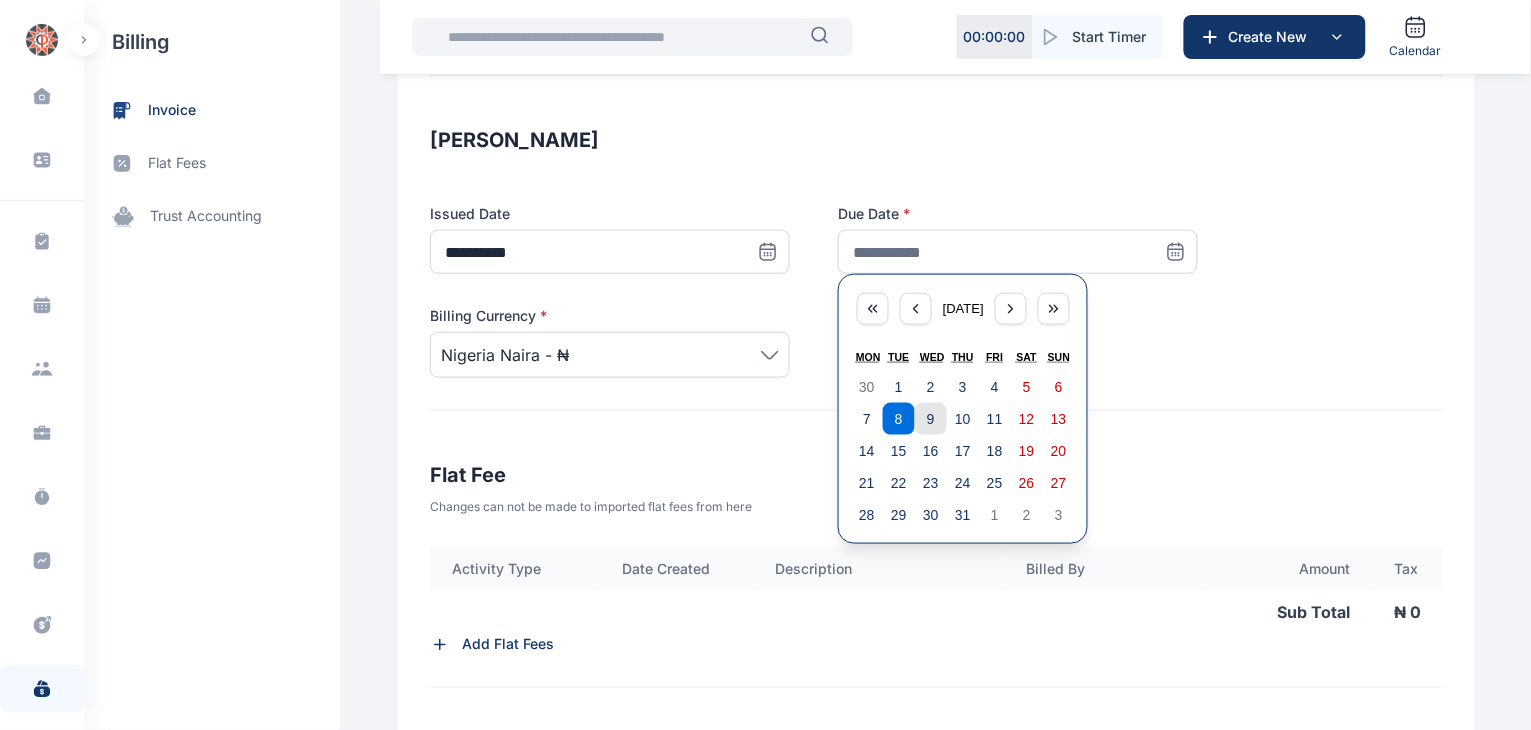 click on "9" at bounding box center (931, 419) 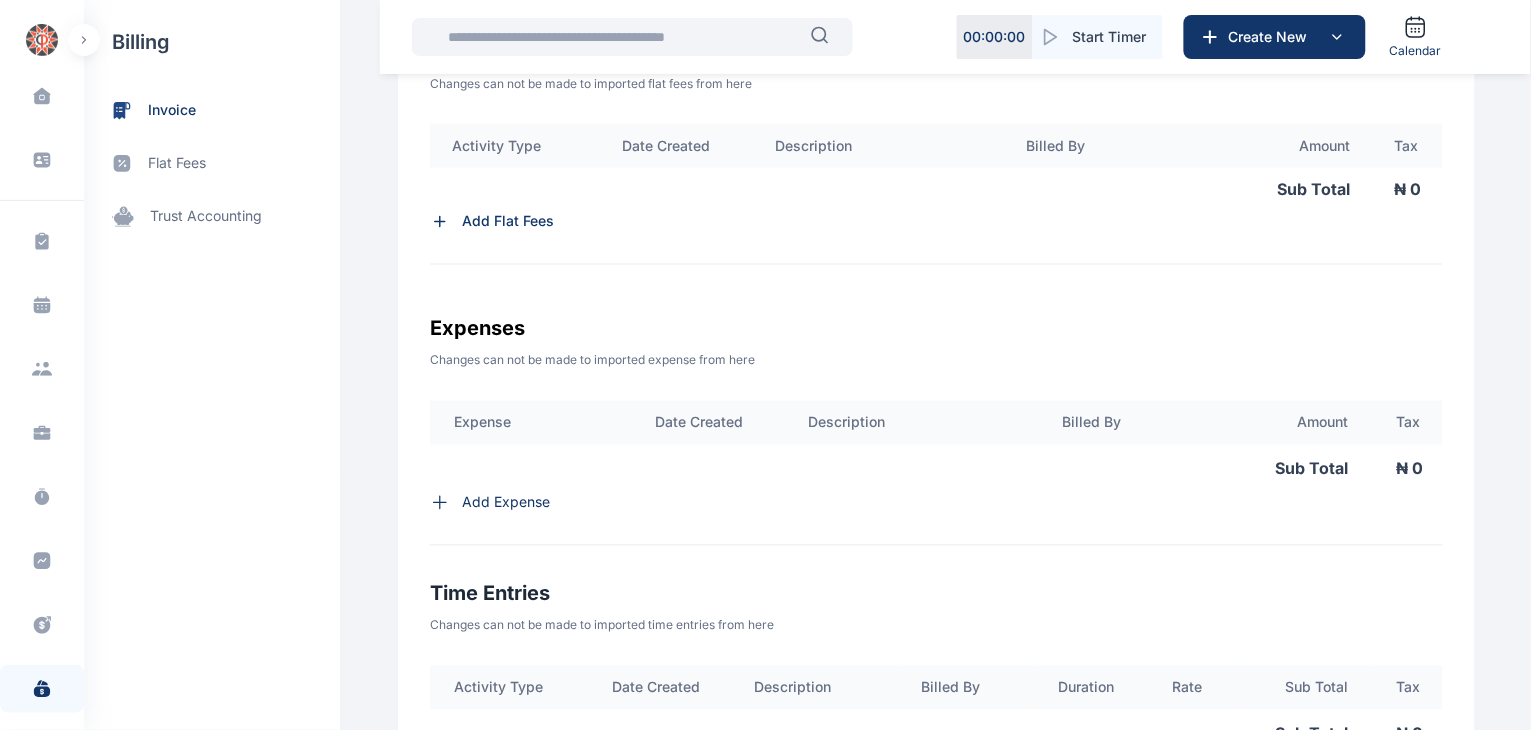 scroll, scrollTop: 763, scrollLeft: 0, axis: vertical 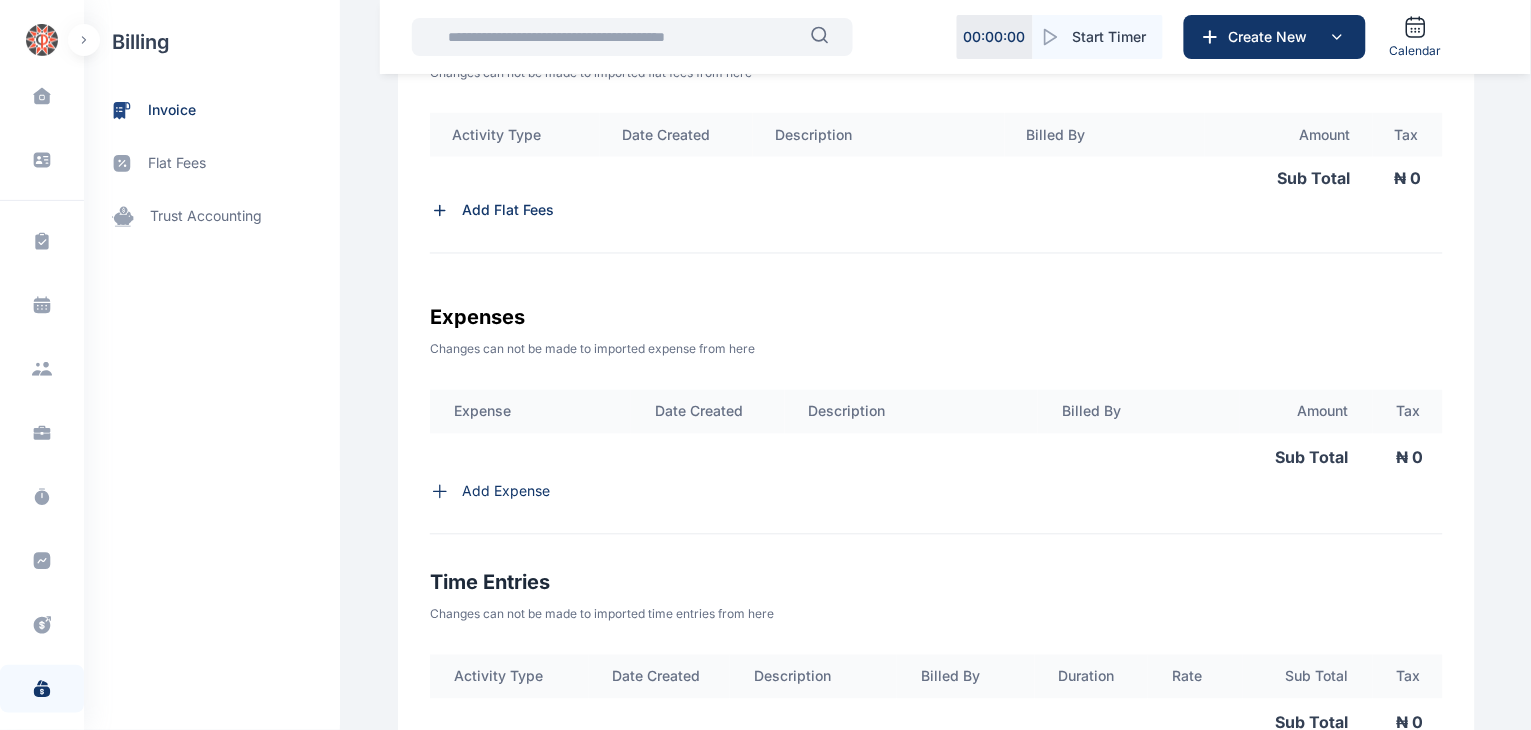 click on "Add Flat Fees" at bounding box center [508, 211] 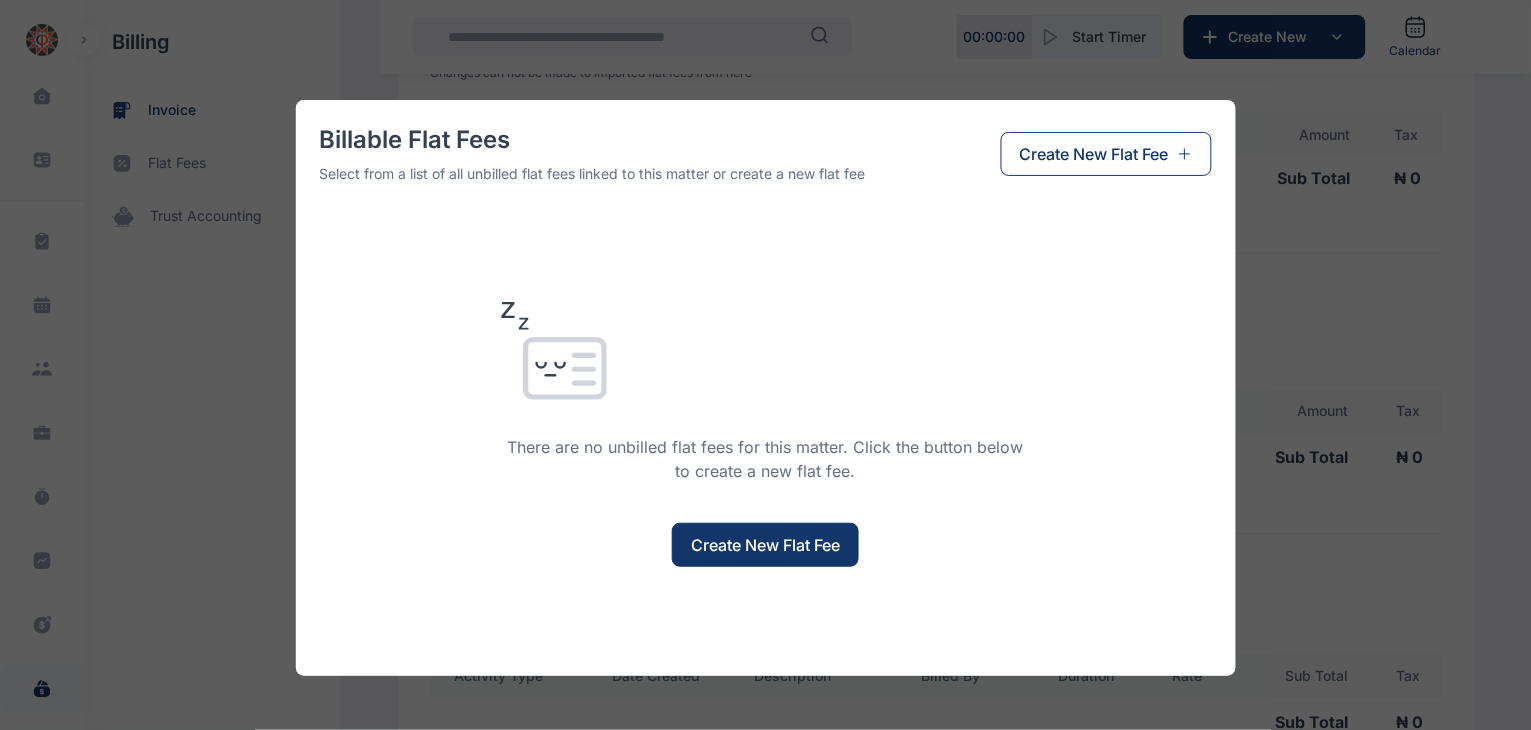 click on "Create New Flat Fee" at bounding box center (765, 545) 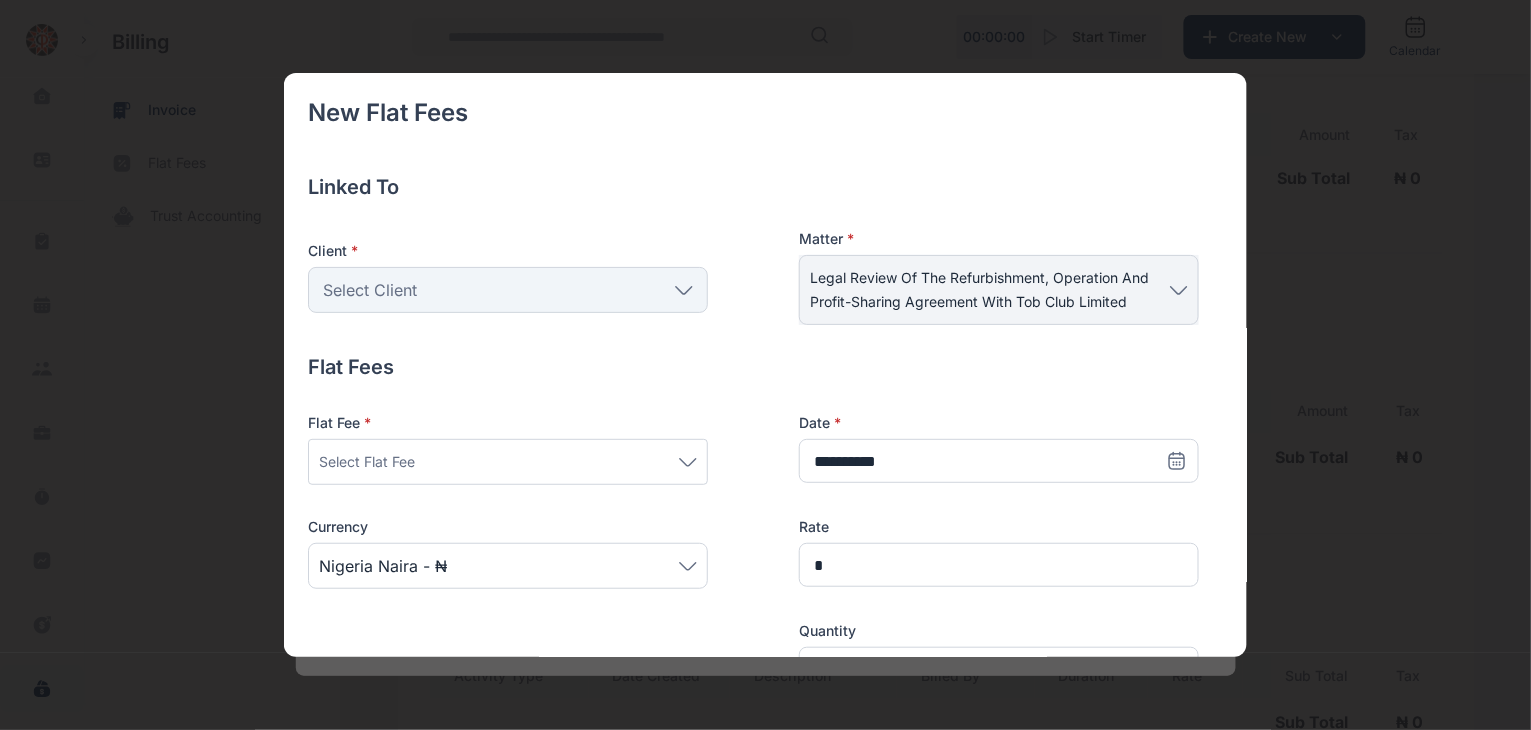 click 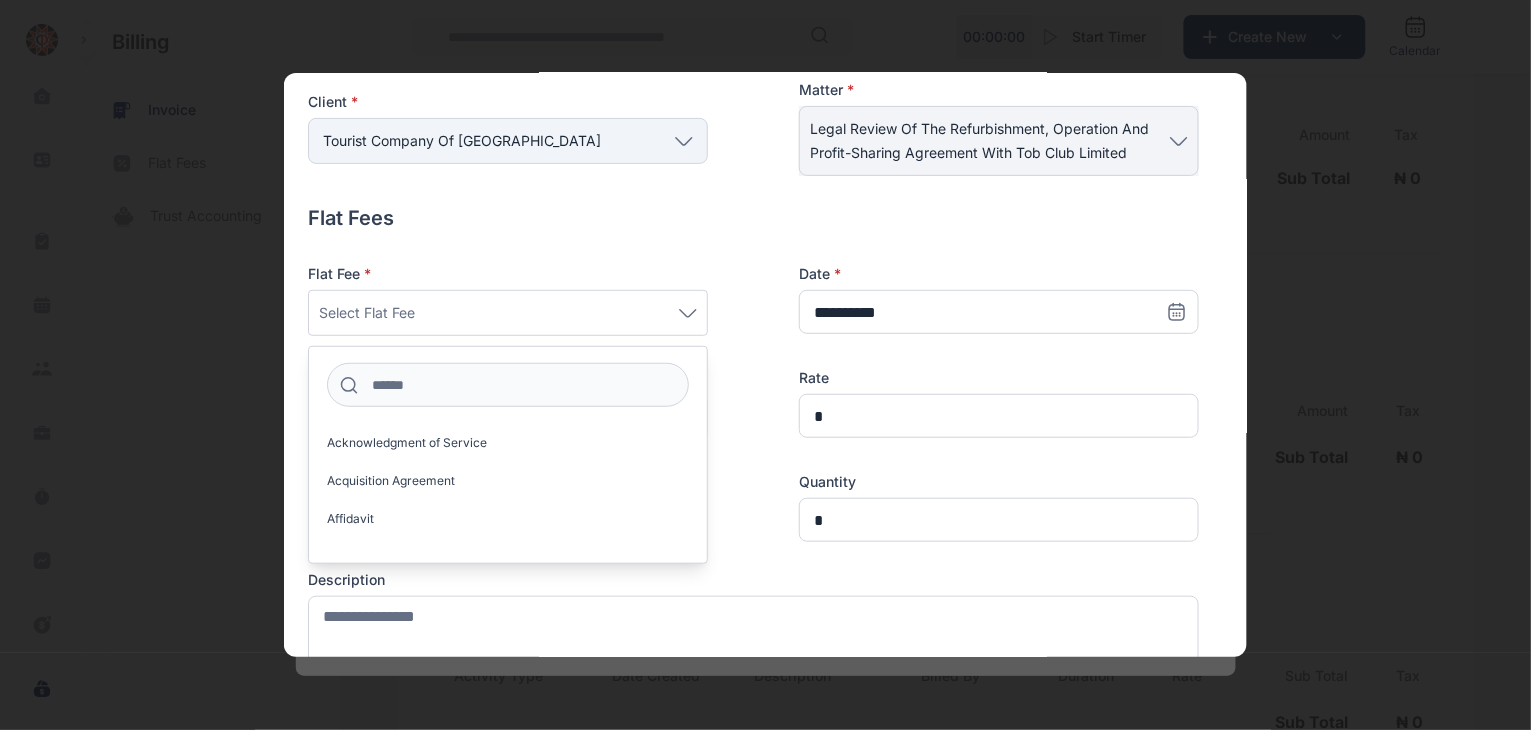 scroll, scrollTop: 199, scrollLeft: 0, axis: vertical 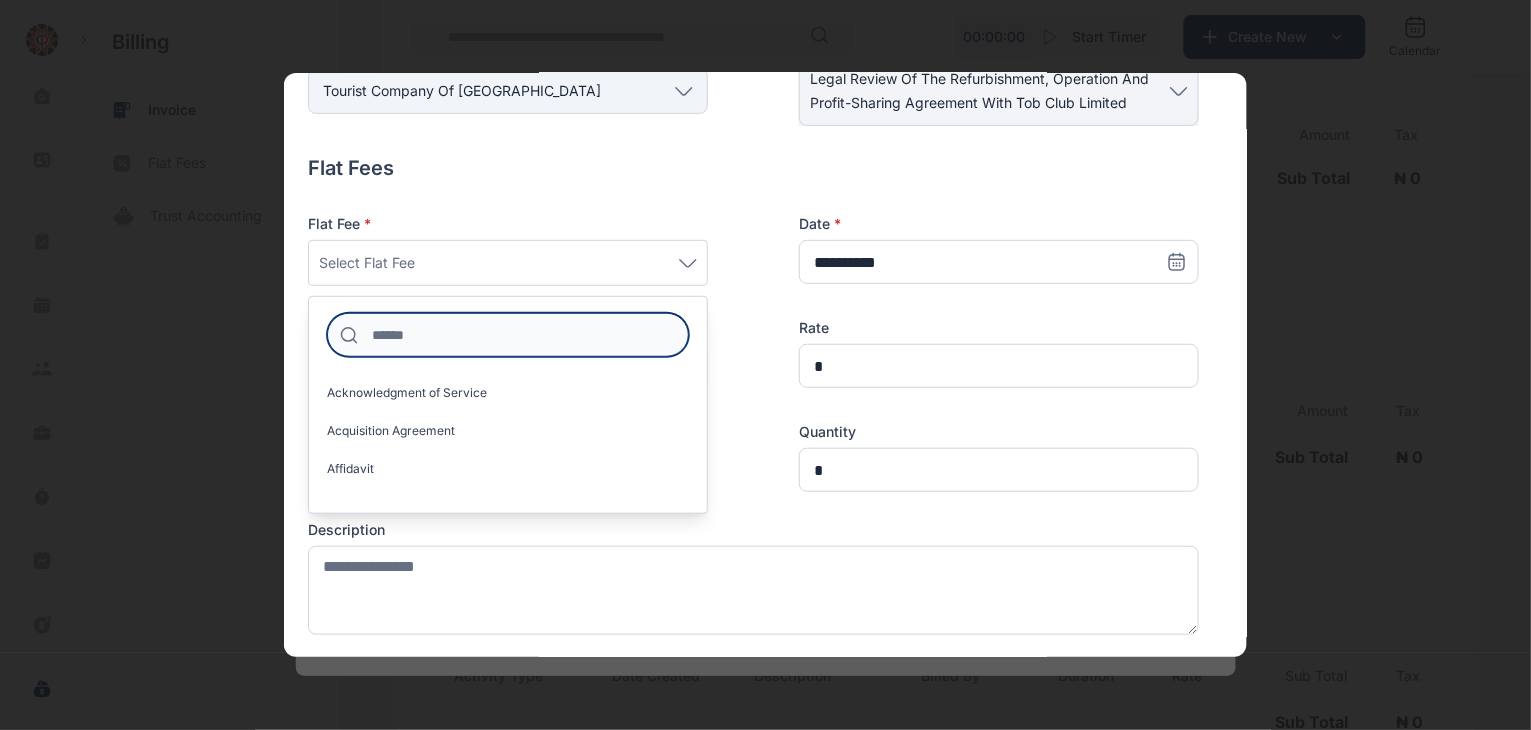 click at bounding box center (508, 335) 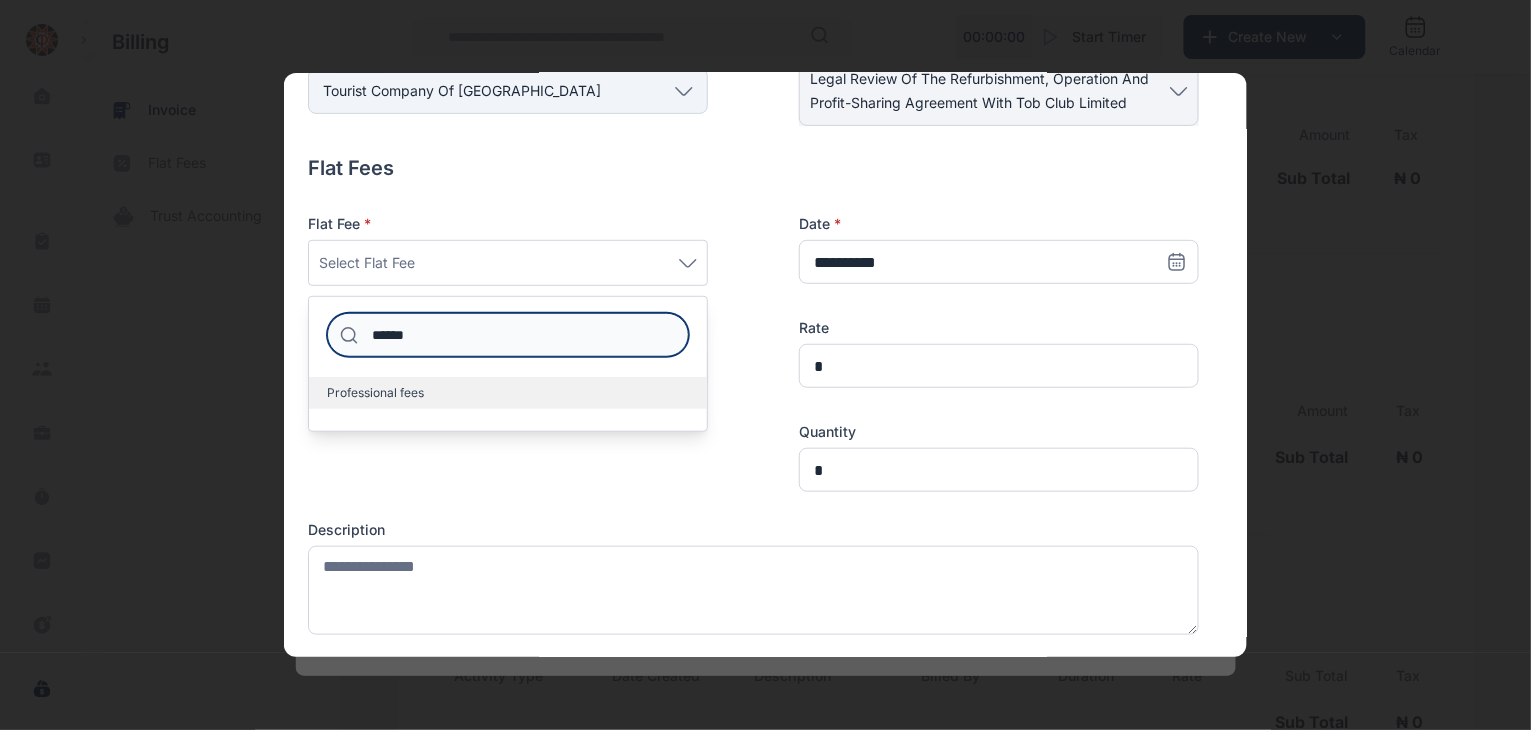 type on "******" 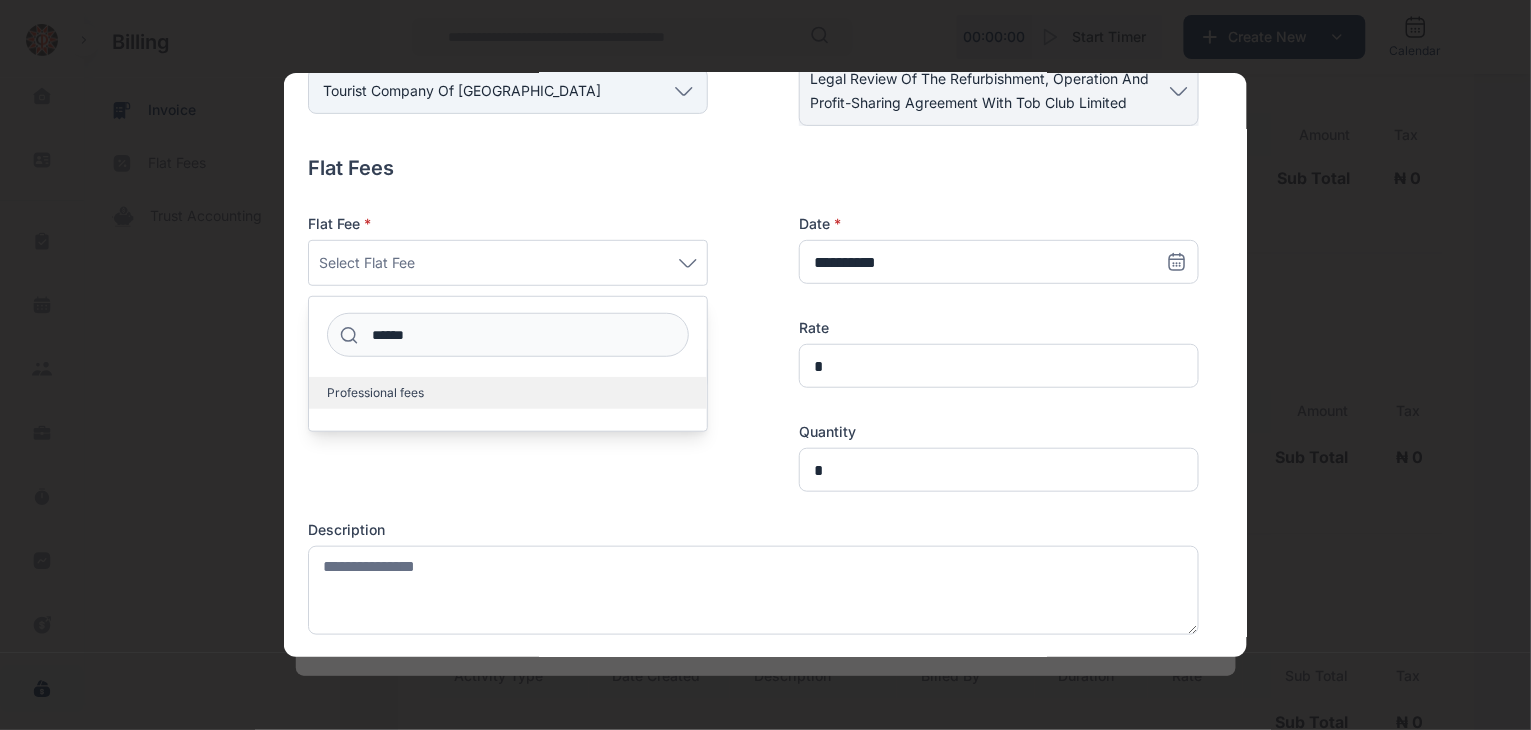 click on "Professional fees" at bounding box center (508, 393) 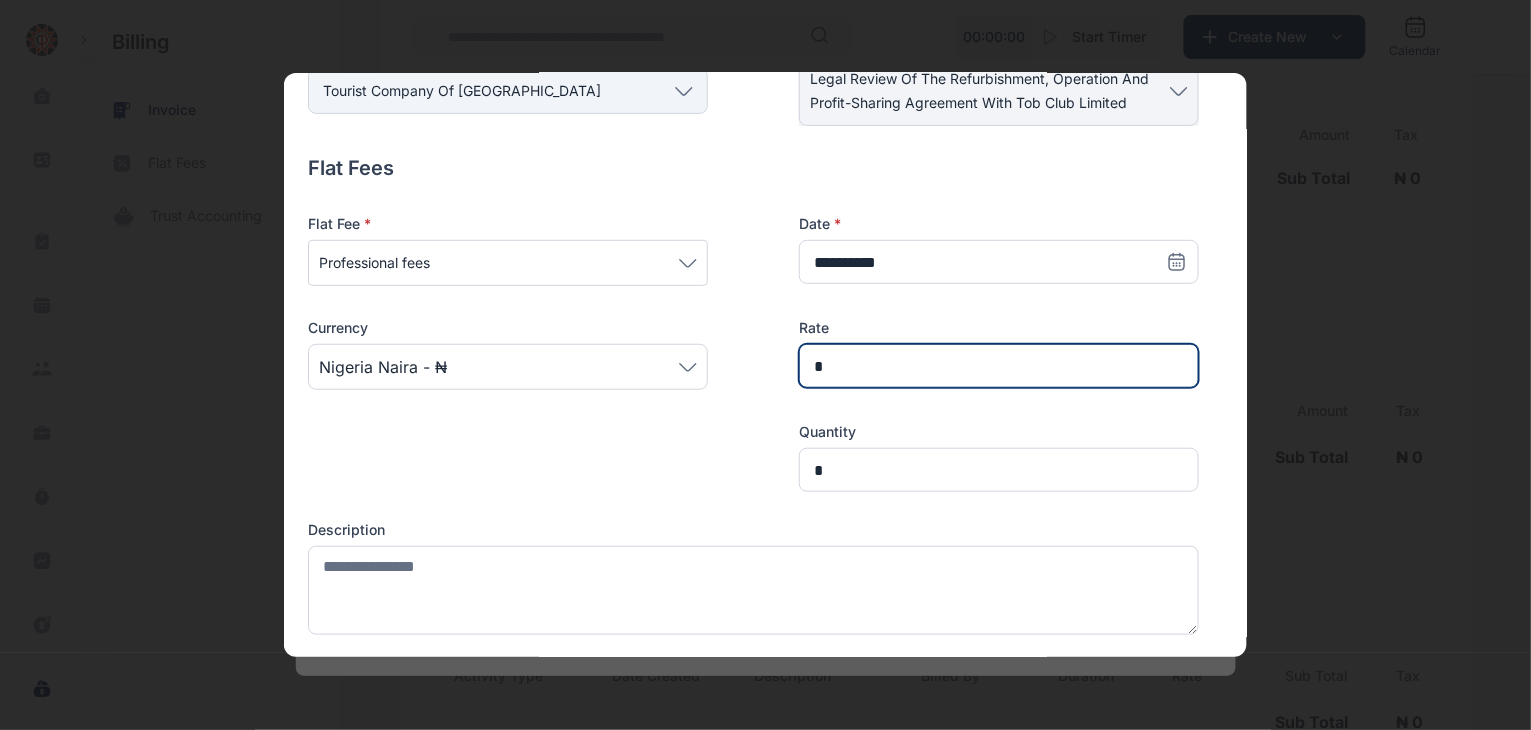 click on "*" at bounding box center (999, 366) 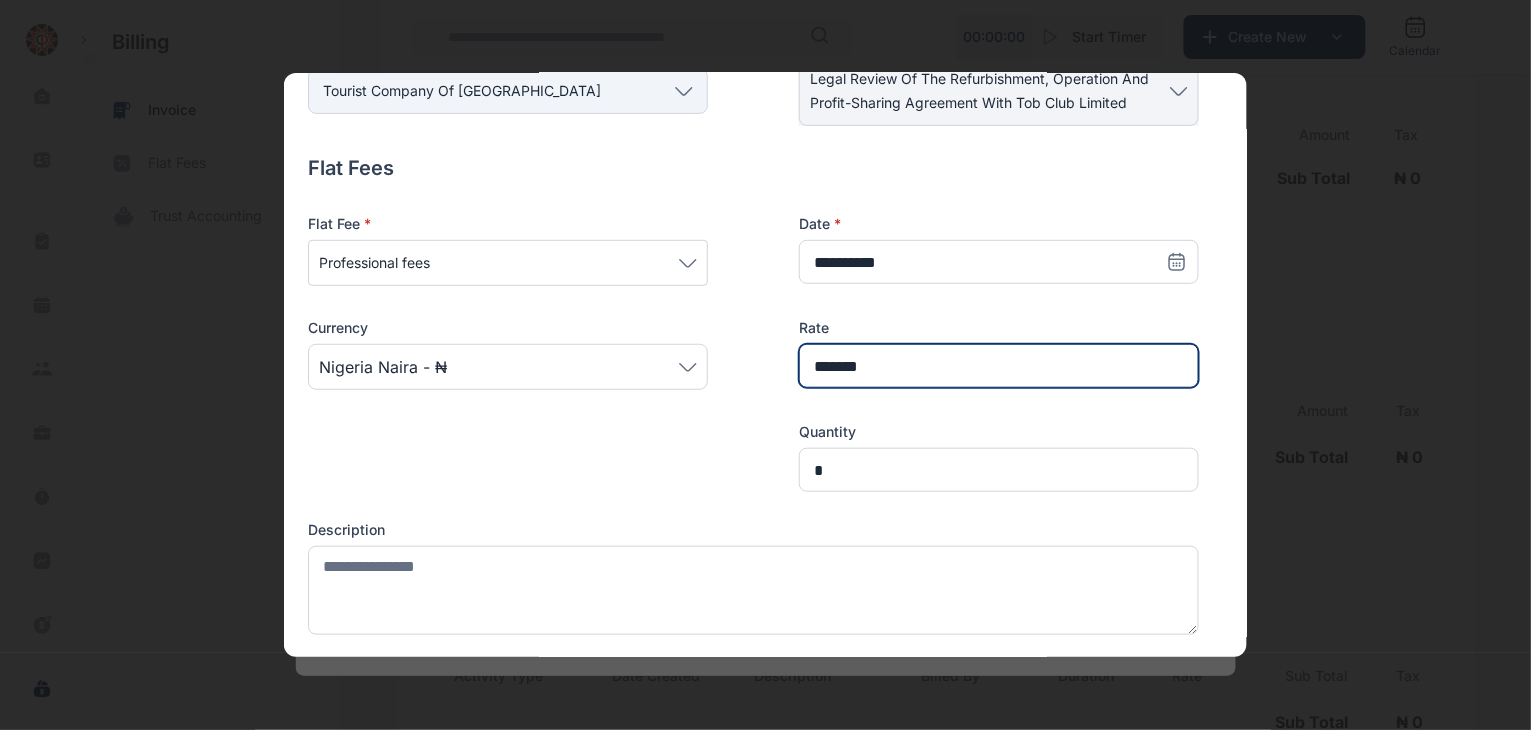 type on "*******" 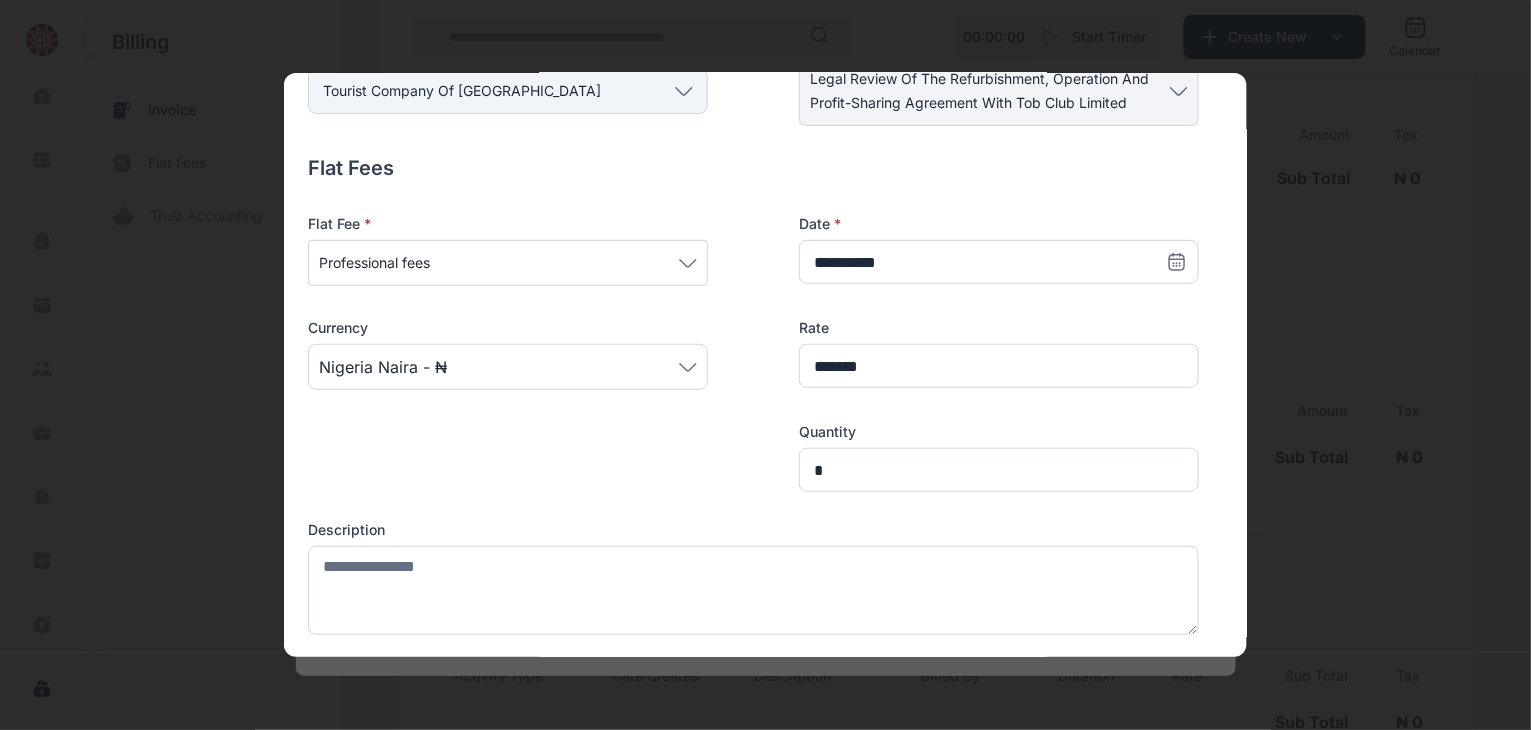 click on "**********" at bounding box center (753, 397) 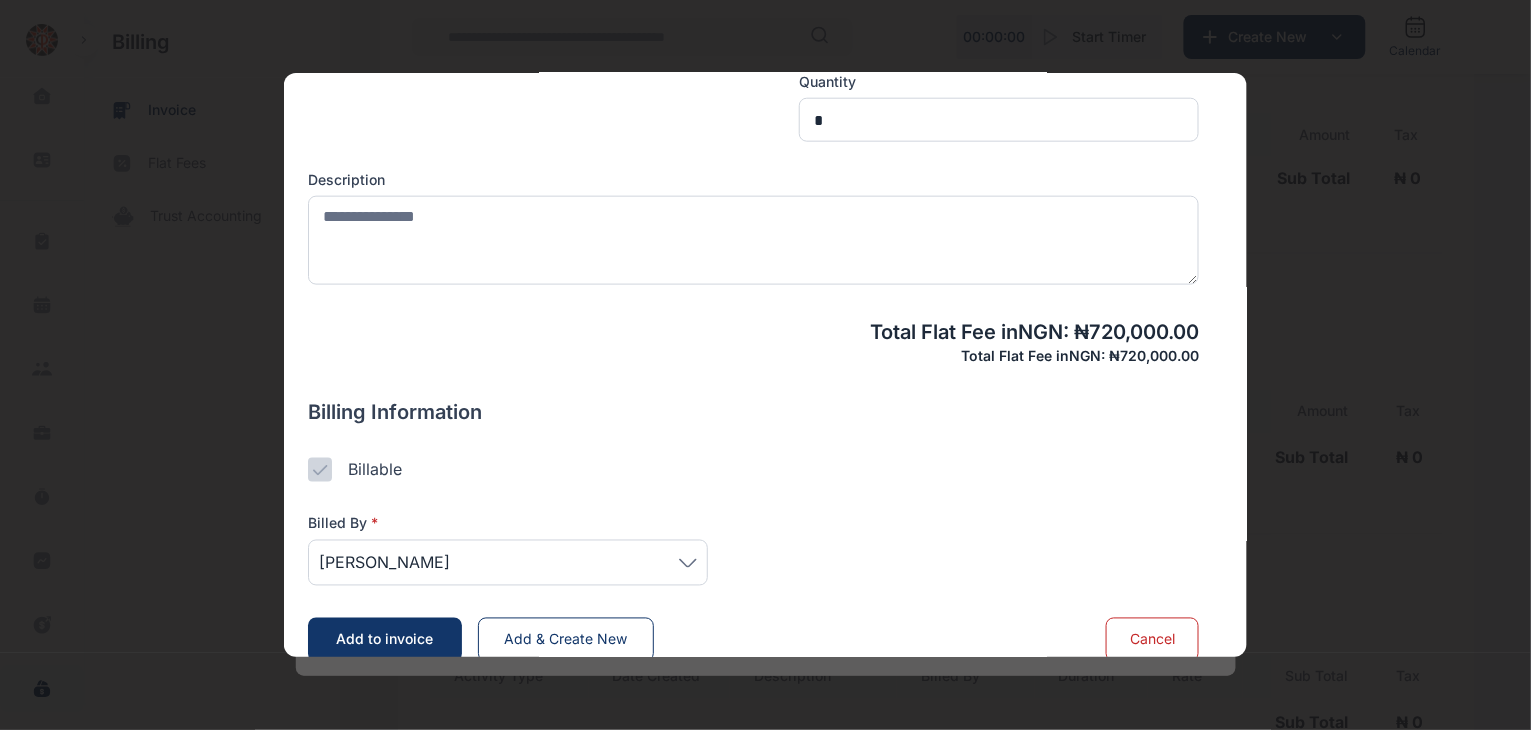 scroll, scrollTop: 578, scrollLeft: 0, axis: vertical 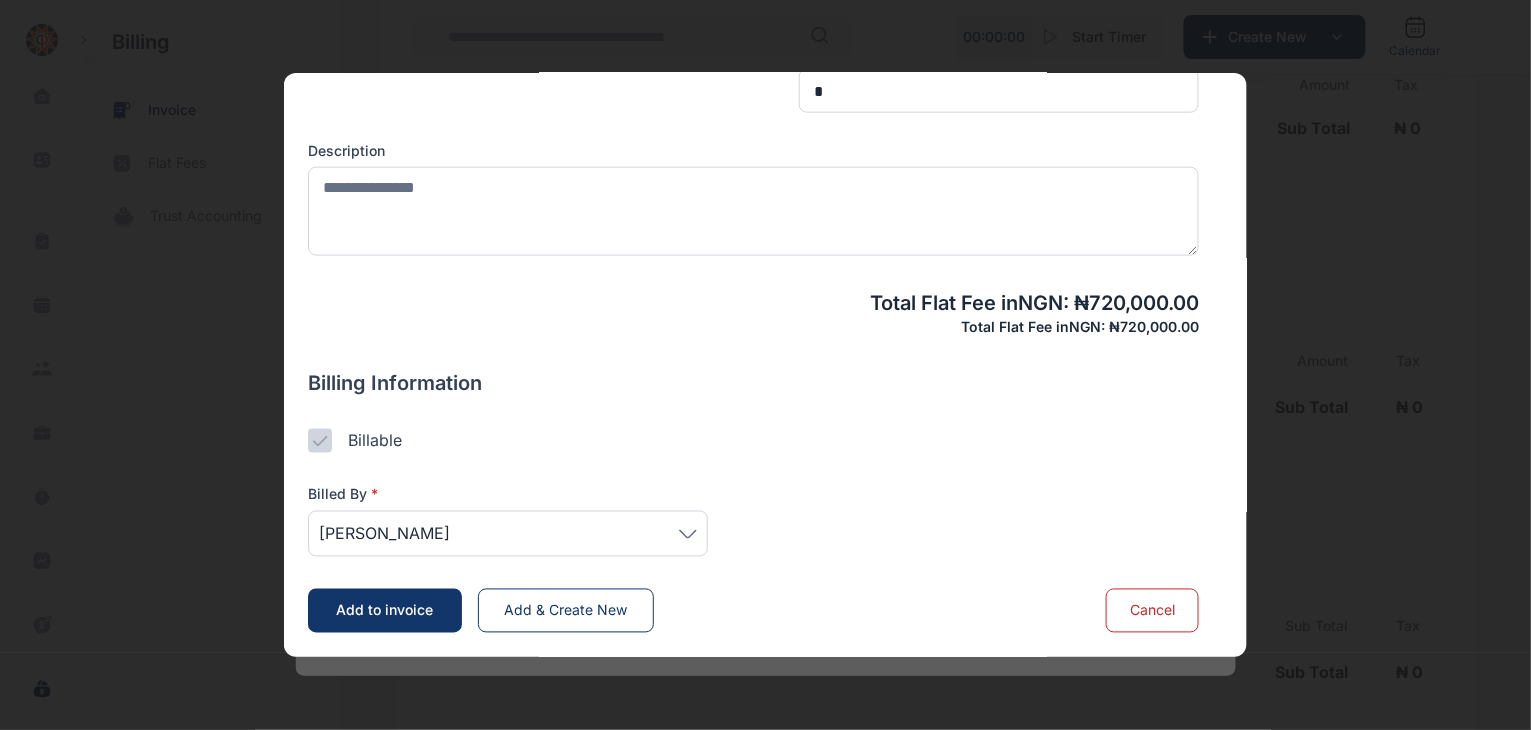 click on "Joseph Okonkwor" at bounding box center (508, 534) 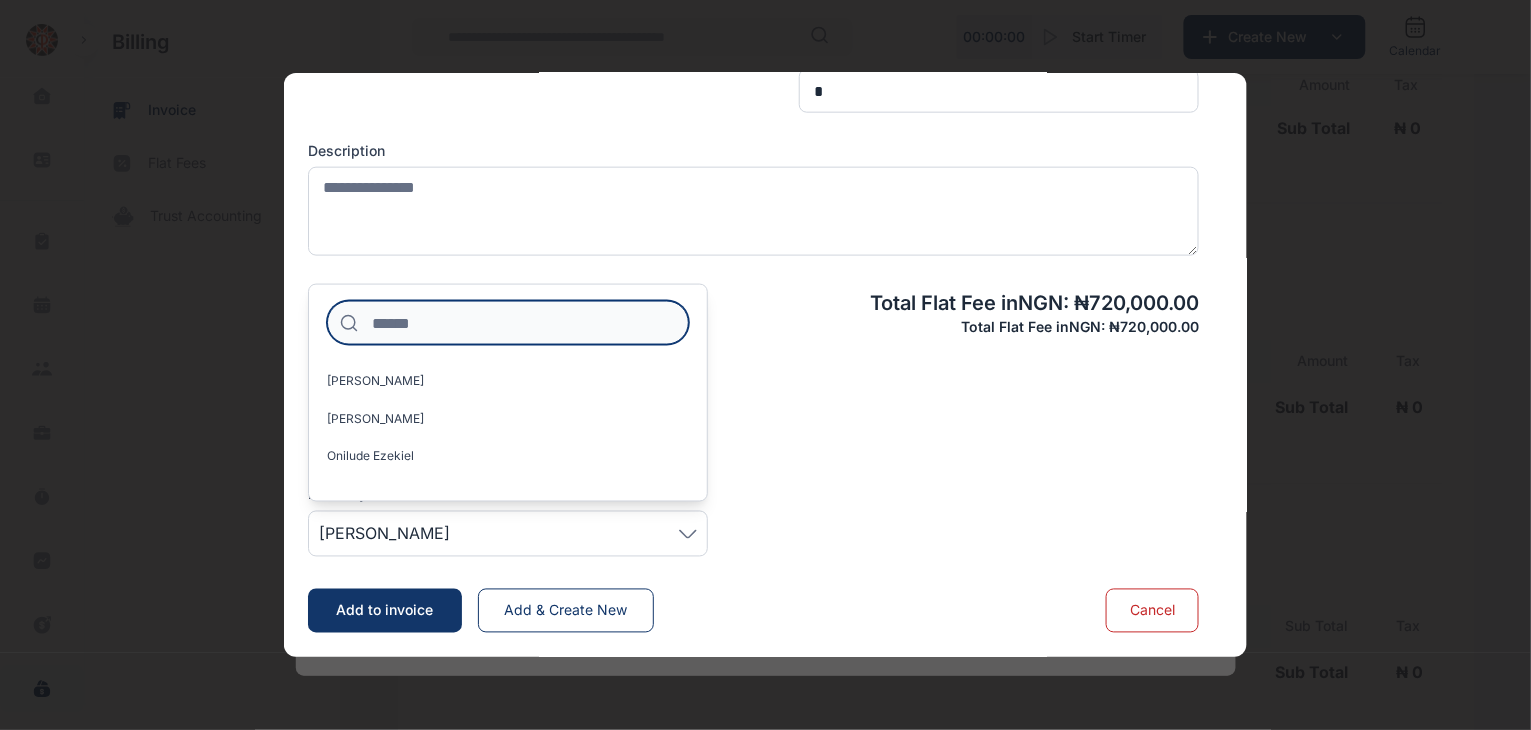 click at bounding box center [508, 323] 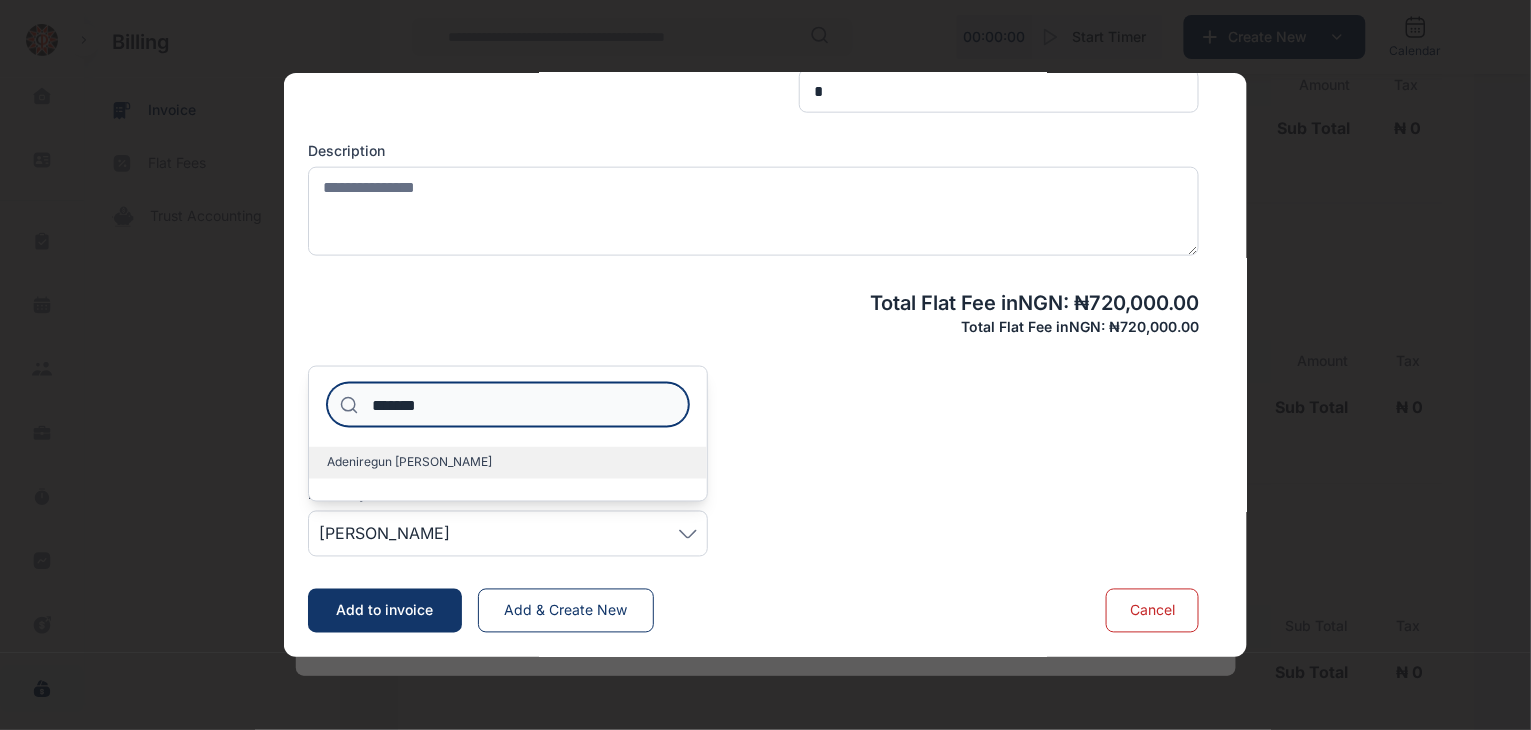 type on "*******" 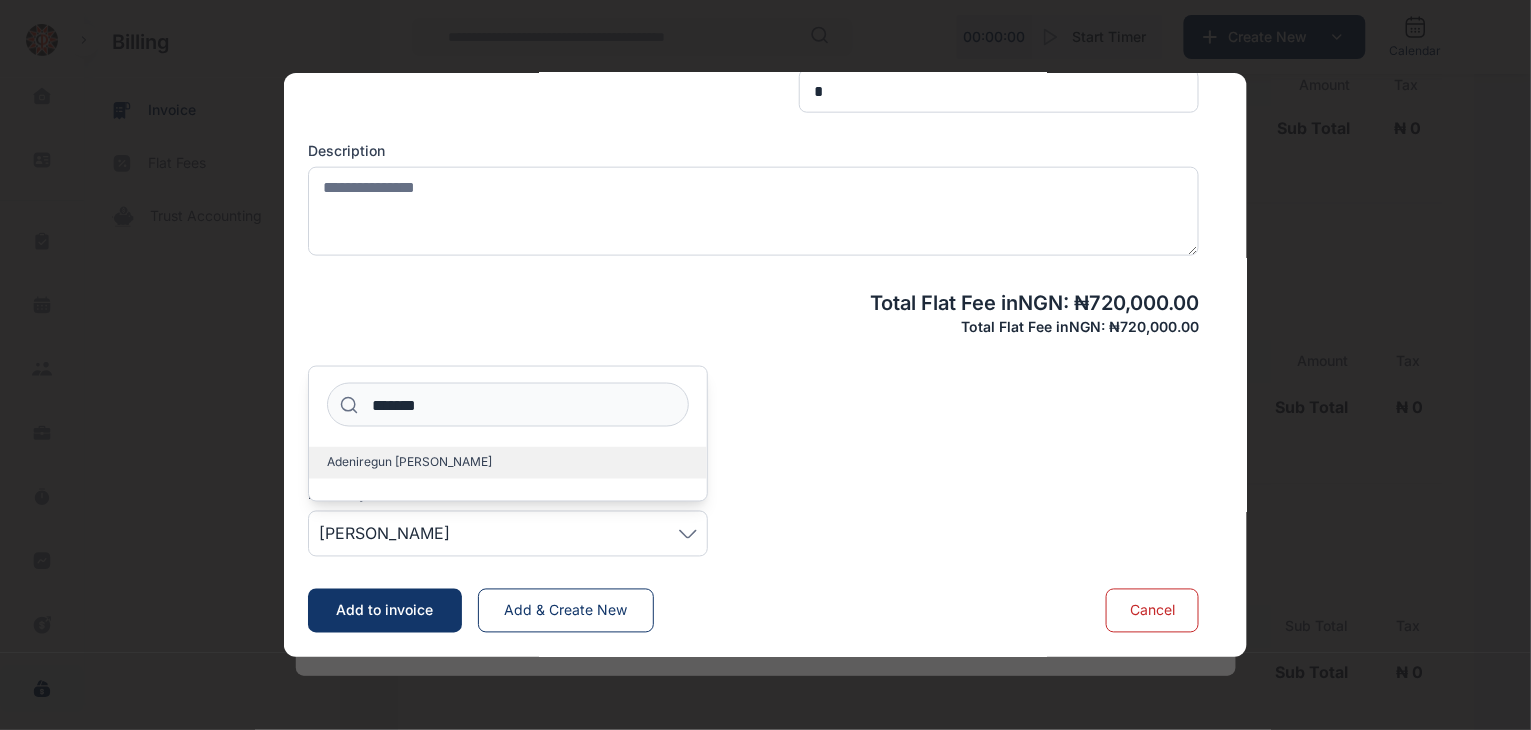 click on "Adeniregun Michael Adesoji" at bounding box center (409, 463) 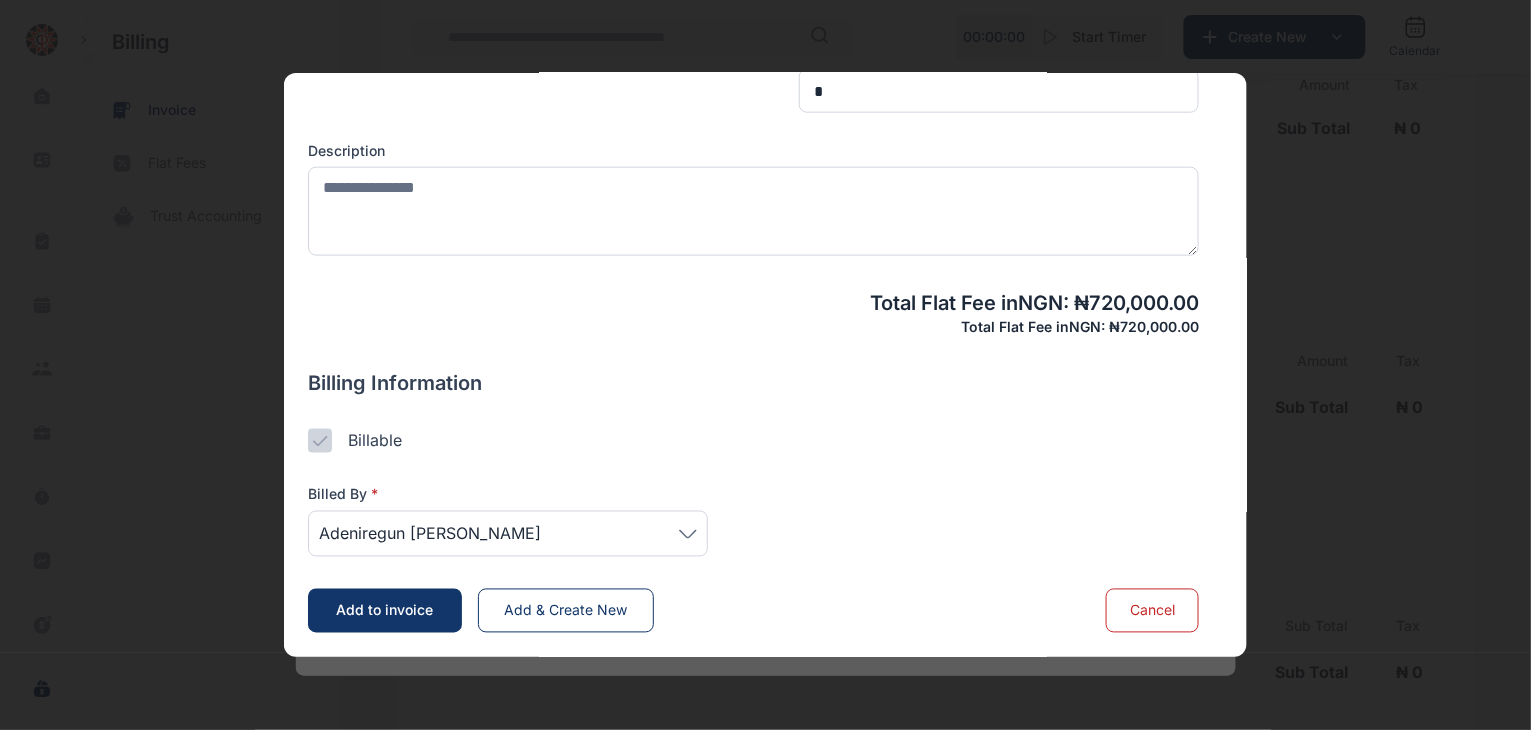 click on "Add to invoice" at bounding box center [385, 610] 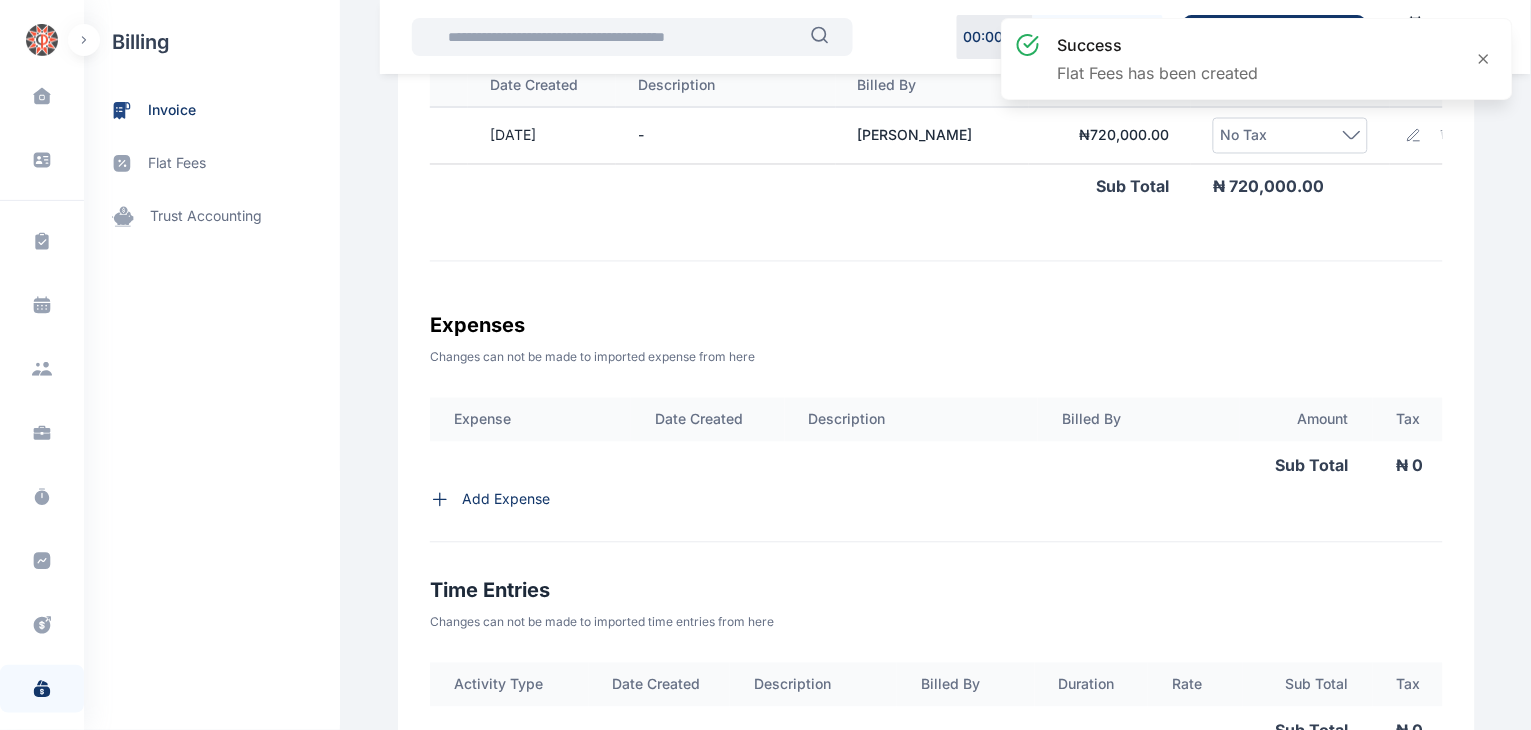 scroll, scrollTop: 0, scrollLeft: 173, axis: horizontal 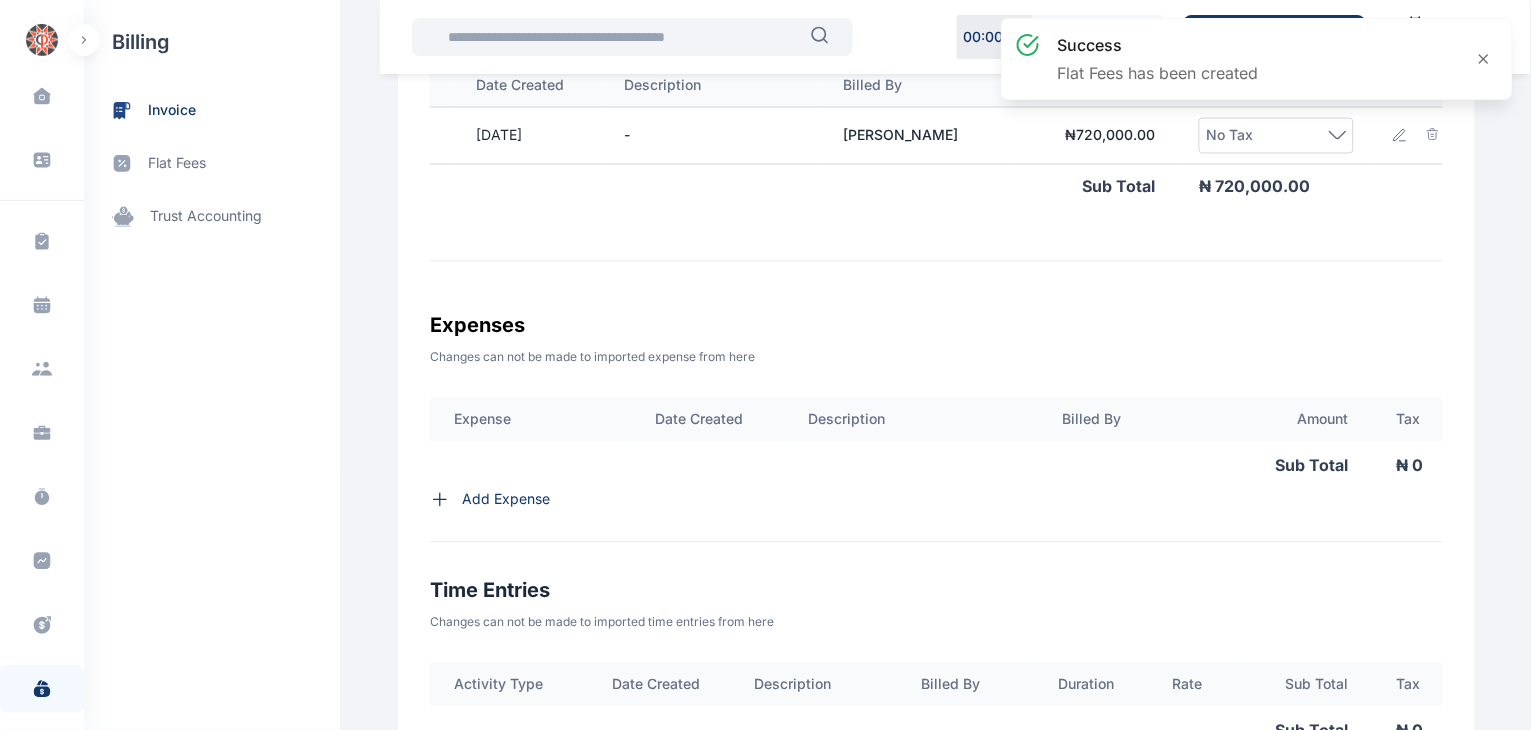 click 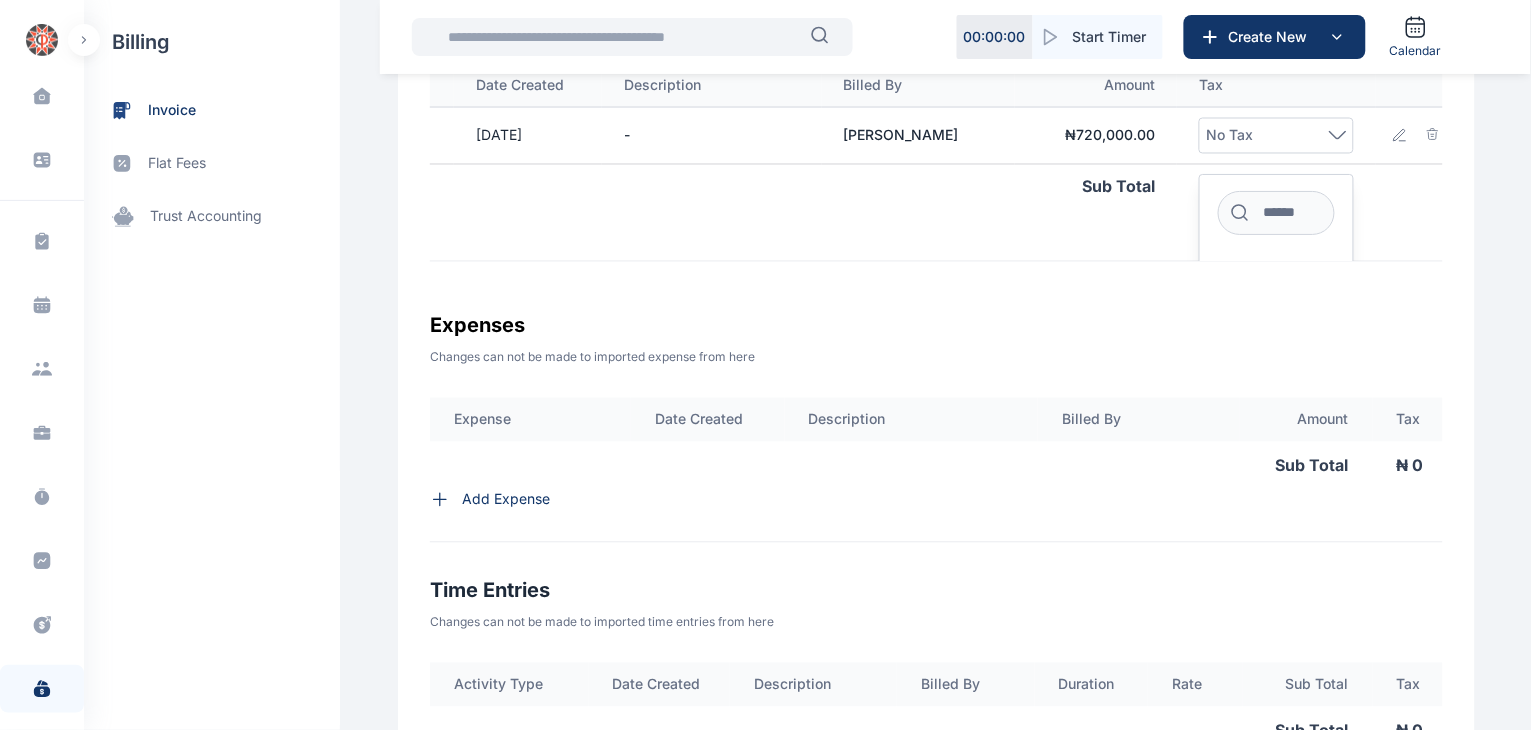 click at bounding box center (1276, 213) 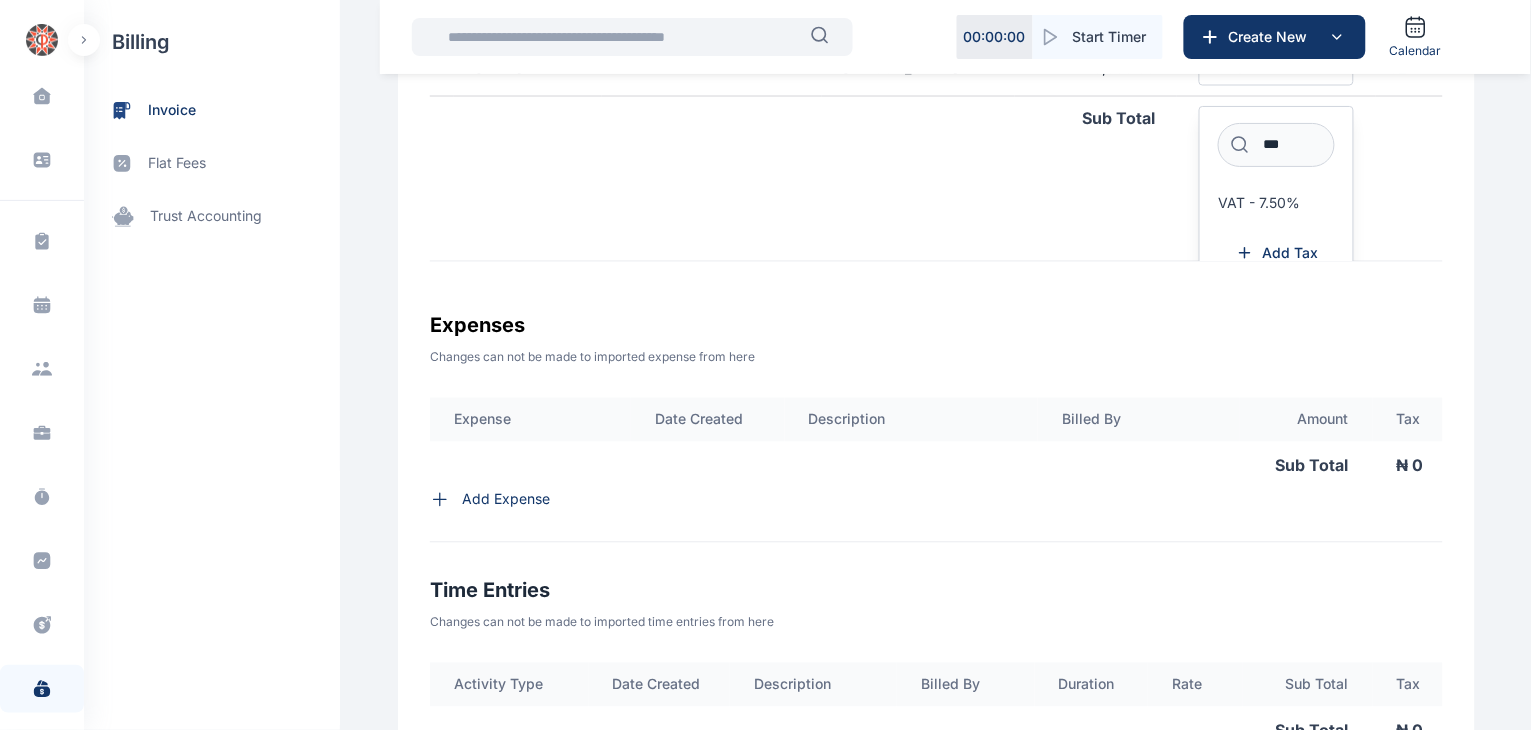 scroll, scrollTop: 84, scrollLeft: 173, axis: both 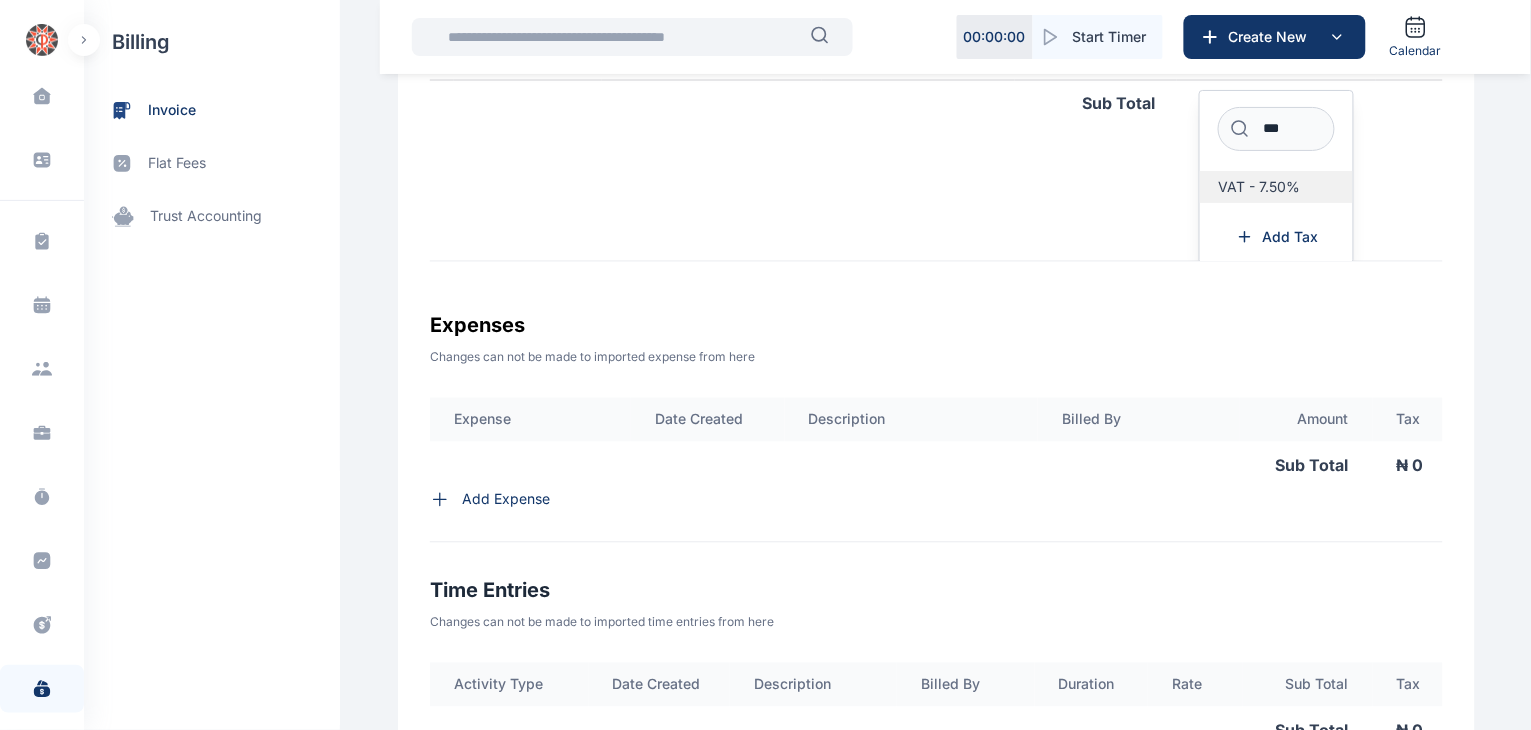 type on "***" 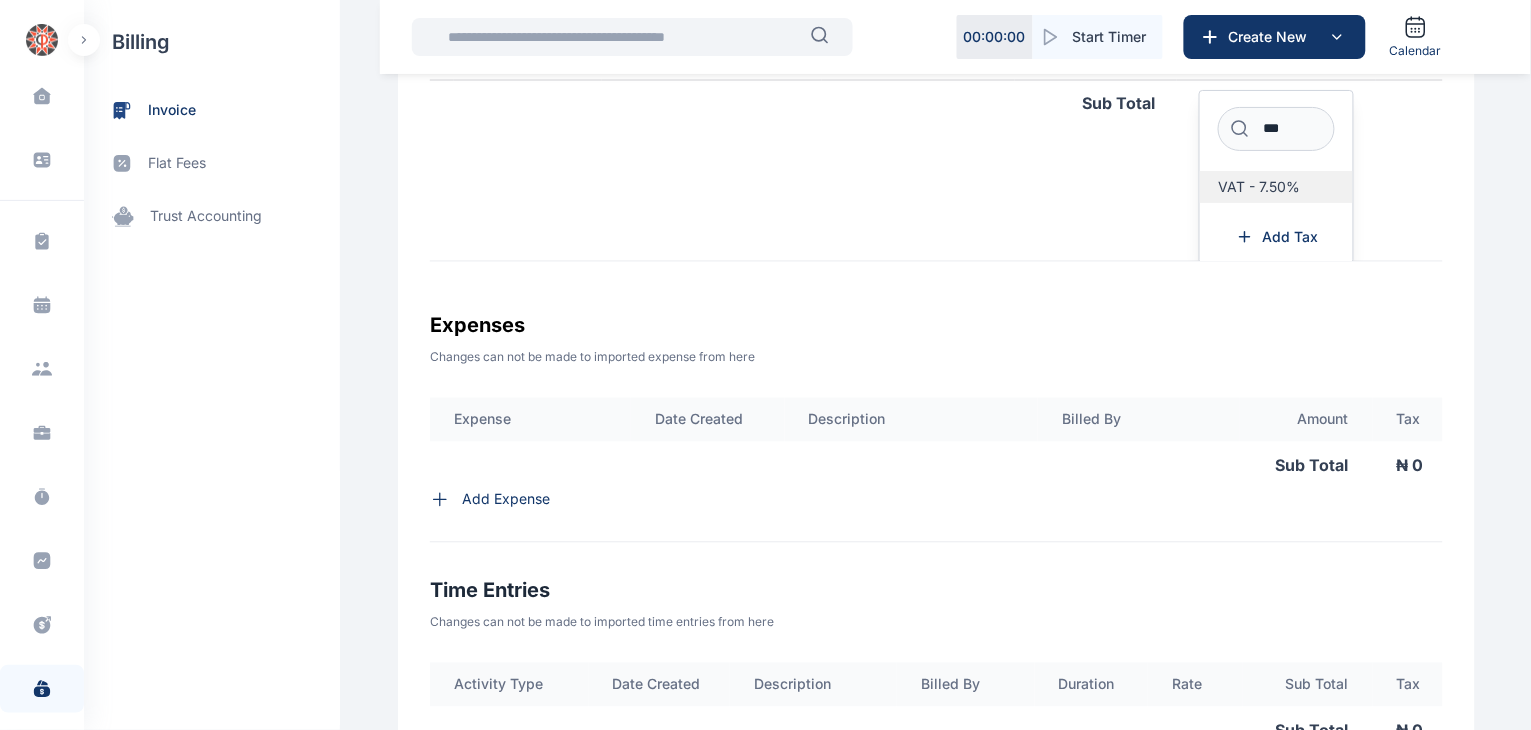 click on "VAT - 7.50%" at bounding box center [1259, 187] 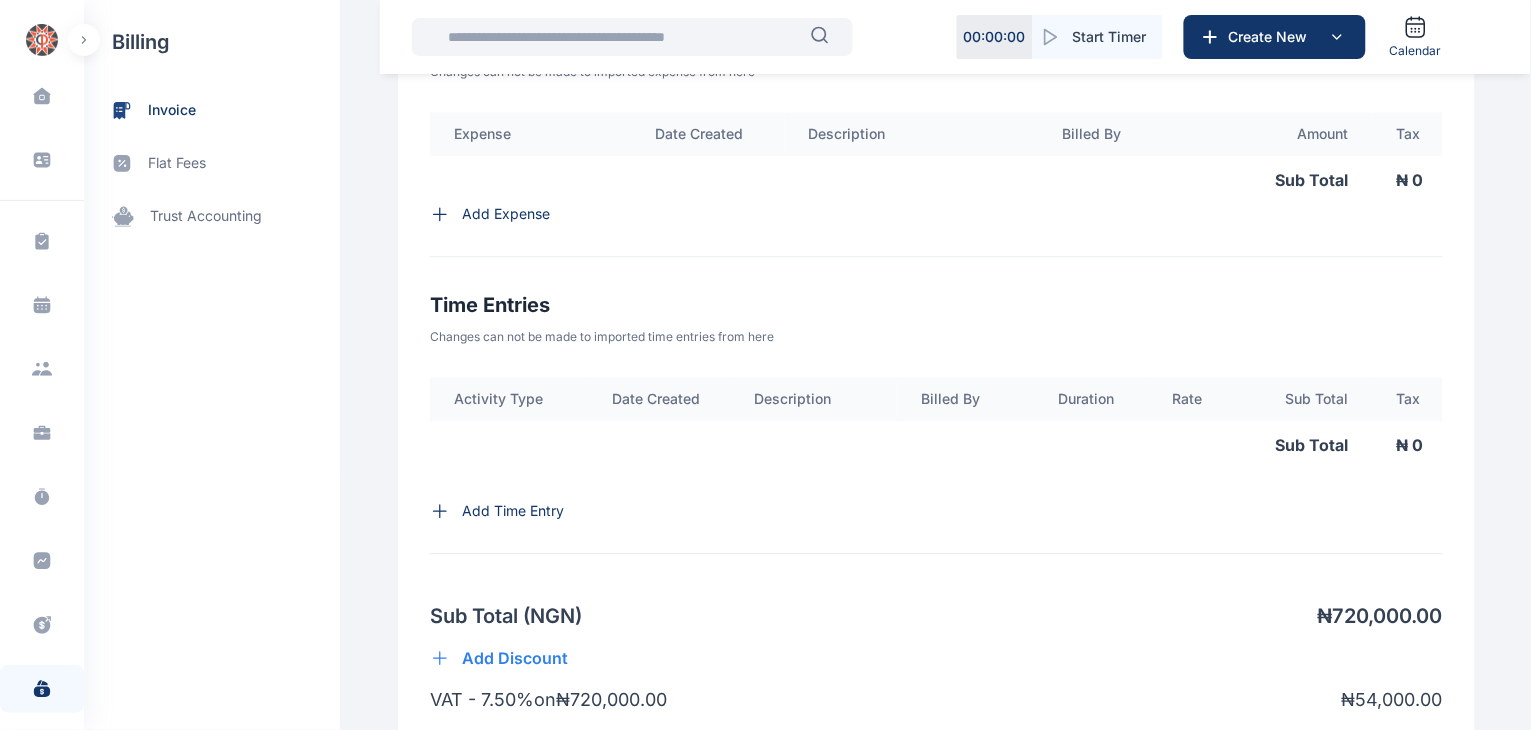 scroll, scrollTop: 1128, scrollLeft: 0, axis: vertical 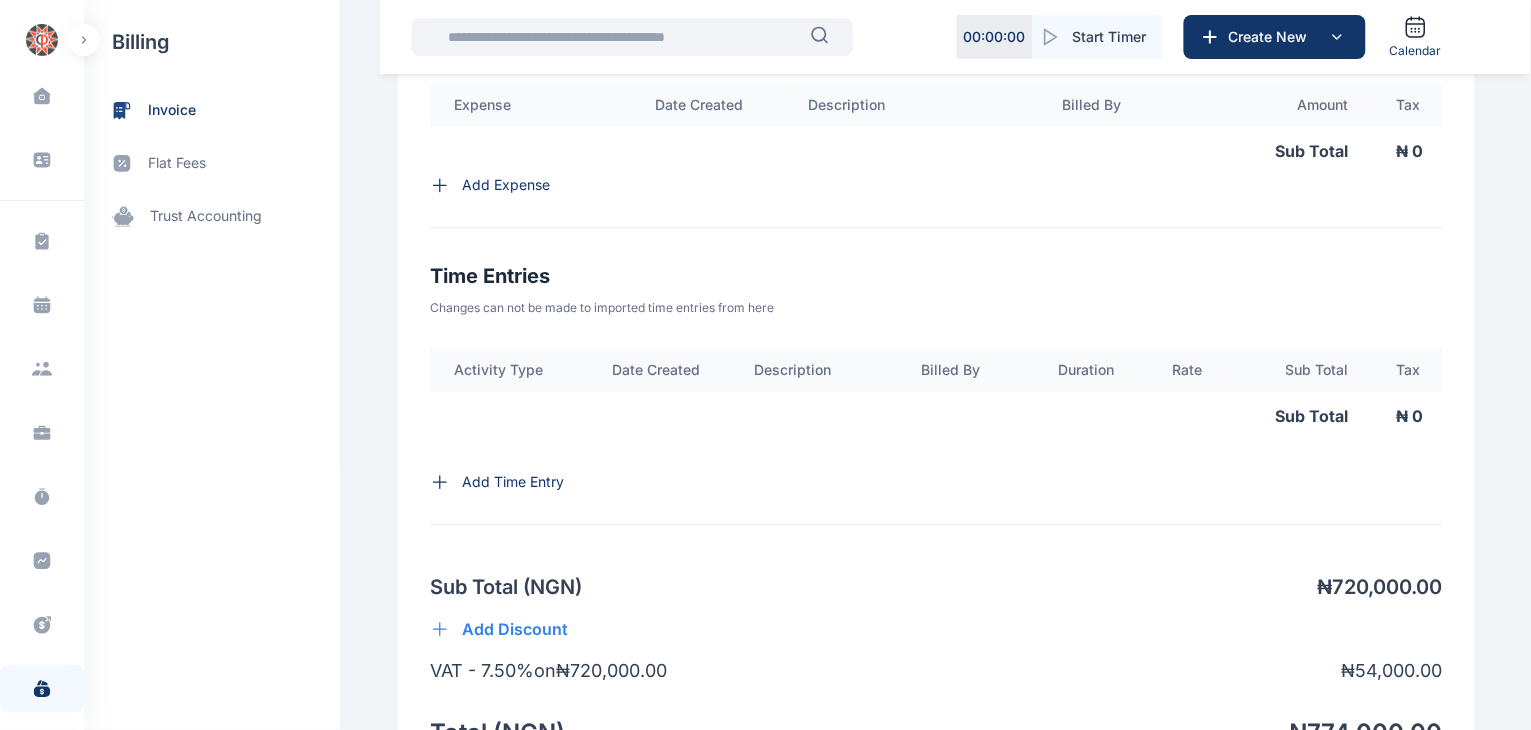 click on "Add Time Entry" at bounding box center [936, 482] 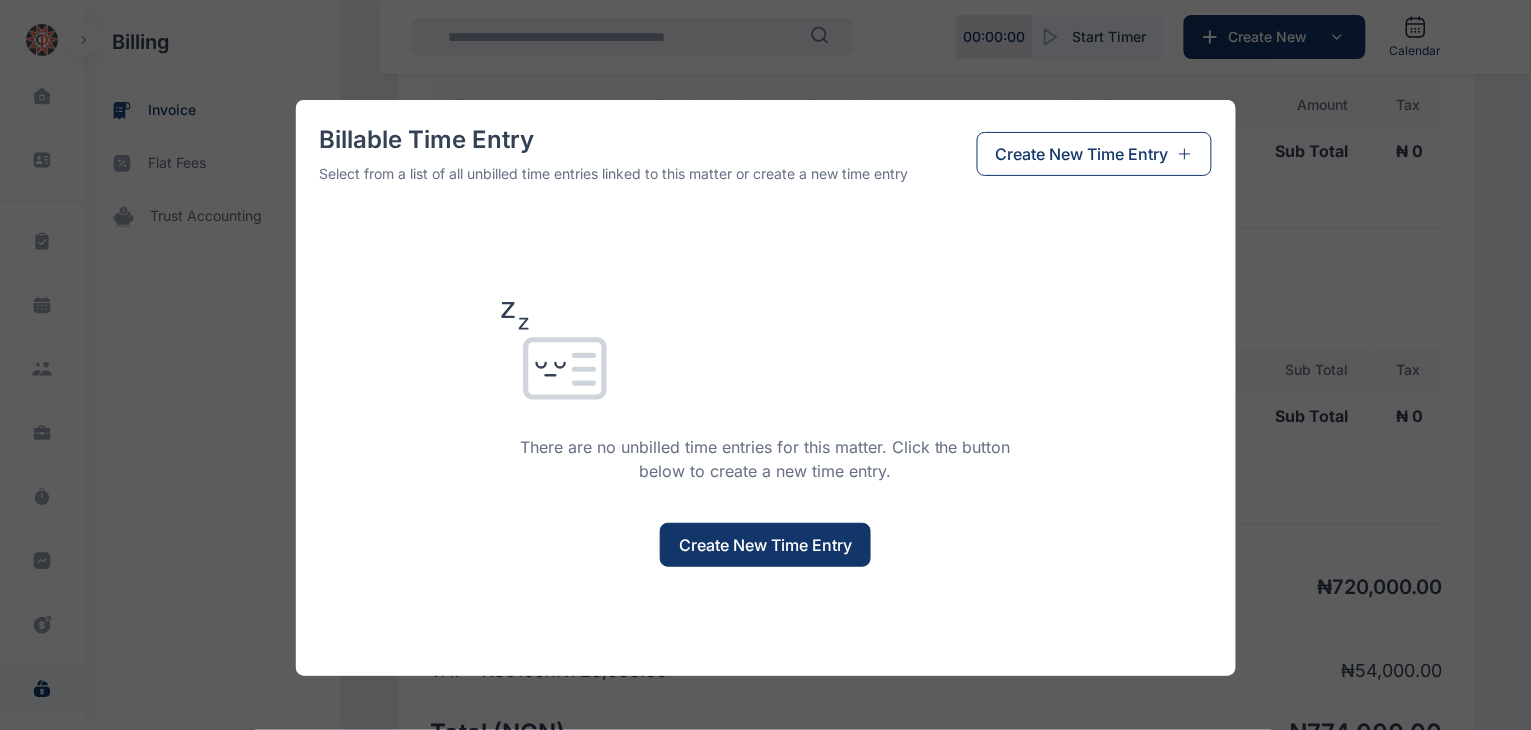 click on "Billable Time Entry Select from a list of all unbilled time entries linked to this matter or create a new time entry Create New Time Entry There are no unbilled time entries for this matter. Click the button below to create a new time entry. Create New Time Entry" at bounding box center (765, 365) 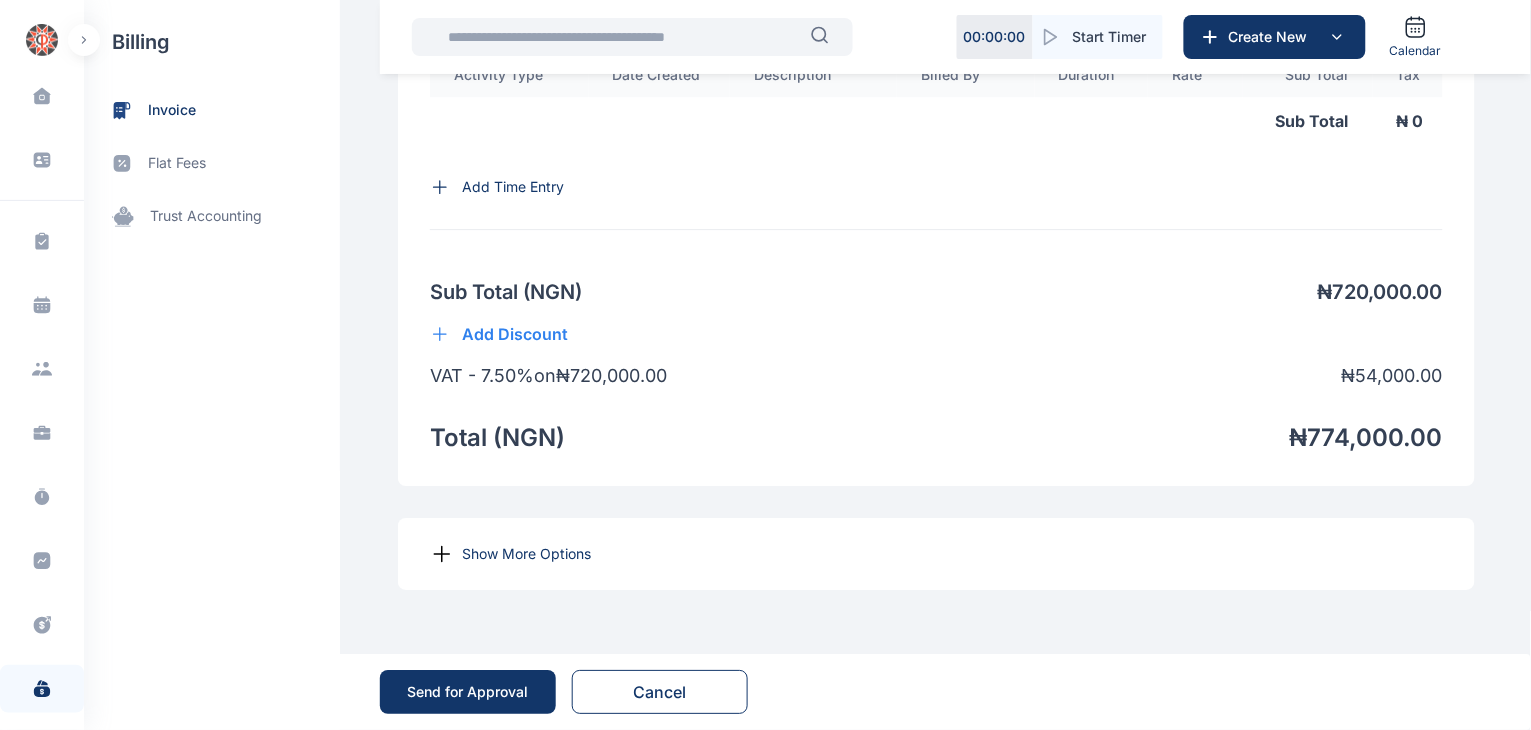 scroll, scrollTop: 1453, scrollLeft: 0, axis: vertical 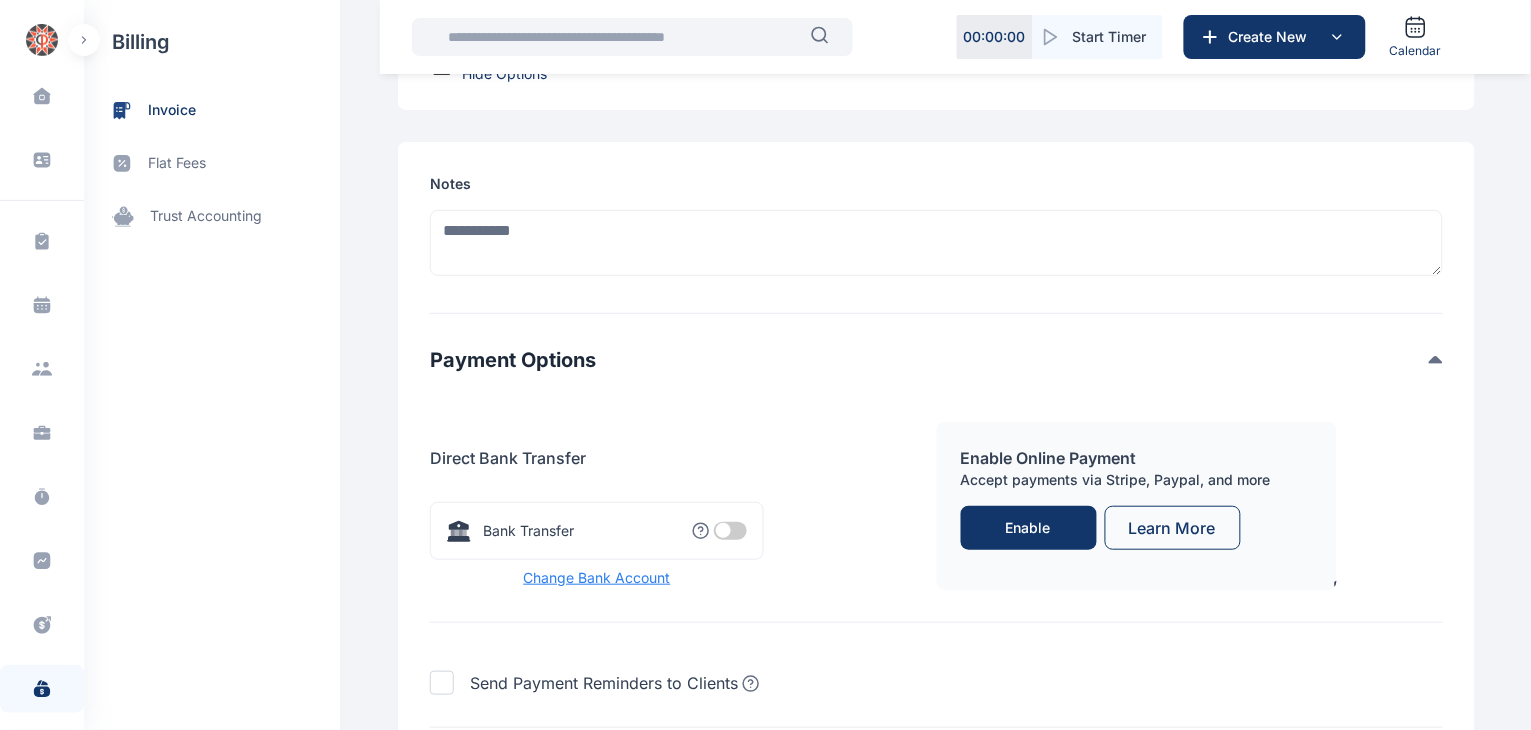 click at bounding box center [730, 531] 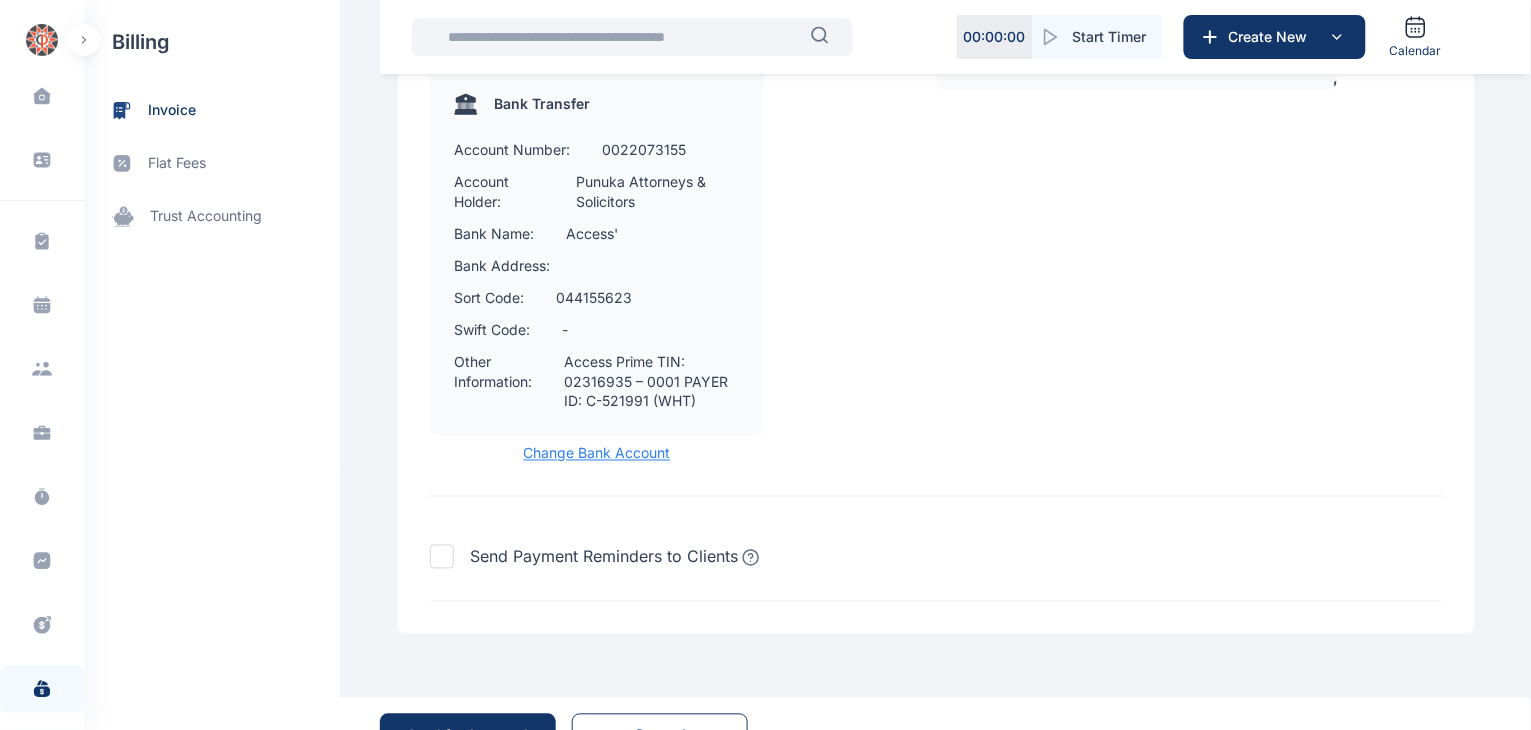scroll, scrollTop: 2478, scrollLeft: 0, axis: vertical 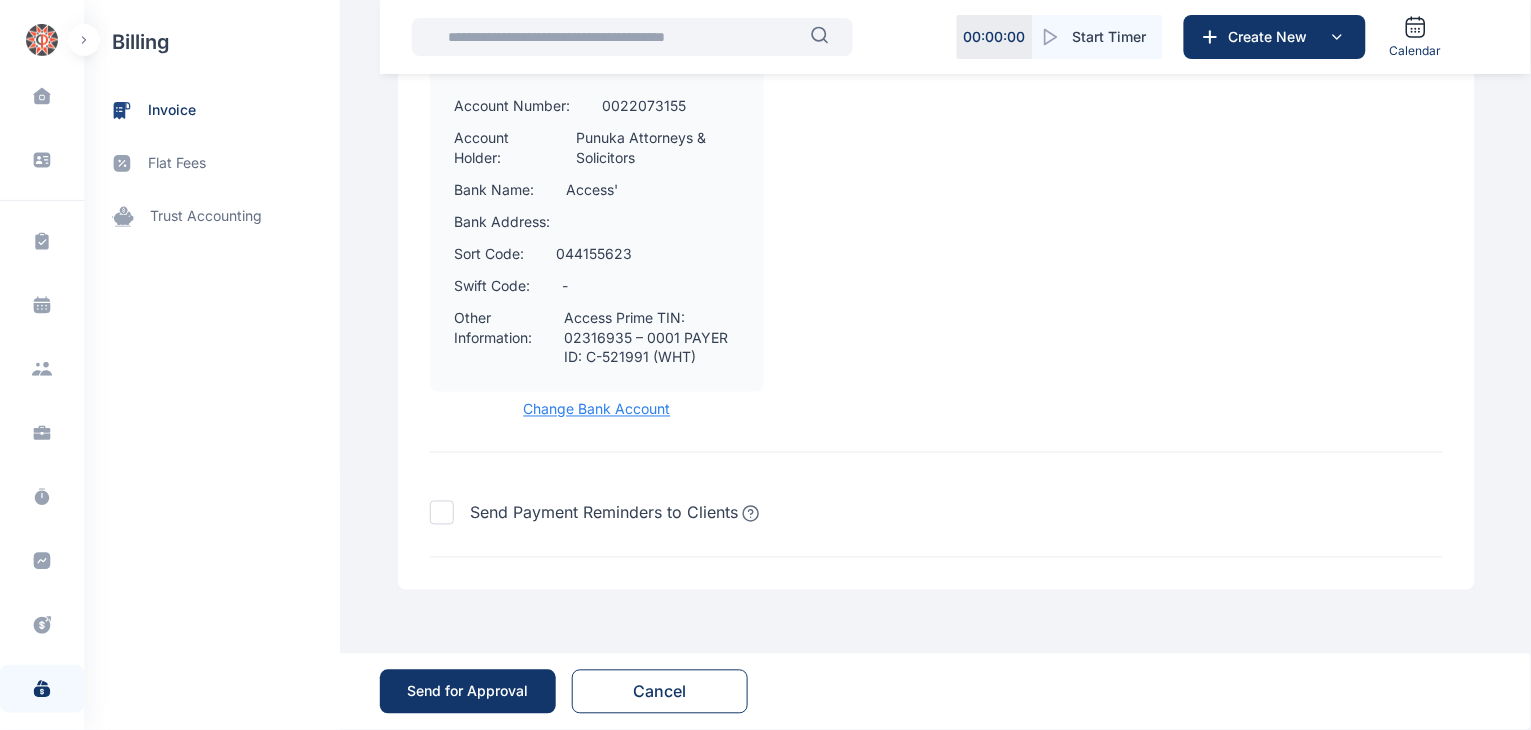 click on "Send for Approval" at bounding box center [468, 692] 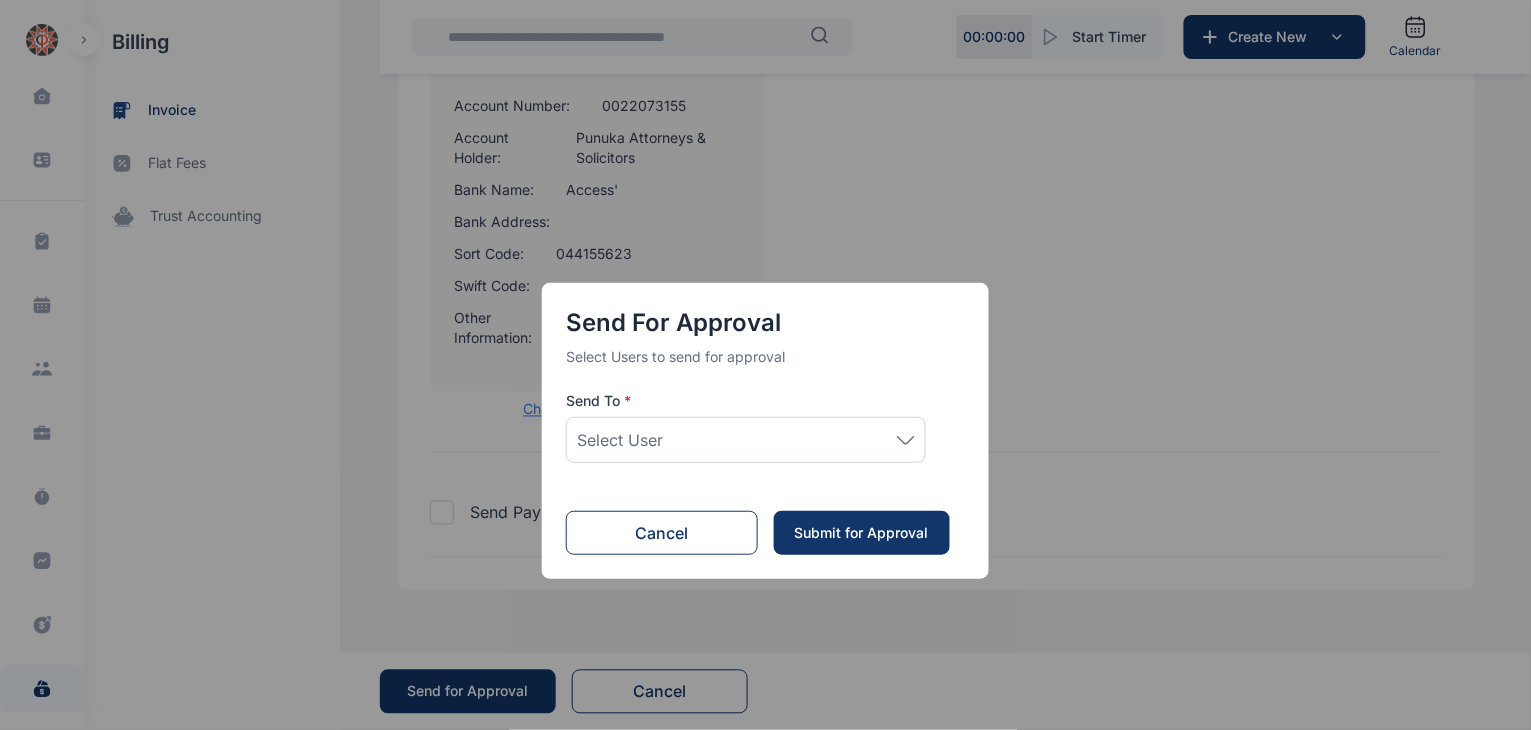 click on "Select User" at bounding box center [746, 440] 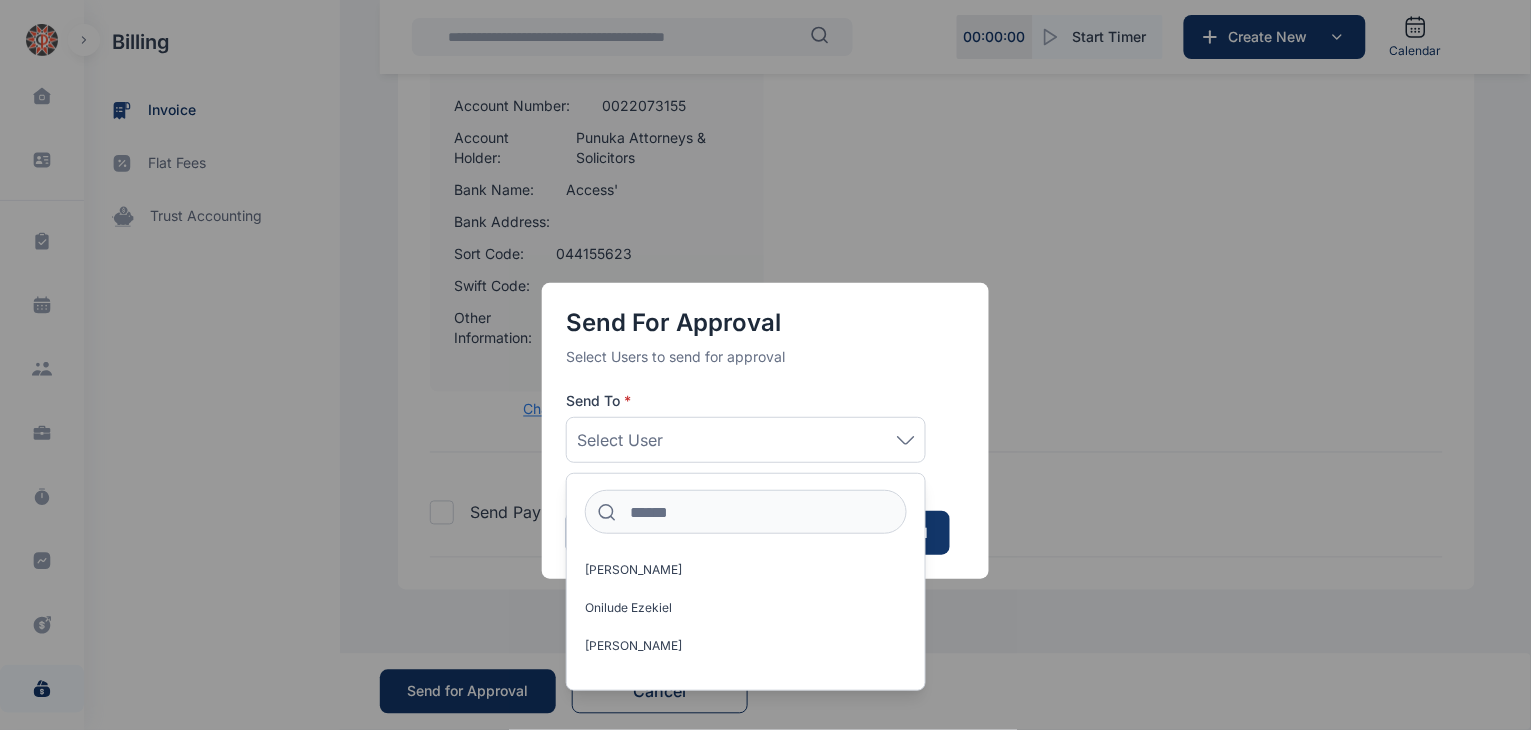 click on "Send for Approval Select Users to send for approval Send To   * Select User Joseph Okonkwor Onilude Ezekiel Idigbe Anthony Idigbe Elizabeth Cancel Submit for Approval" at bounding box center (765, 365) 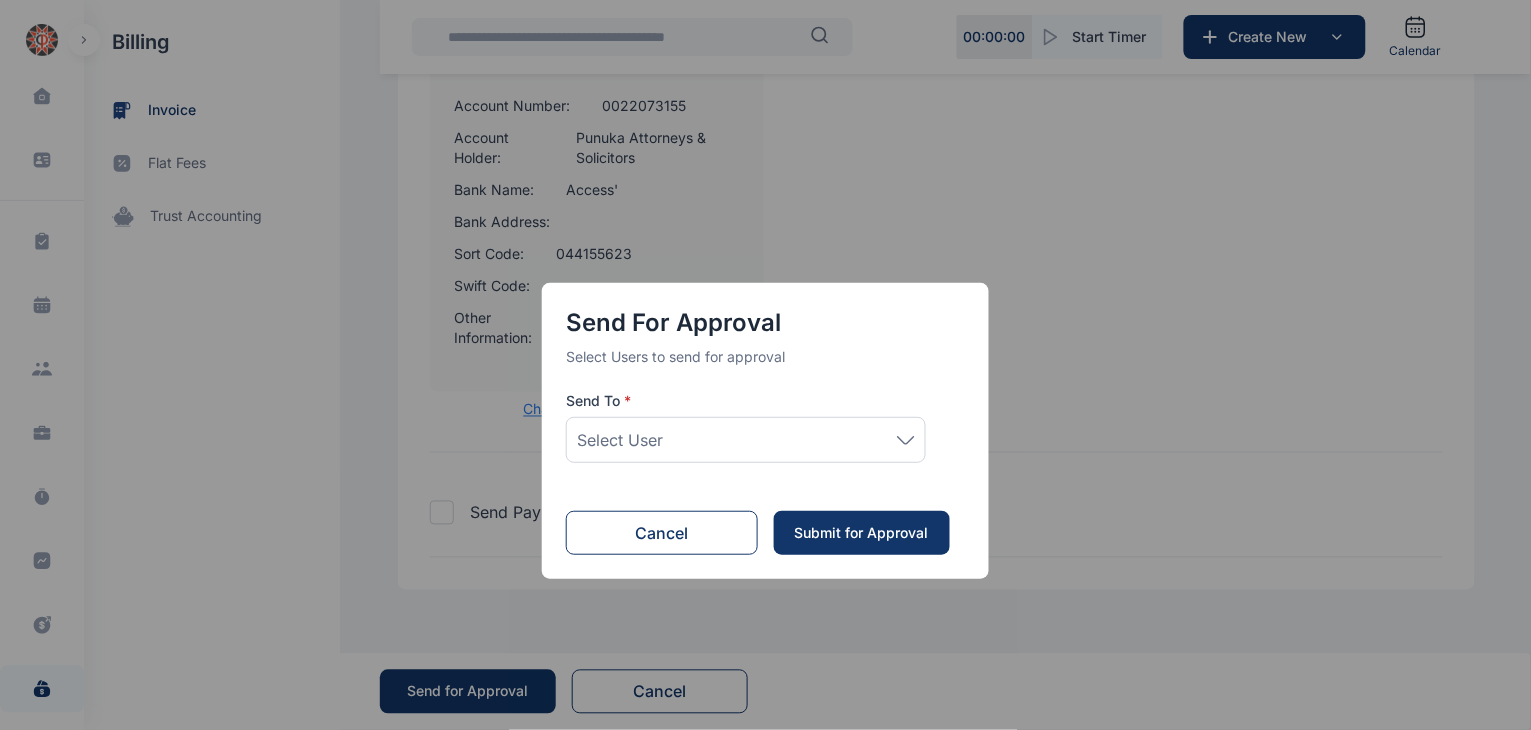 click on "Cancel" at bounding box center [662, 533] 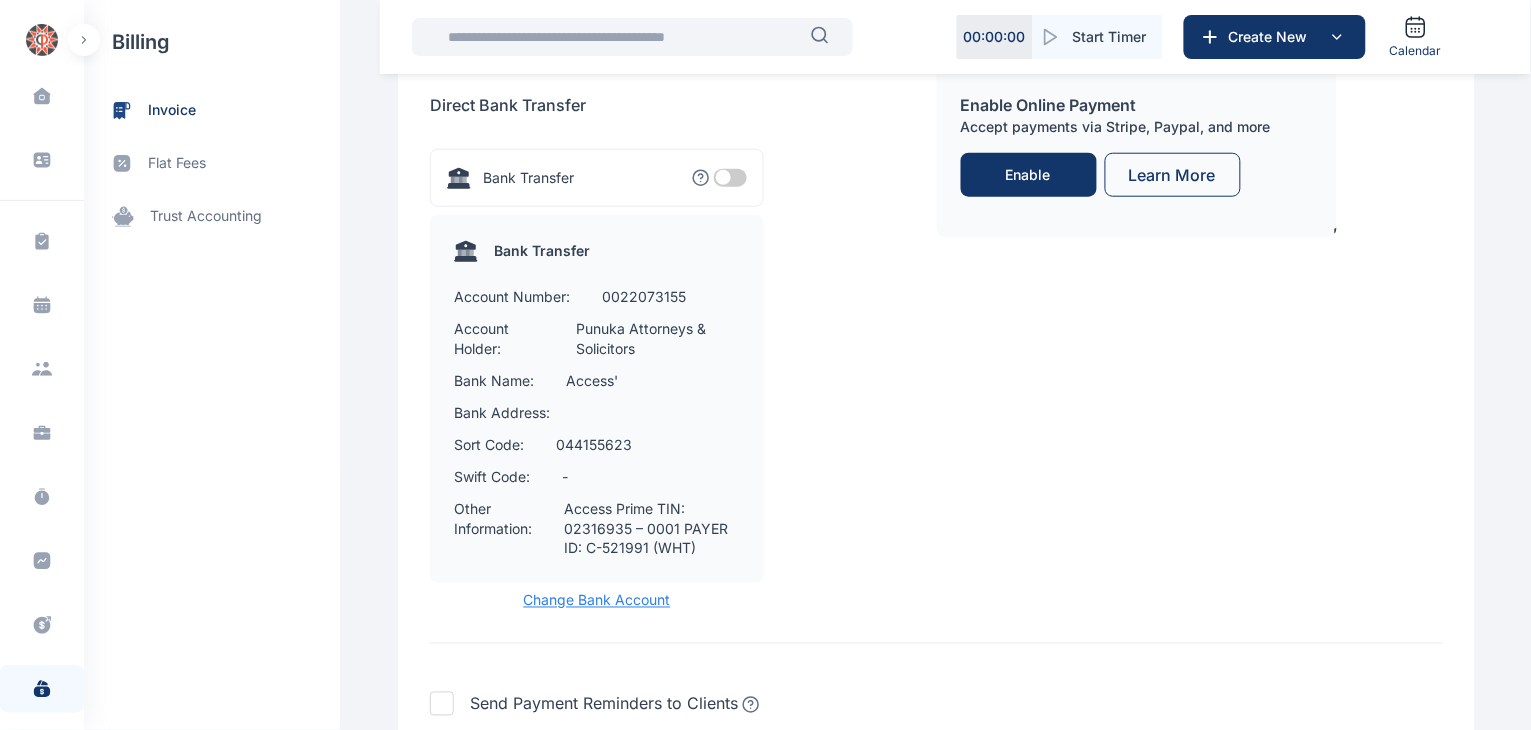 scroll, scrollTop: 2478, scrollLeft: 0, axis: vertical 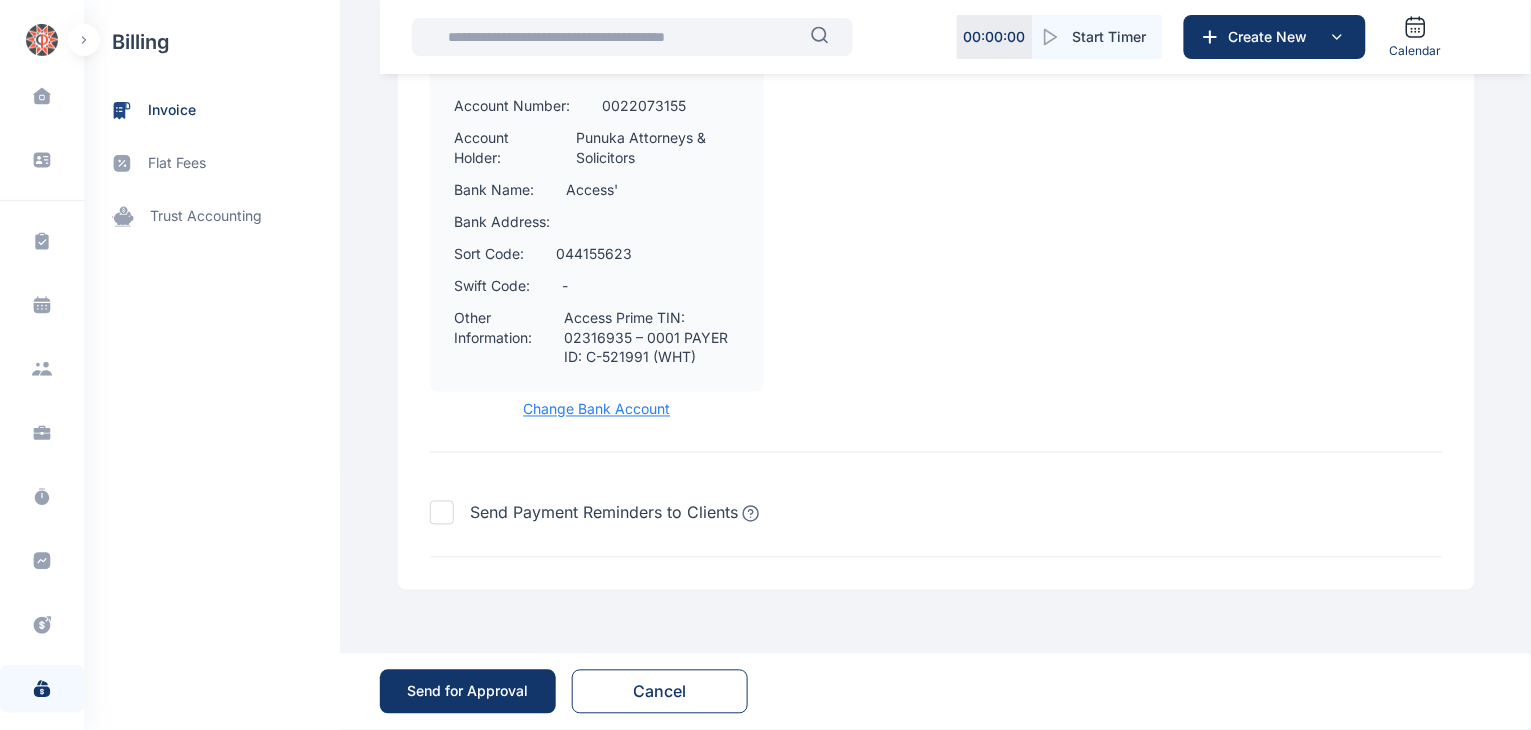 click on "Send for Approval" at bounding box center (468, 692) 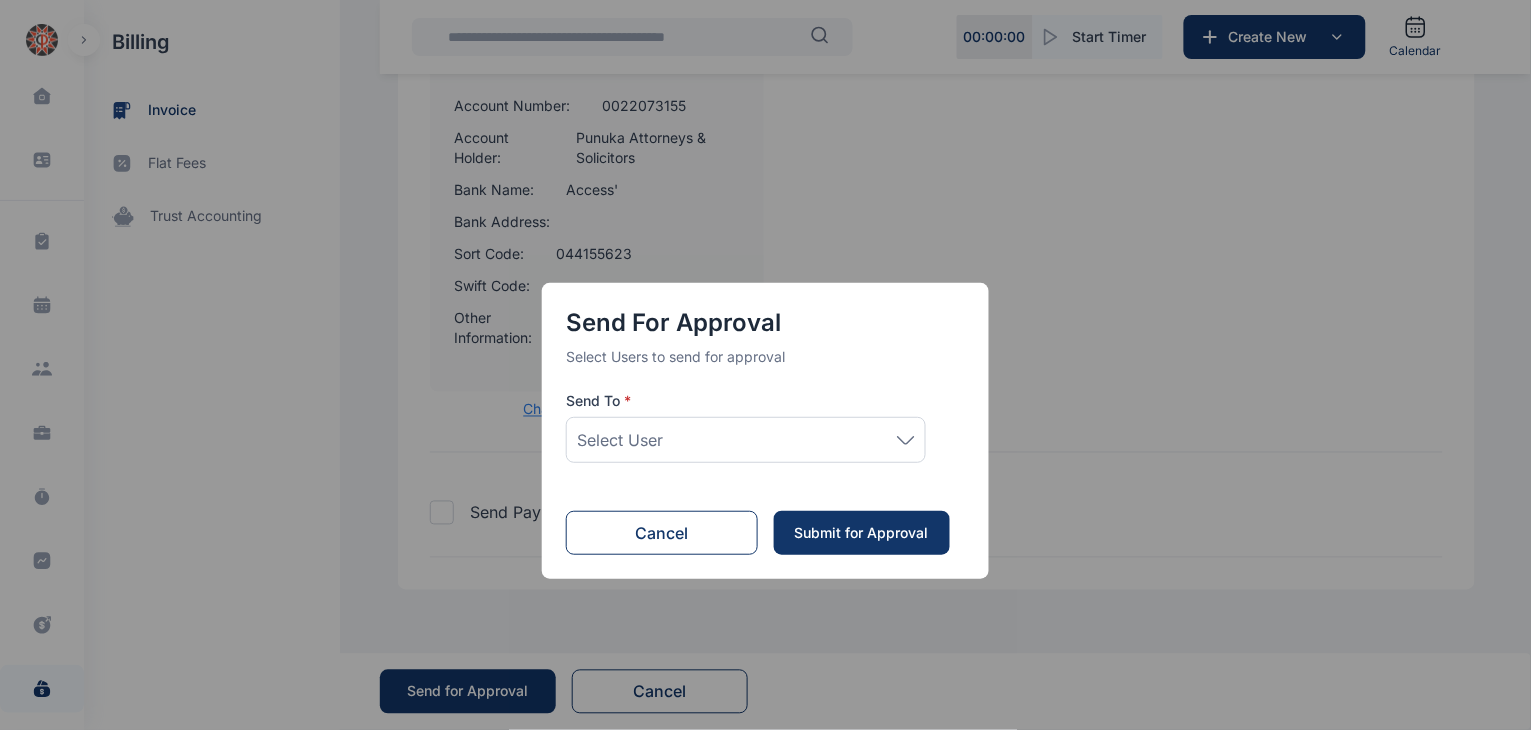 click on "Select User" at bounding box center [746, 440] 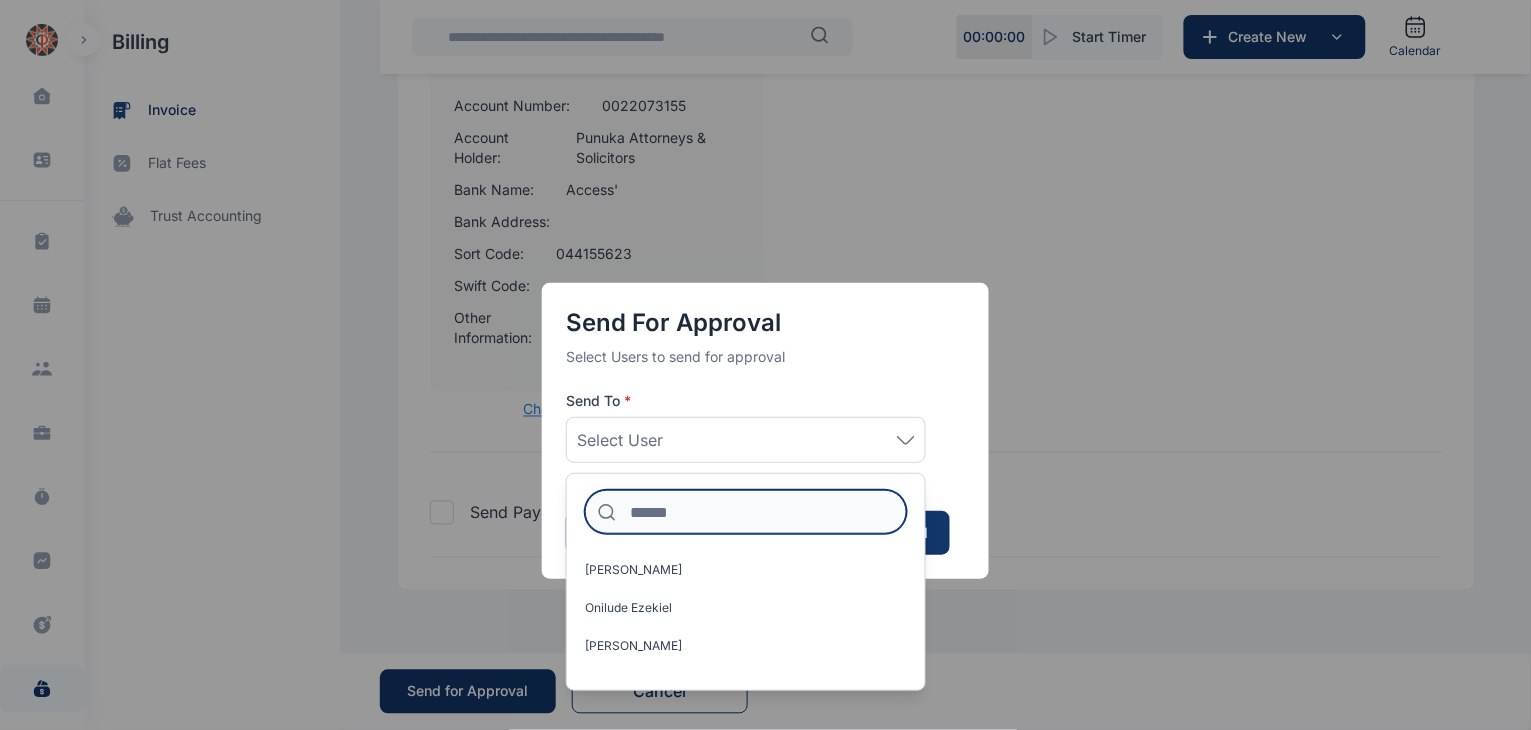 click at bounding box center [746, 512] 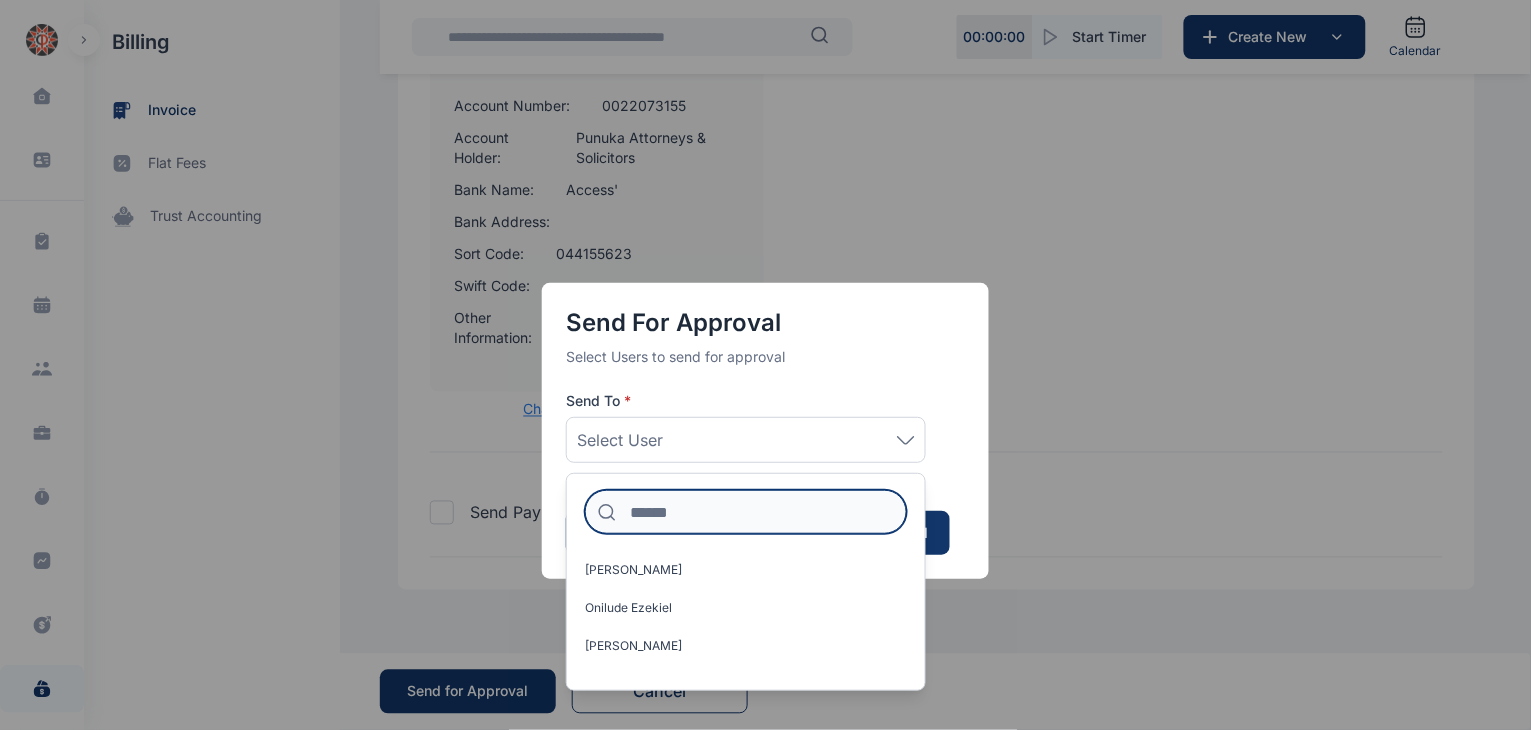 type on "*" 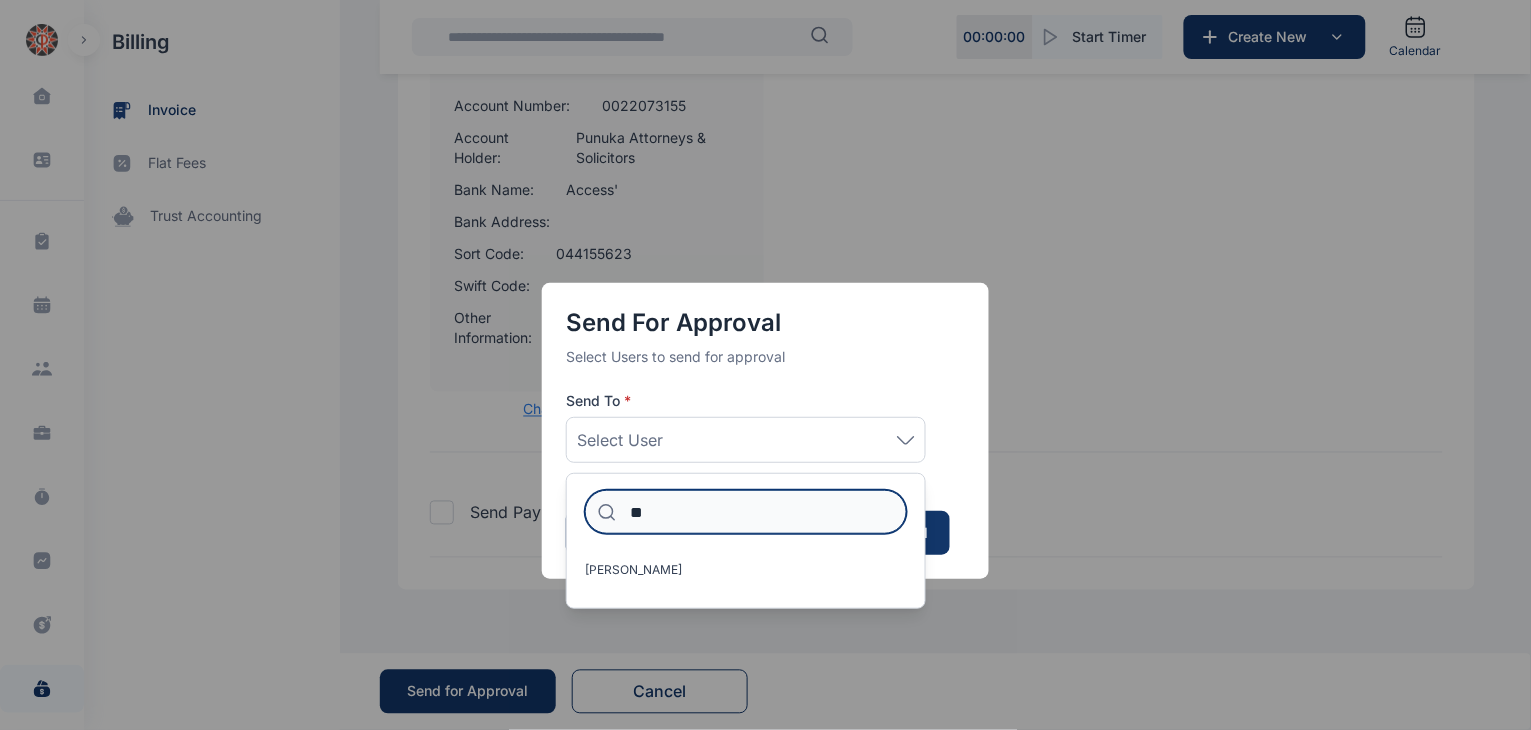 type on "*" 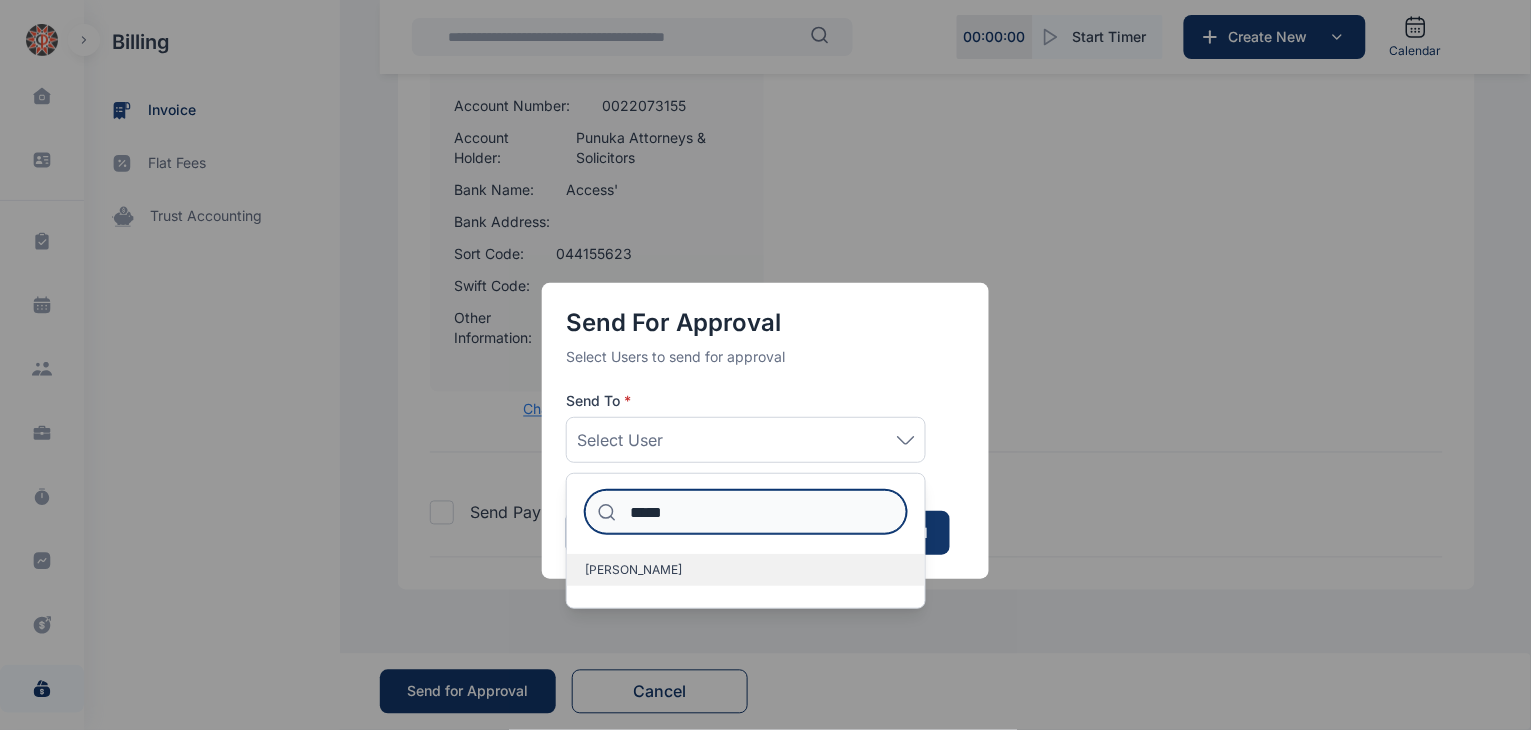 type on "*****" 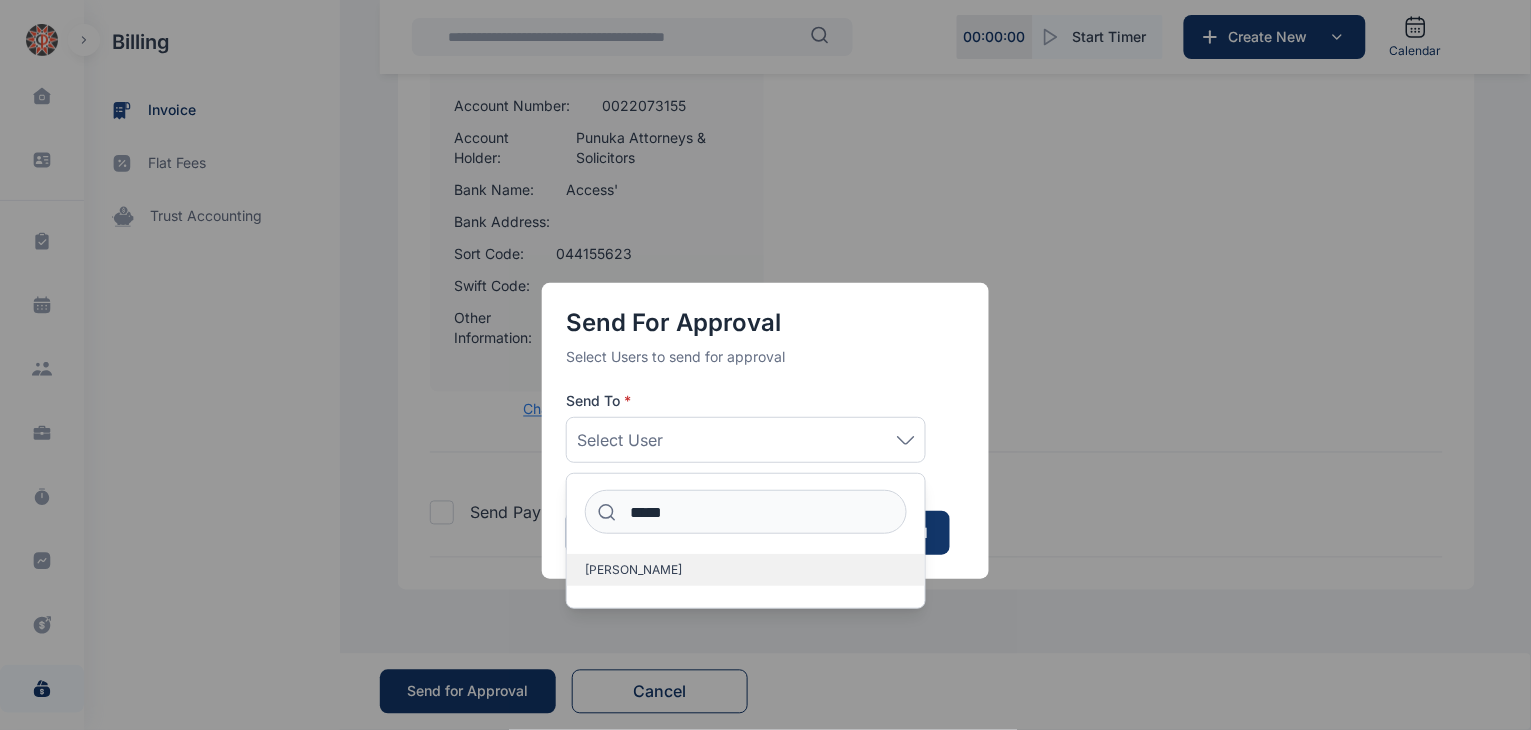 click on "Idigbe Elizabeth" at bounding box center (633, 570) 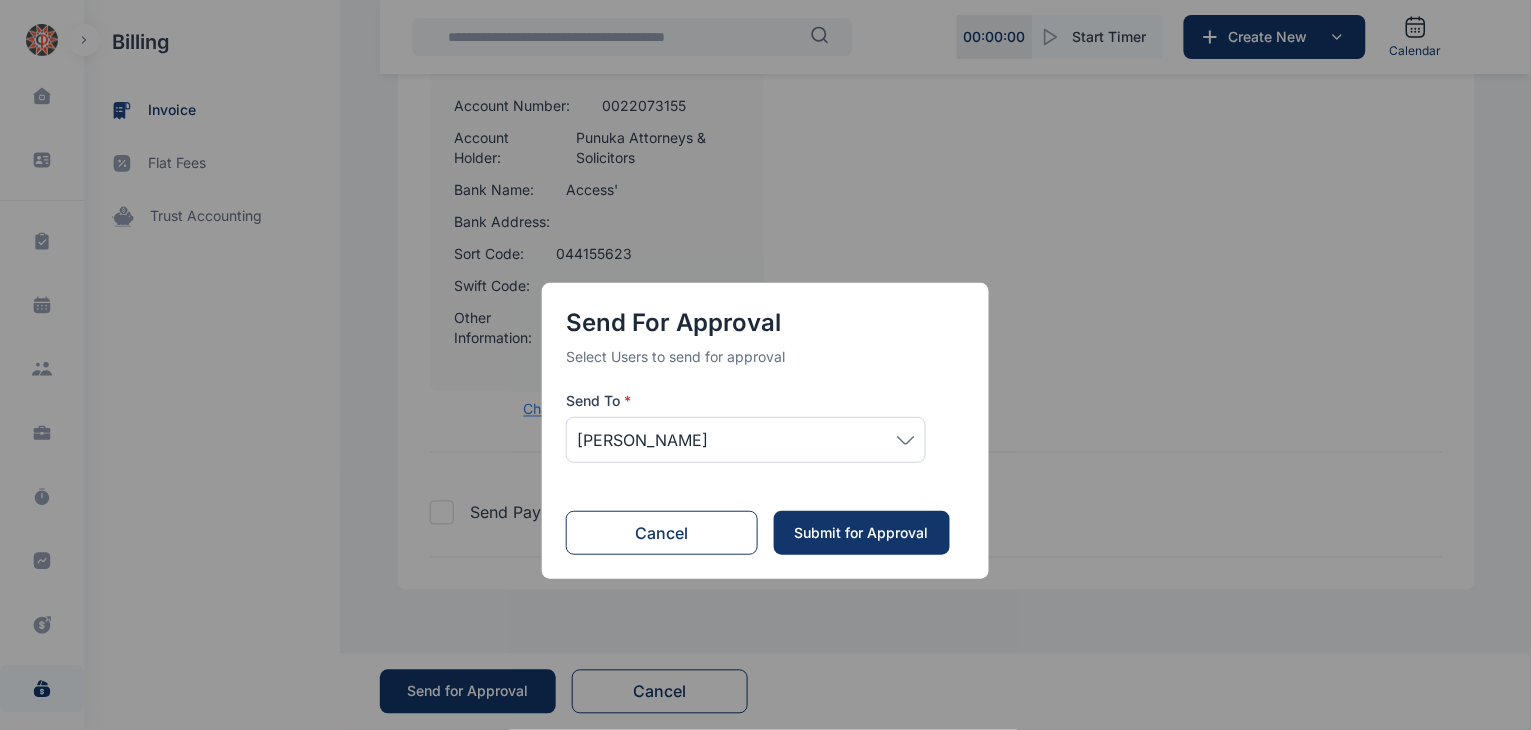 click on "Submit for Approval" at bounding box center (861, 533) 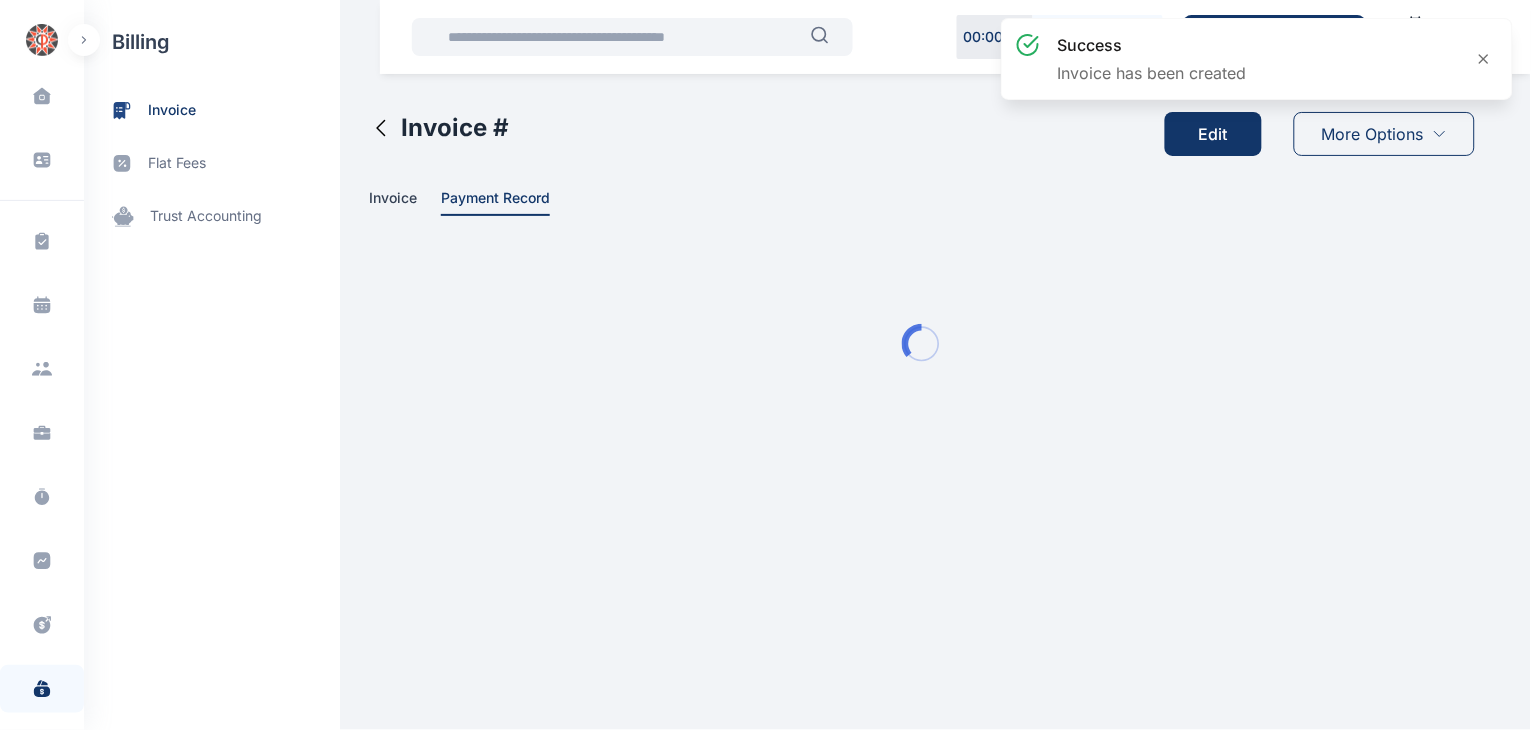 scroll, scrollTop: 0, scrollLeft: 0, axis: both 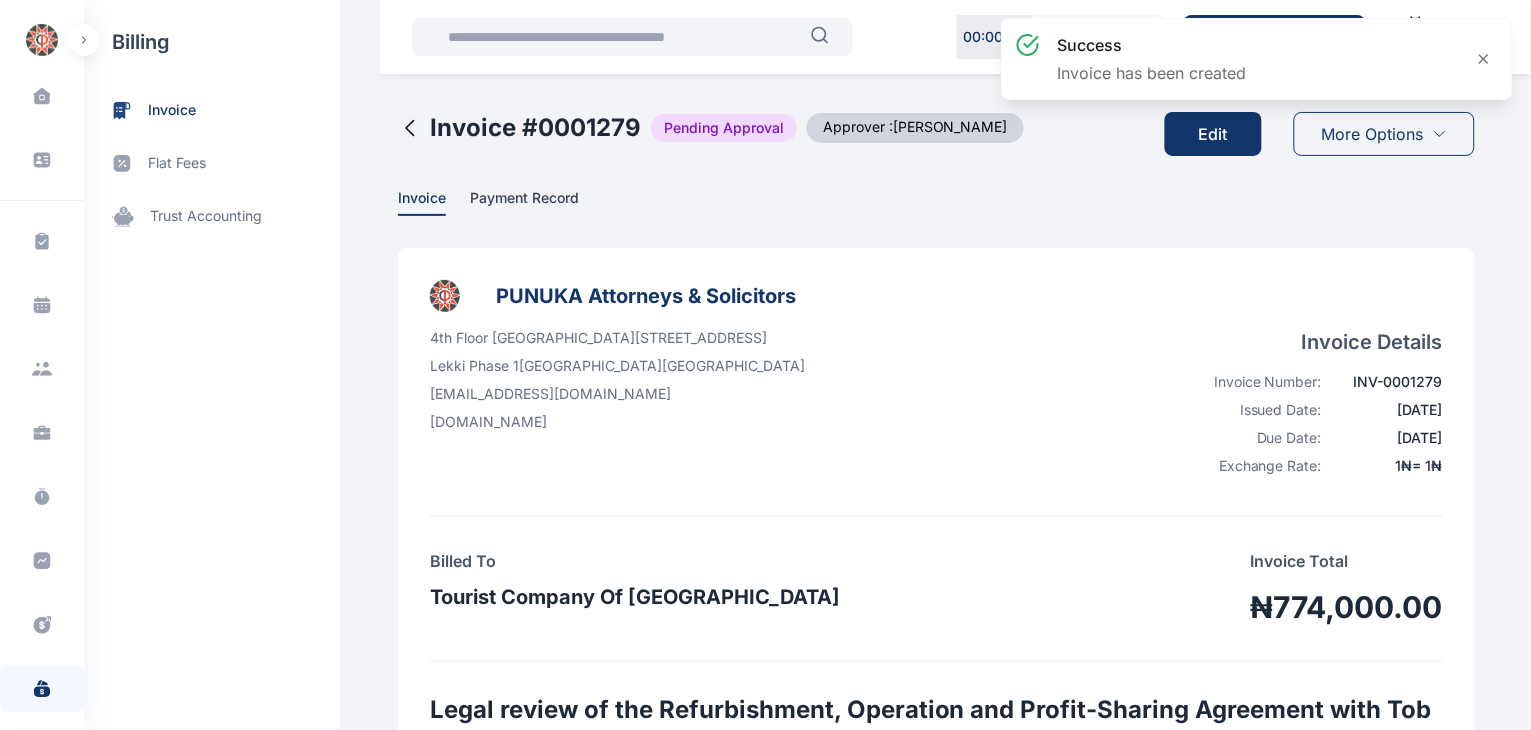 click on "Michael Adesoji   Adeniregun PUNUKA Attorneys & Solicitors Dashboard dashboard Conflict-Check conflict check Task Management task management Calendar calendar Client clients Matter matter Time Entries time entries Progress Update progress update Expense & Request expense & request Billing billing Documents documents Accounting accounting Metrics more Help help Settings settings Invoice # 0001279 Pending Approval Approver :  Elizabeth Idigbe Edit More Options Invoice Payment Record PUNUKA Attorneys & Solicitors 4th Floor PAS World Centre Plot 7, Block A10, Layi Yusuf Street,  Off Admiralty Way  Lekki Phase 1  LAGOS     Nigeria info@punuka.com www.punuka.com Invoice Details Invoice Number: INV-0001279    Issued Date:    08/07/2025 Due Date: 08/07/2025 Exchange Rate: 1 ₦  =   1 ₦ Billed To Tourist  Company Of Nigeria Invoice Total ₦774,000.00 Legal review of the Refurbishment, Operation and Profit-Sharing Agreement with Tob Club Limited Flat Fee Flat Fees Description Amount Tax Professional fees -   VAT" at bounding box center [938, 1002] 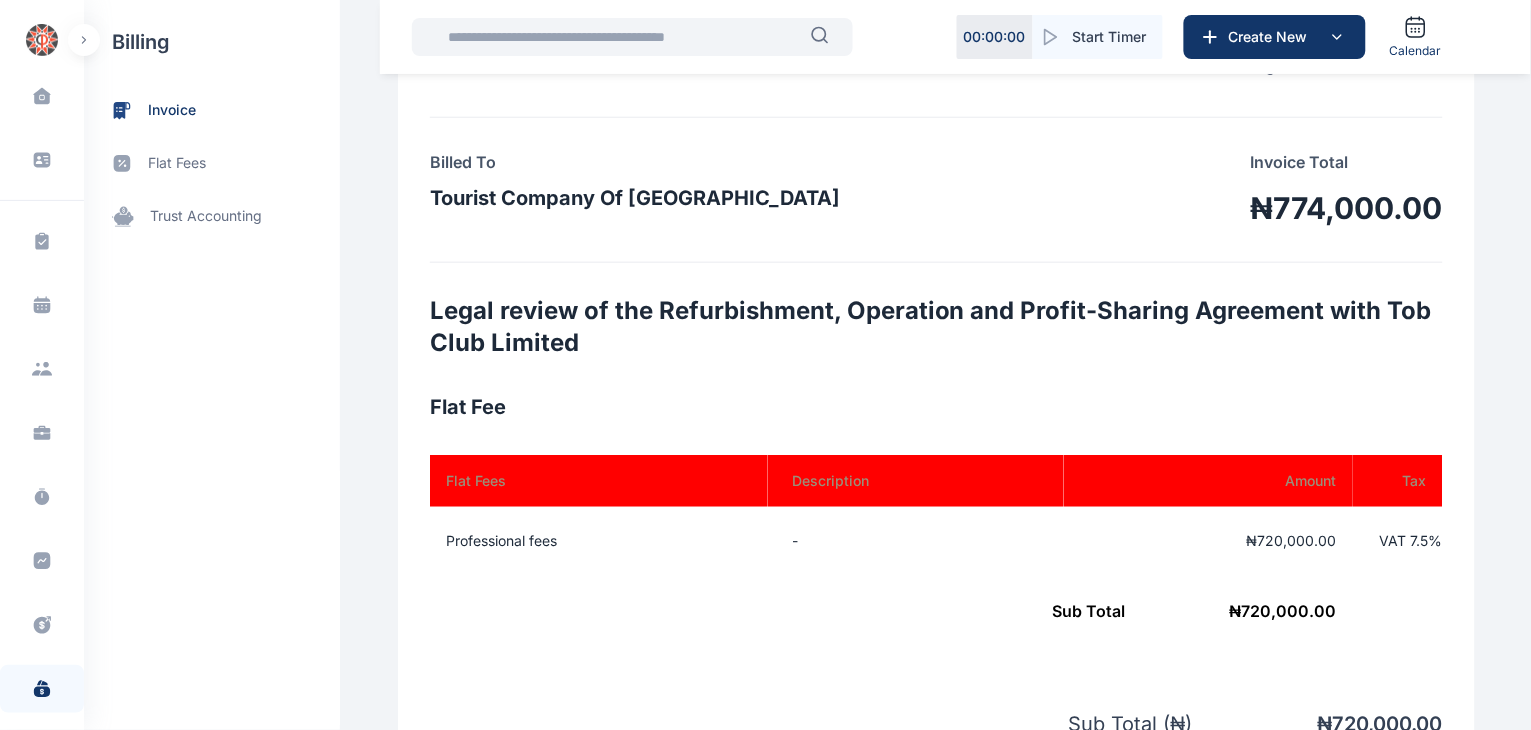 scroll, scrollTop: 449, scrollLeft: 0, axis: vertical 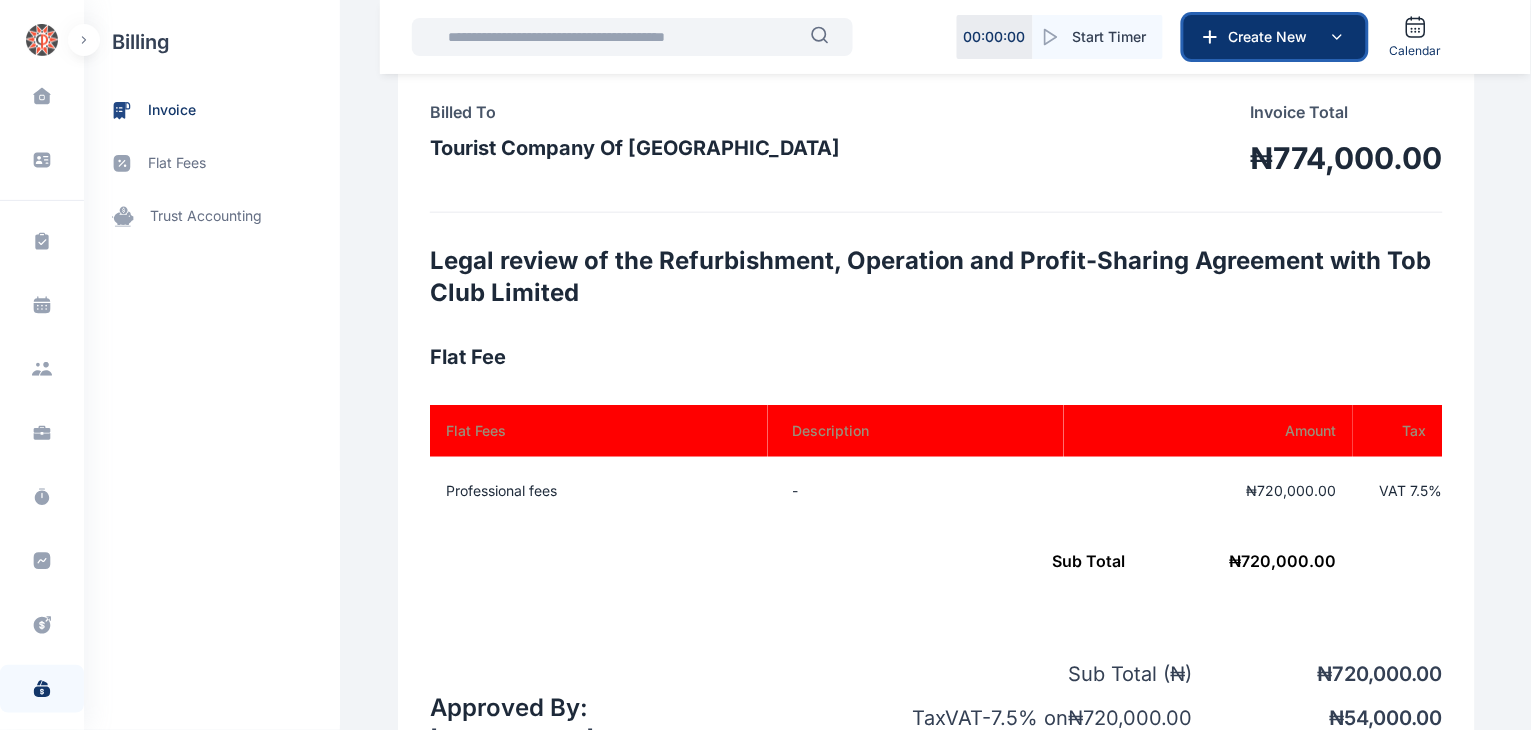 click 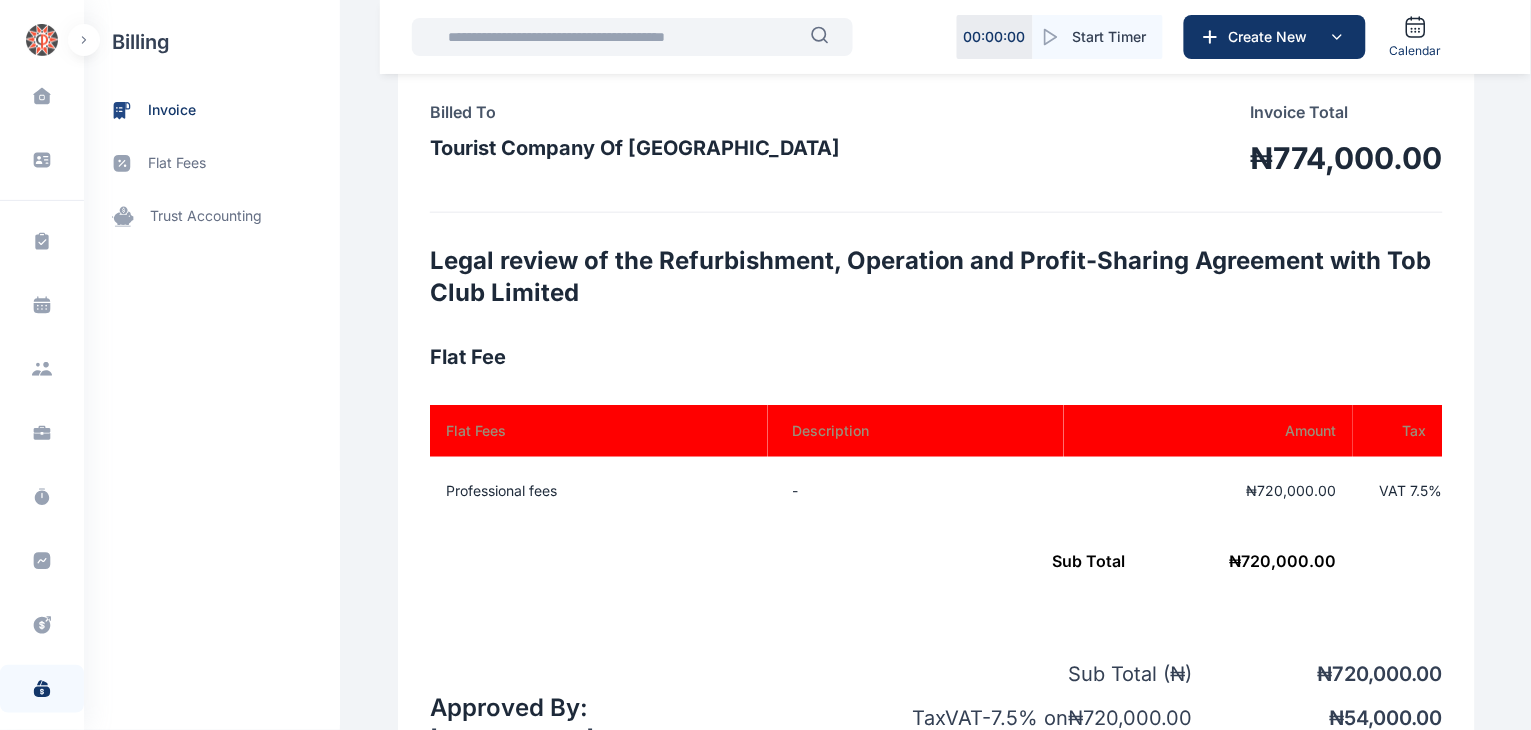 click on "PUNUKA Attorneys & Solicitors 4th Floor PAS World Centre Plot 7, Block A10, Layi Yusuf Street,  Off Admiralty Way  Lekki Phase 1  LAGOS     Nigeria info@punuka.com www.punuka.com Invoice Details Invoice Number: INV-0001279    Issued Date:    08/07/2025 Due Date: 08/07/2025 Exchange Rate: 1 ₦  =   1 ₦ Billed To Tourist  Company Of Nigeria Invoice Total ₦774,000.00 Legal review of the Refurbishment, Operation and Profit-Sharing Agreement with Tob Club Limited Flat Fee Flat Fees Description Amount Tax Professional fees - ₦720,000.00   VAT   7.5 % Sub Total   ₦ 720,000.00 Approved By: Elizabeth Idigbe Sub Total ( ₦ ) ₦ 720,000.00 Tax  VAT  -  7.5 % on  ₦ 720,000.00 ₦ 54,000.00 Total ( ₦ ) ₦ 774,000.00   Payment Received ( ₦ ) ₦ 0   Balance ( ₦ ) ₦ 774,000.00 Payment Instruction Bank Transfer Account Number: 0022073155 Account Holder: Punuka Attorneys & Solicitors Bank Name:   Access' Bank Address: Sort Code: 044155623 Swift Code: Other Information:   Recall Reason Notes" at bounding box center [936, 661] 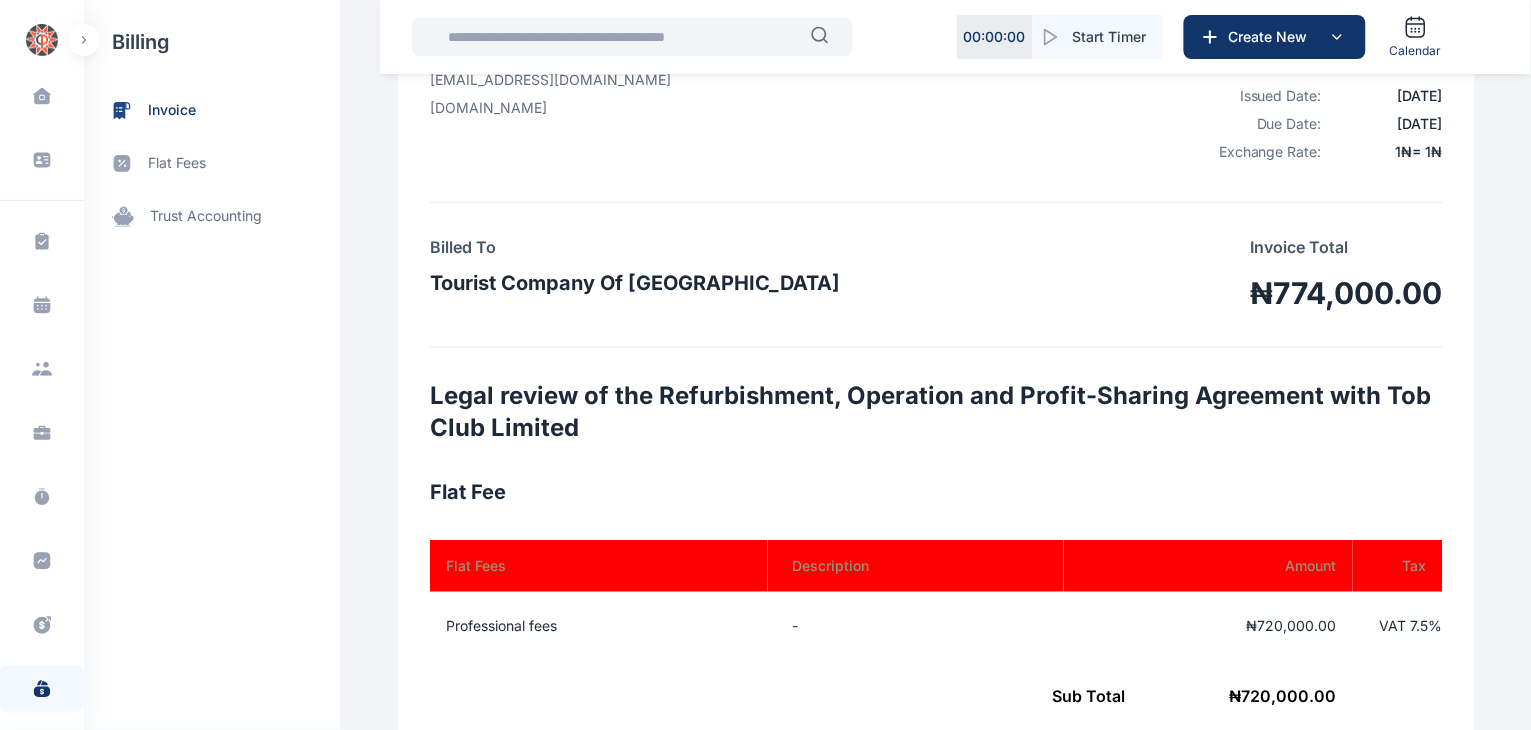 scroll, scrollTop: 255, scrollLeft: 0, axis: vertical 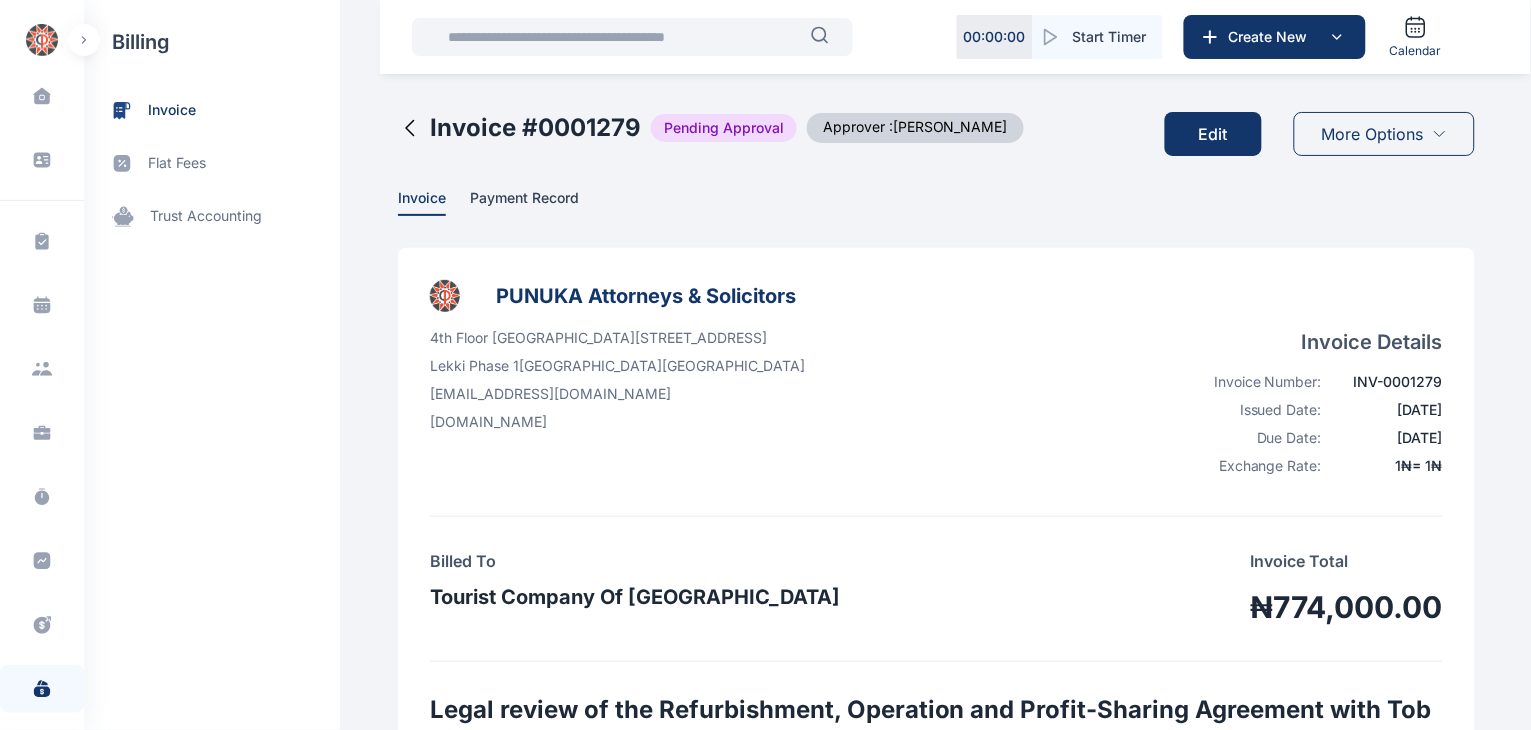 click on "Edit" at bounding box center (1213, 134) 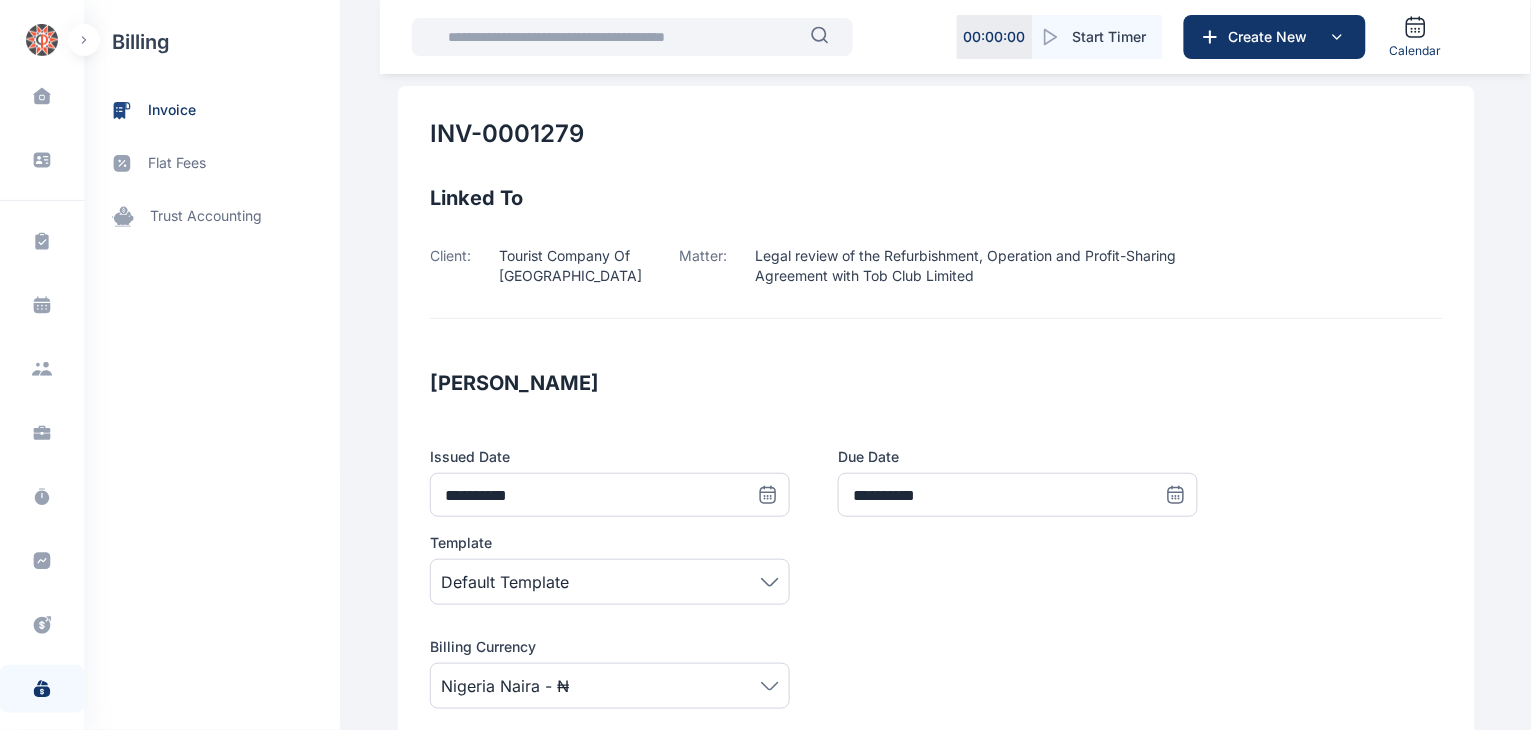 scroll, scrollTop: 97, scrollLeft: 0, axis: vertical 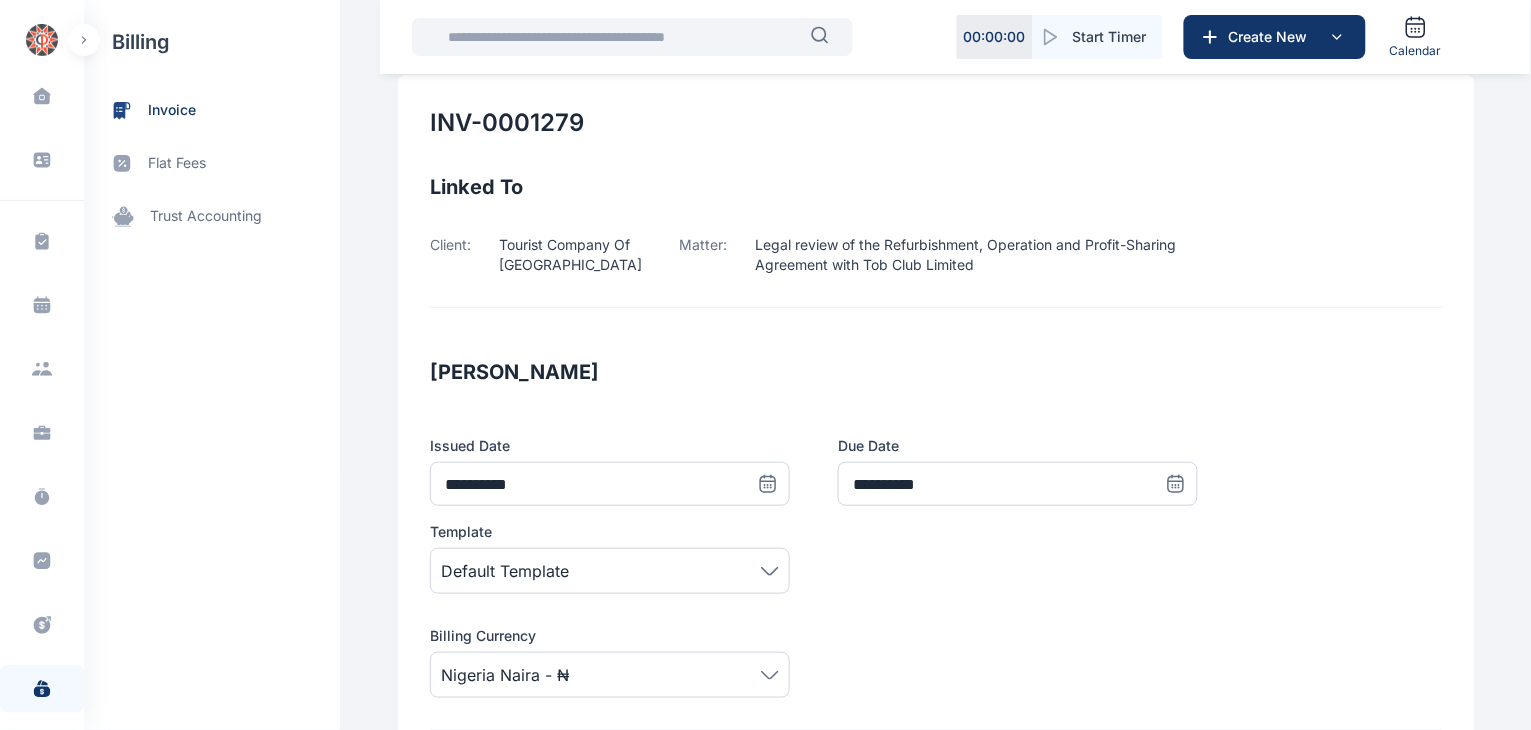 click on "Legal review of the Refurbishment, Operation and Profit-Sharing Agreement with Tob Club Limited" at bounding box center [977, 255] 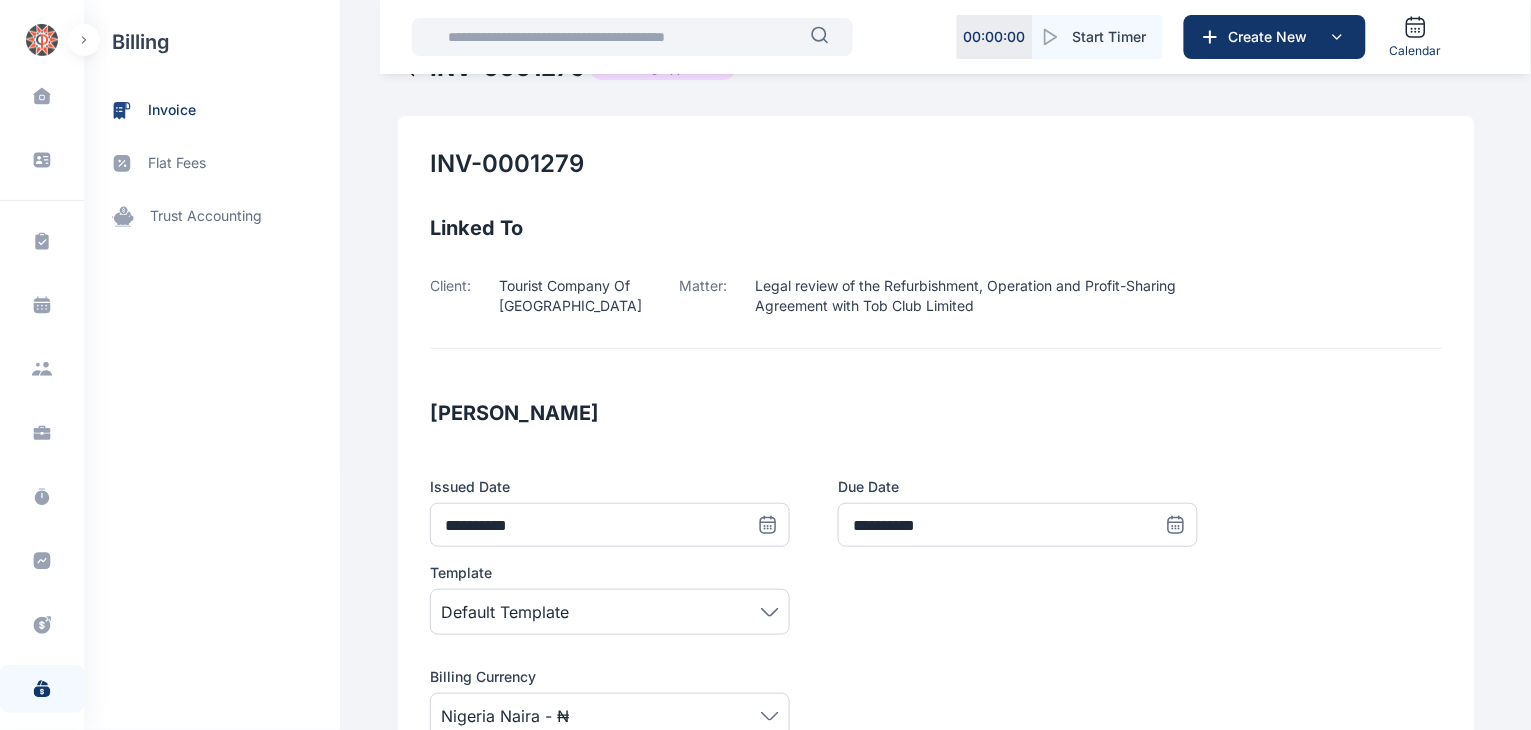 scroll, scrollTop: 43, scrollLeft: 0, axis: vertical 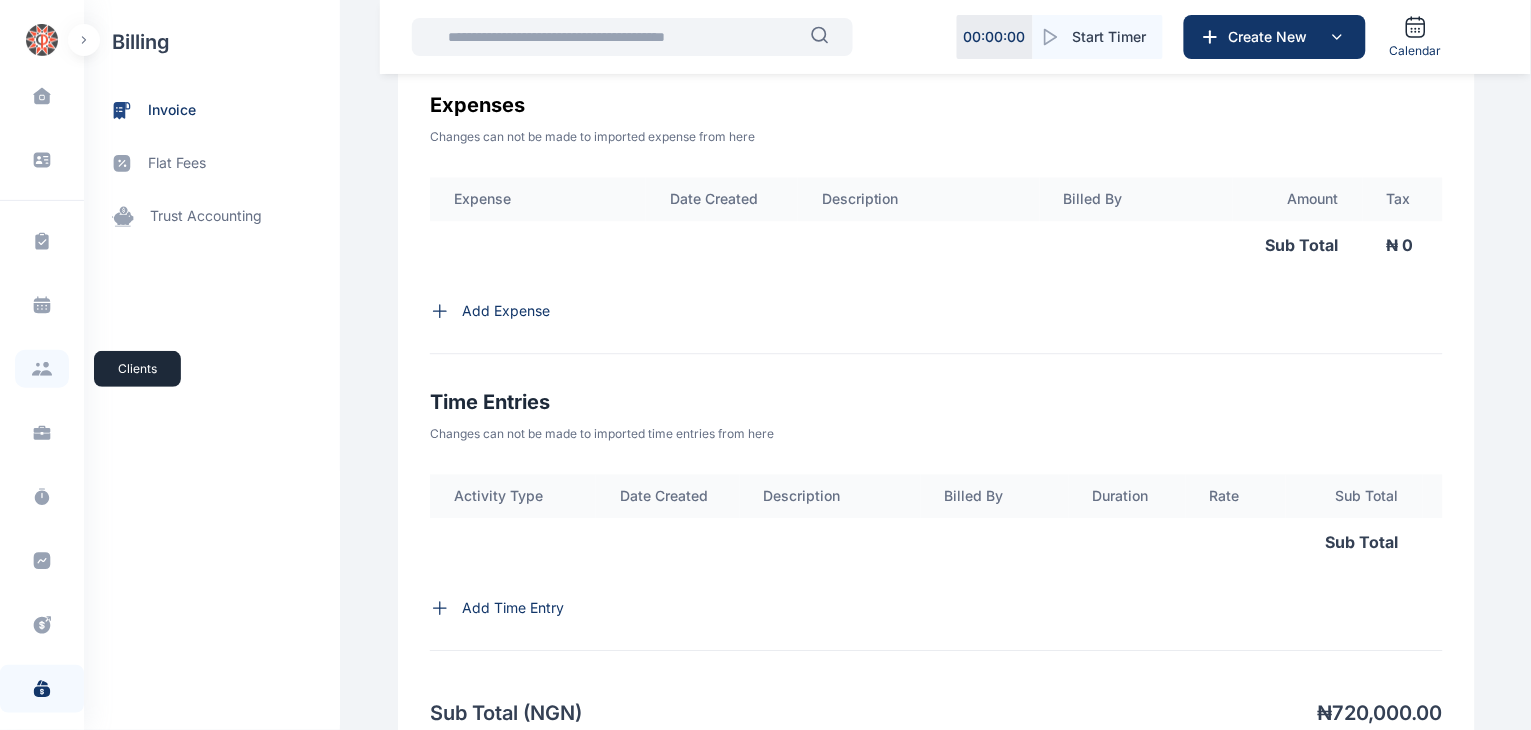 click 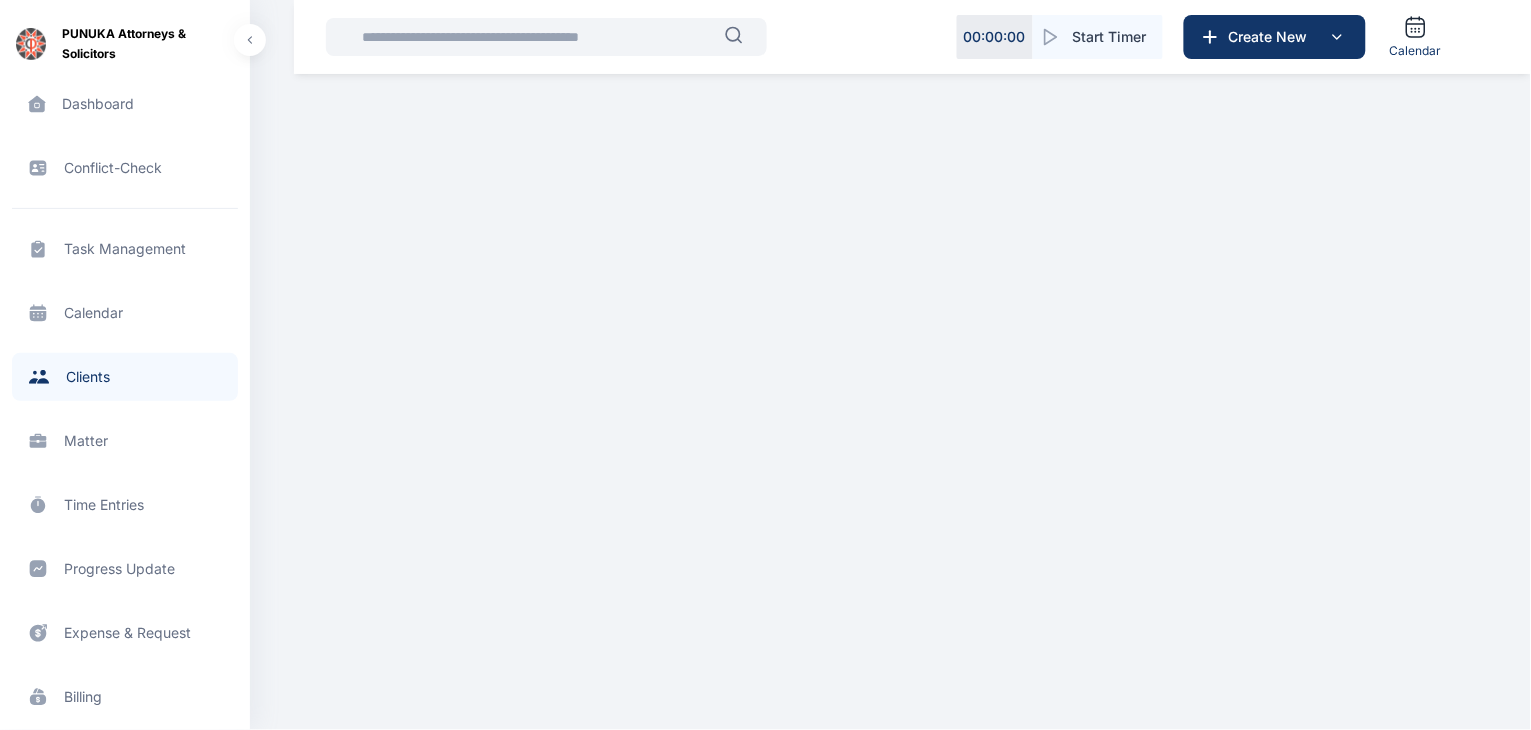 scroll, scrollTop: 0, scrollLeft: 0, axis: both 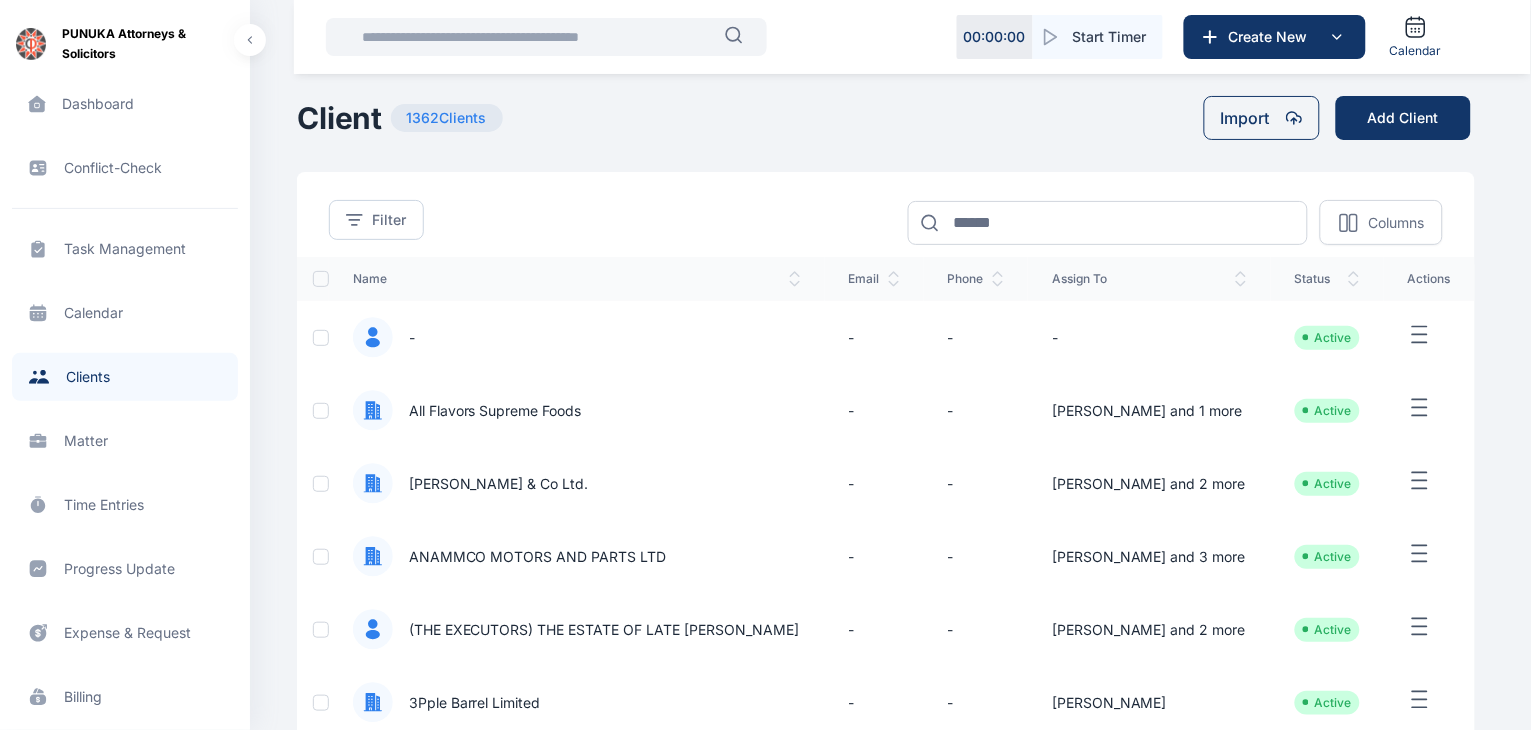 click on "Matter matter matter" at bounding box center [125, 441] 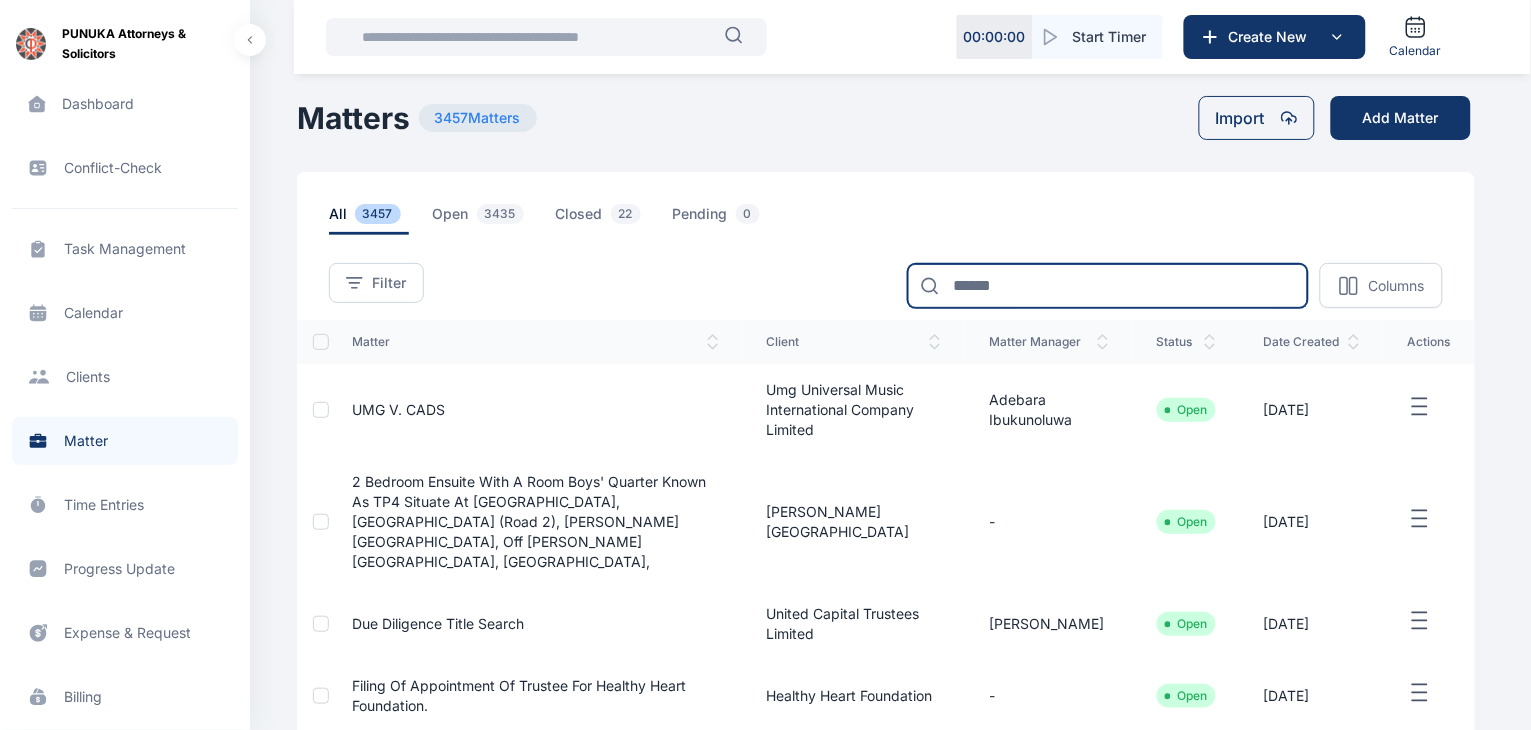 click at bounding box center (1108, 286) 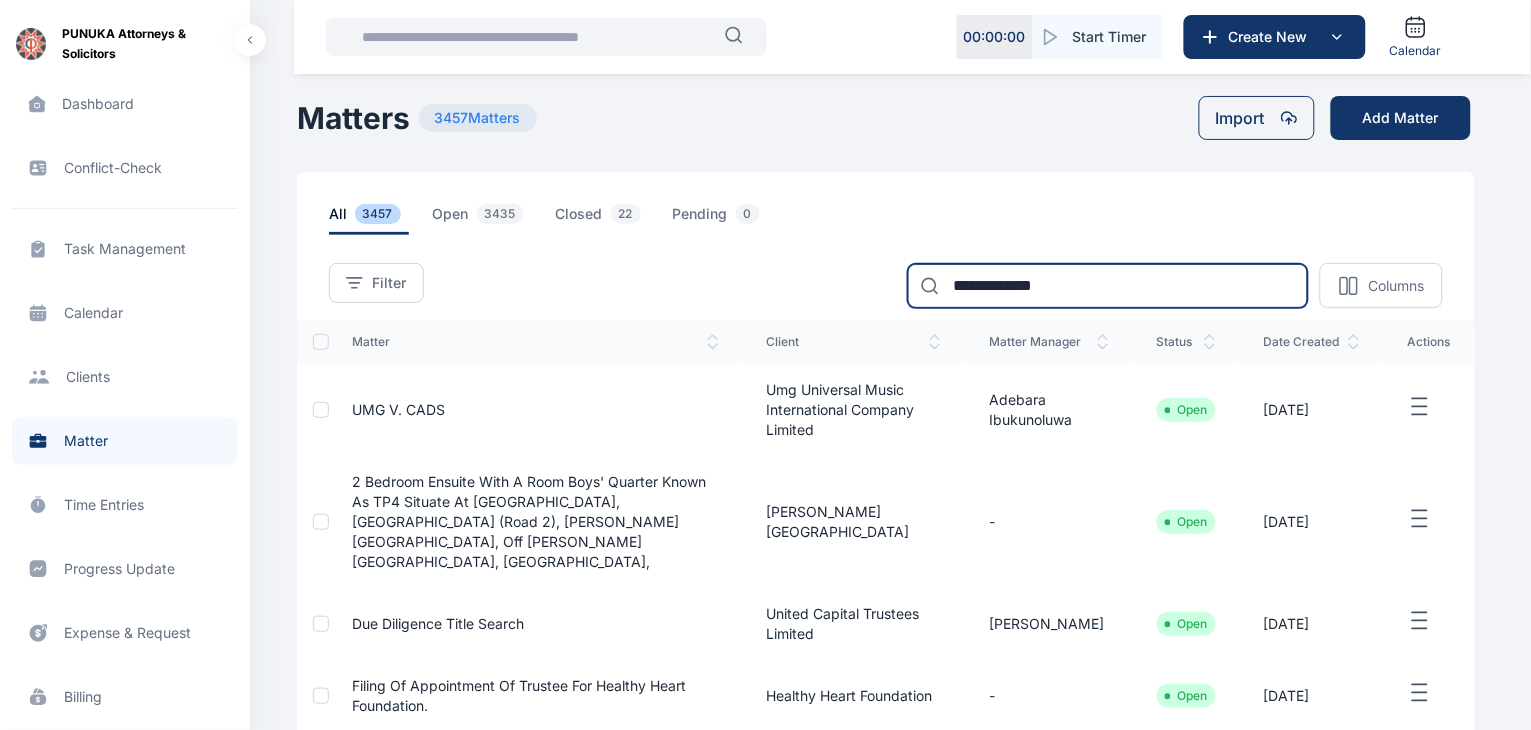 type on "**********" 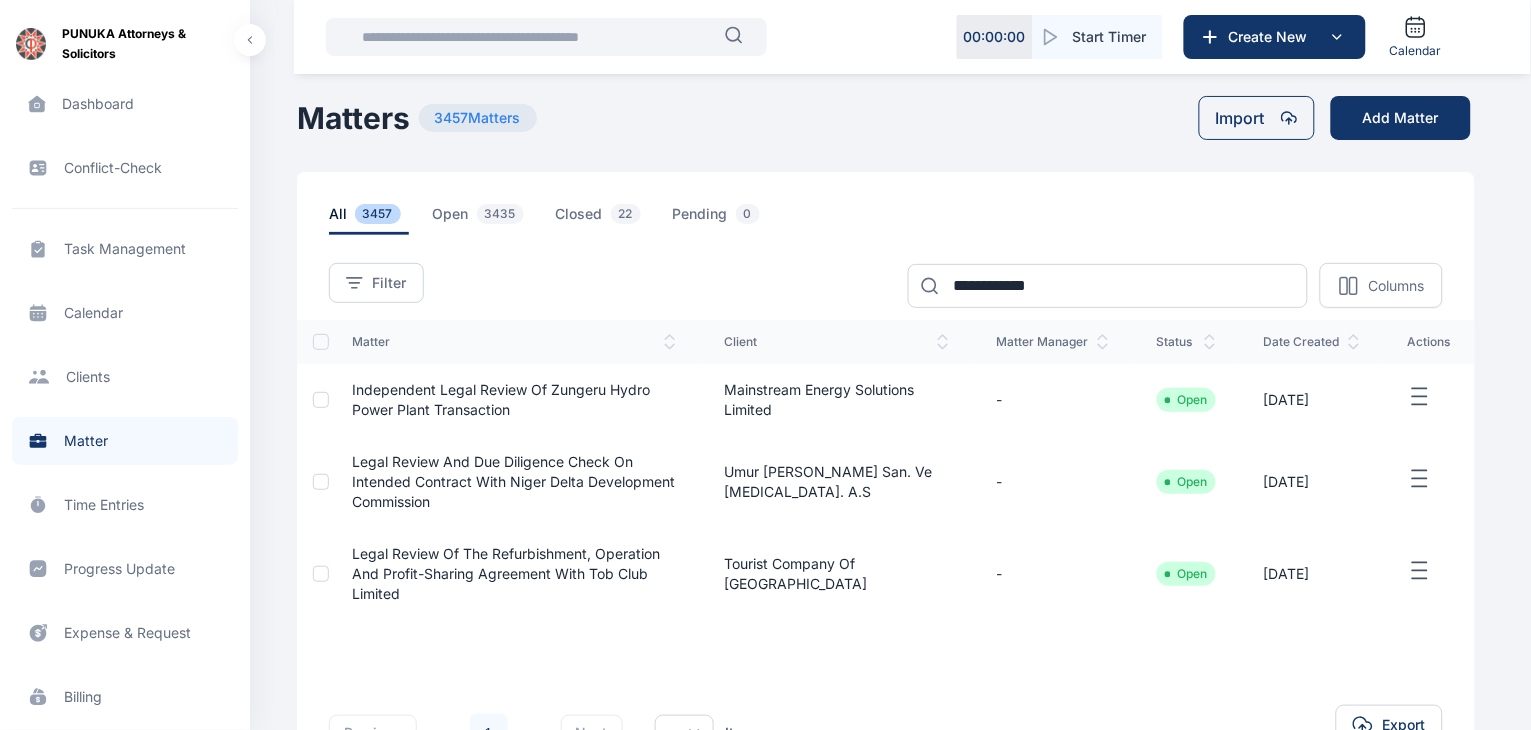 click on "Legal review of the Refurbishment, Operation and Profit-Sharing Agreement with Tob Club Limited" at bounding box center [507, 573] 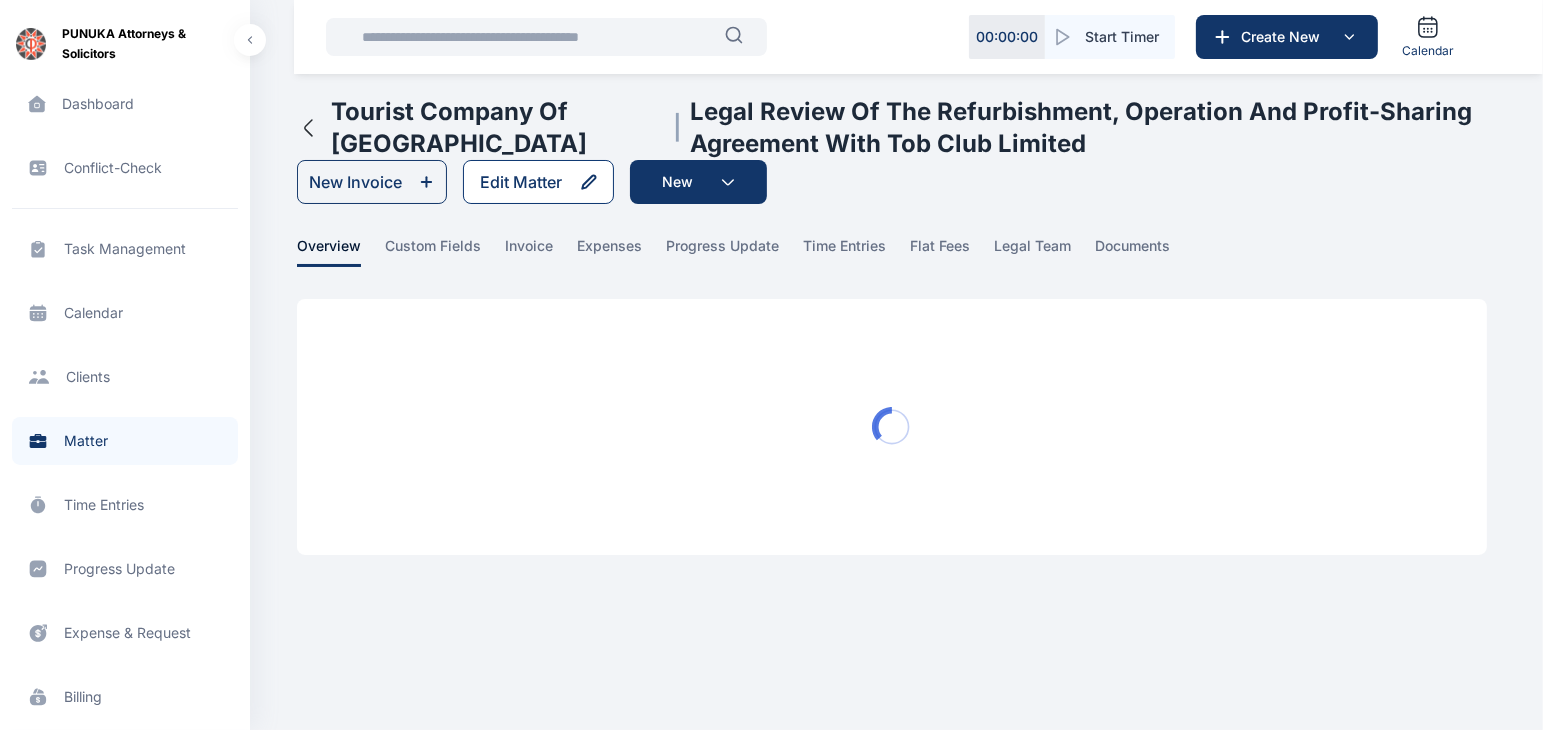 click on "Edit Matter" at bounding box center (521, 182) 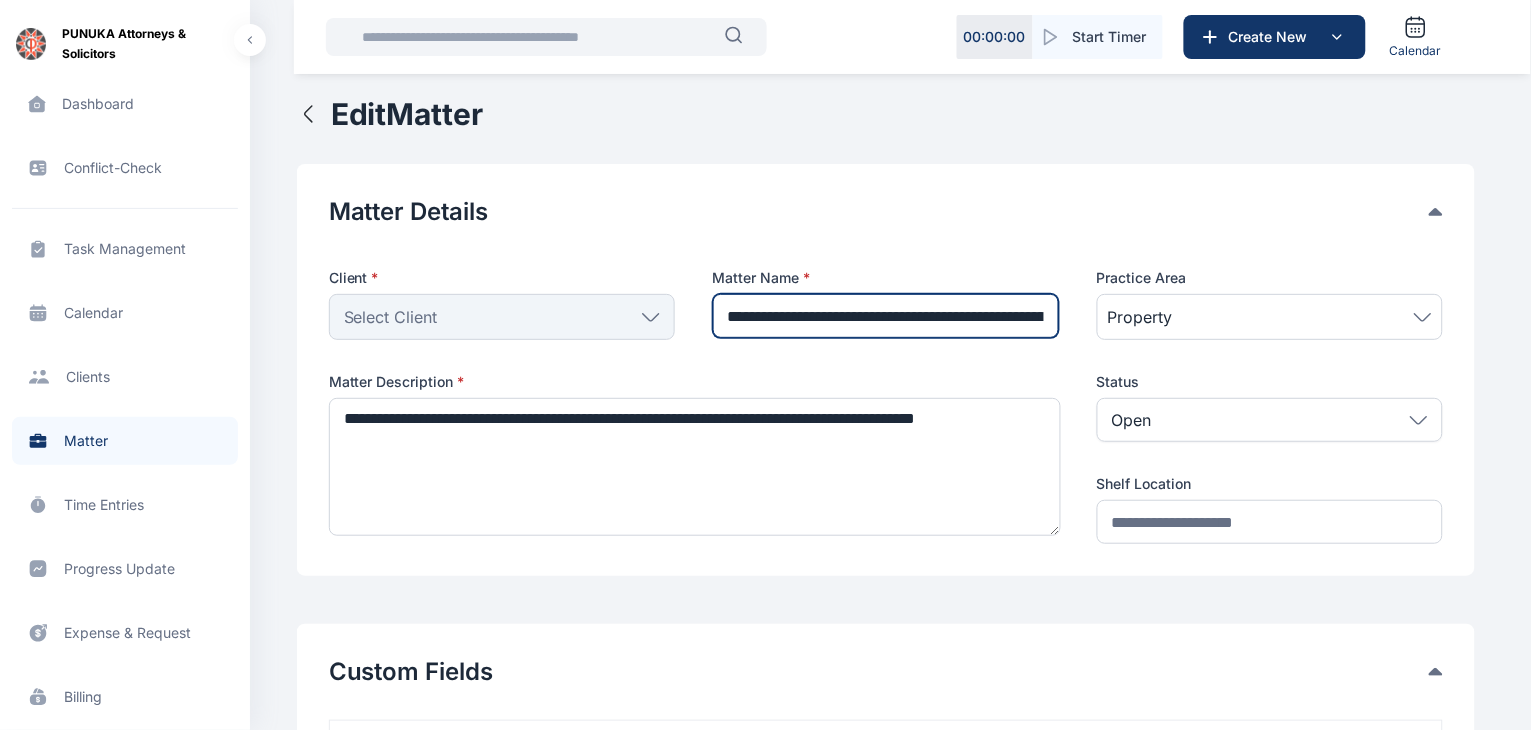 click on "**********" at bounding box center [886, 316] 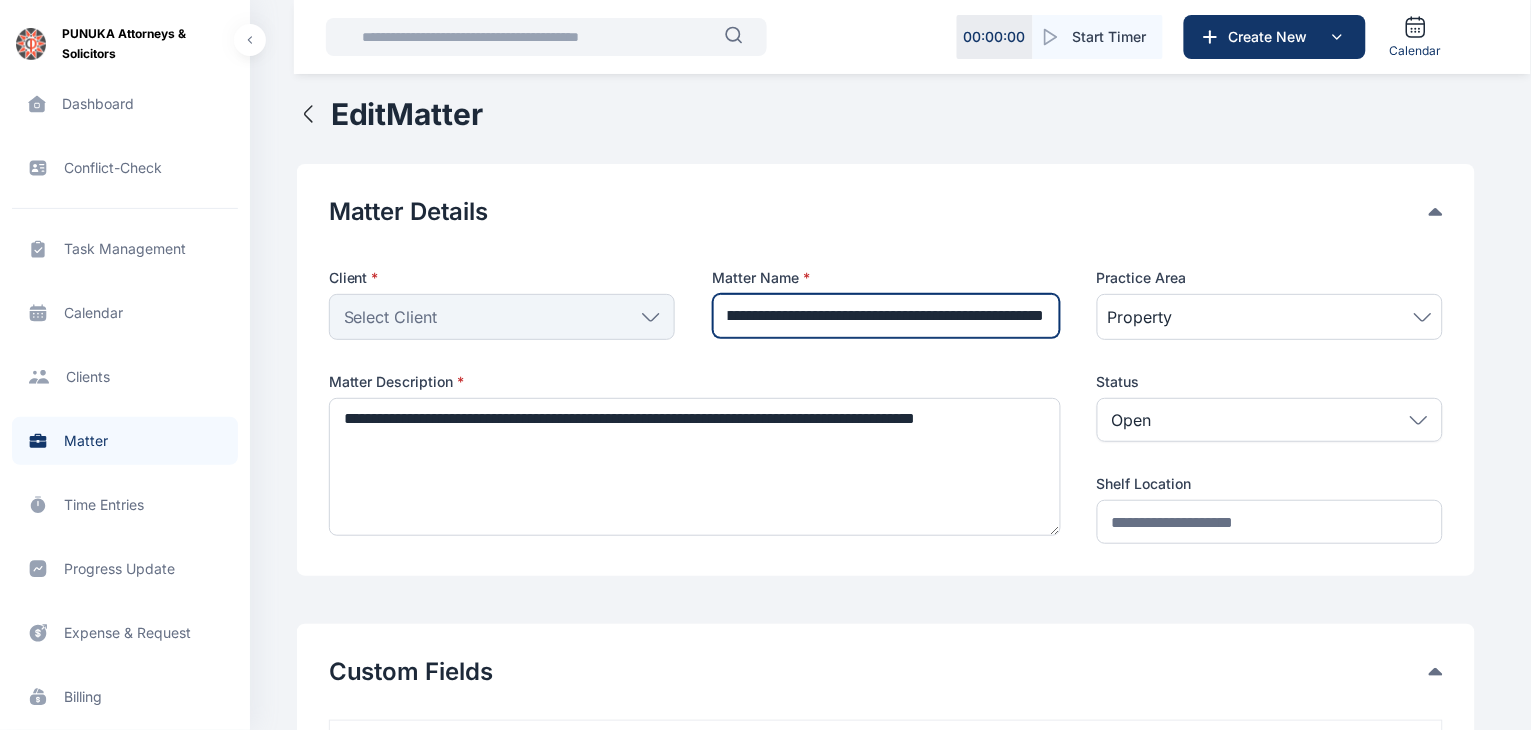 scroll, scrollTop: 0, scrollLeft: 414, axis: horizontal 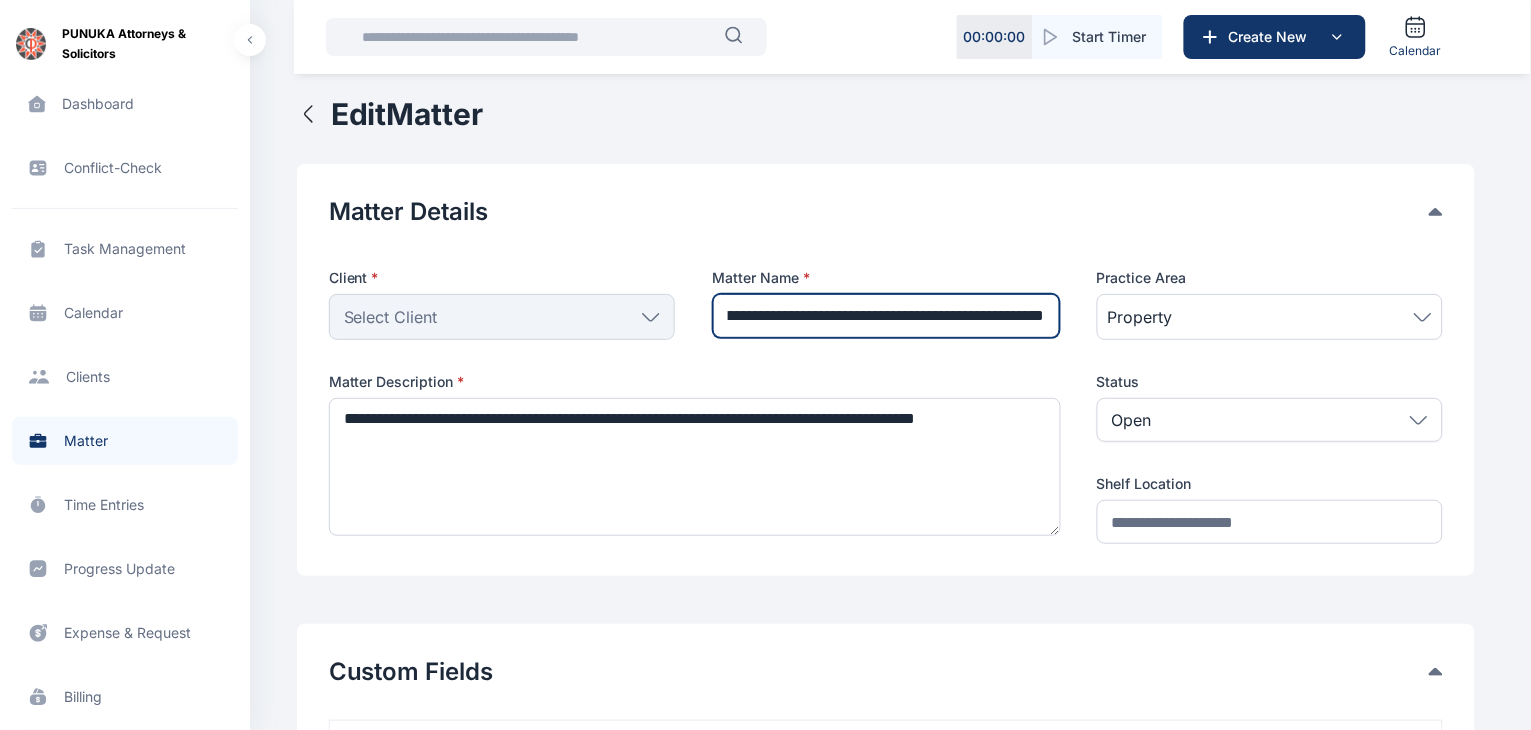 type on "**********" 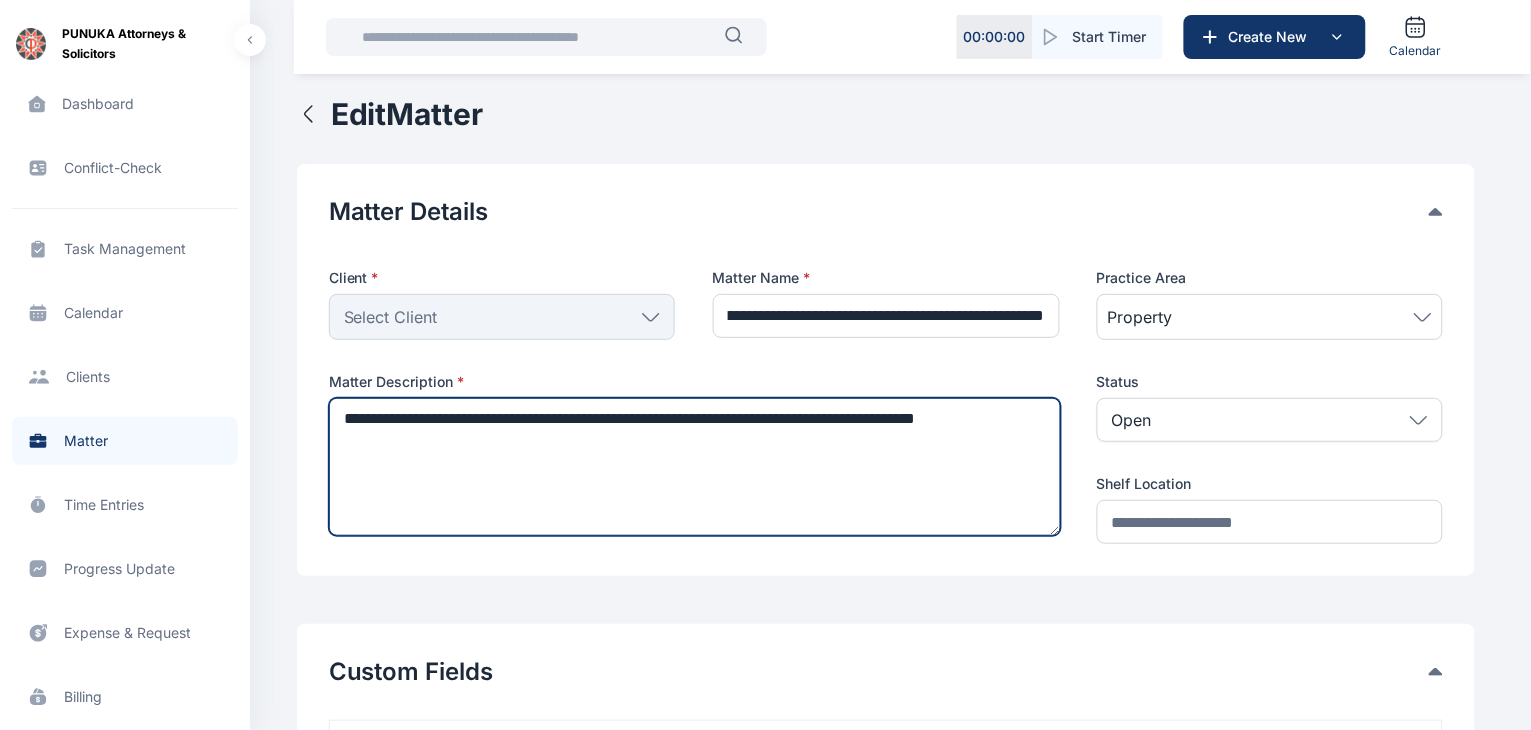 click on "**********" at bounding box center [695, 467] 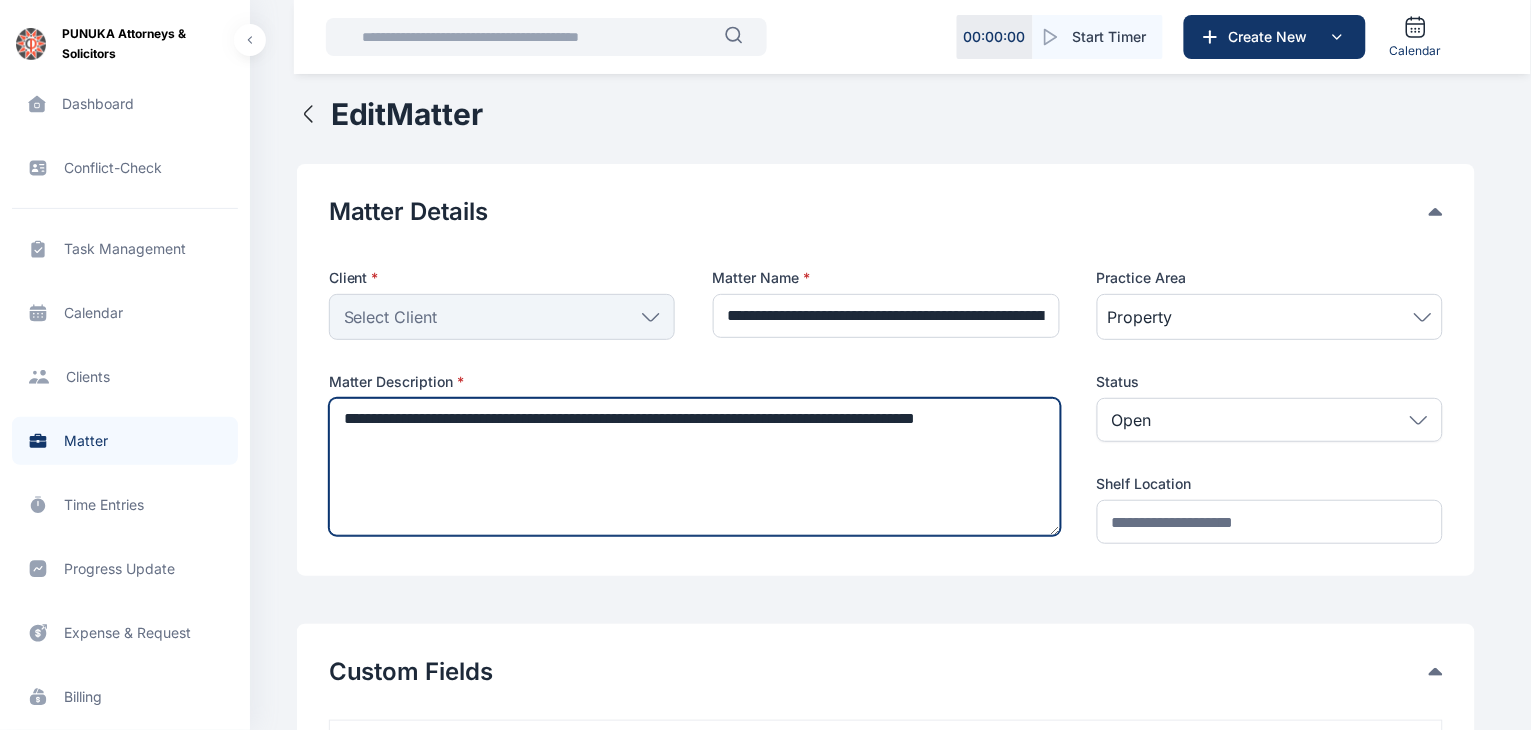 type on "**********" 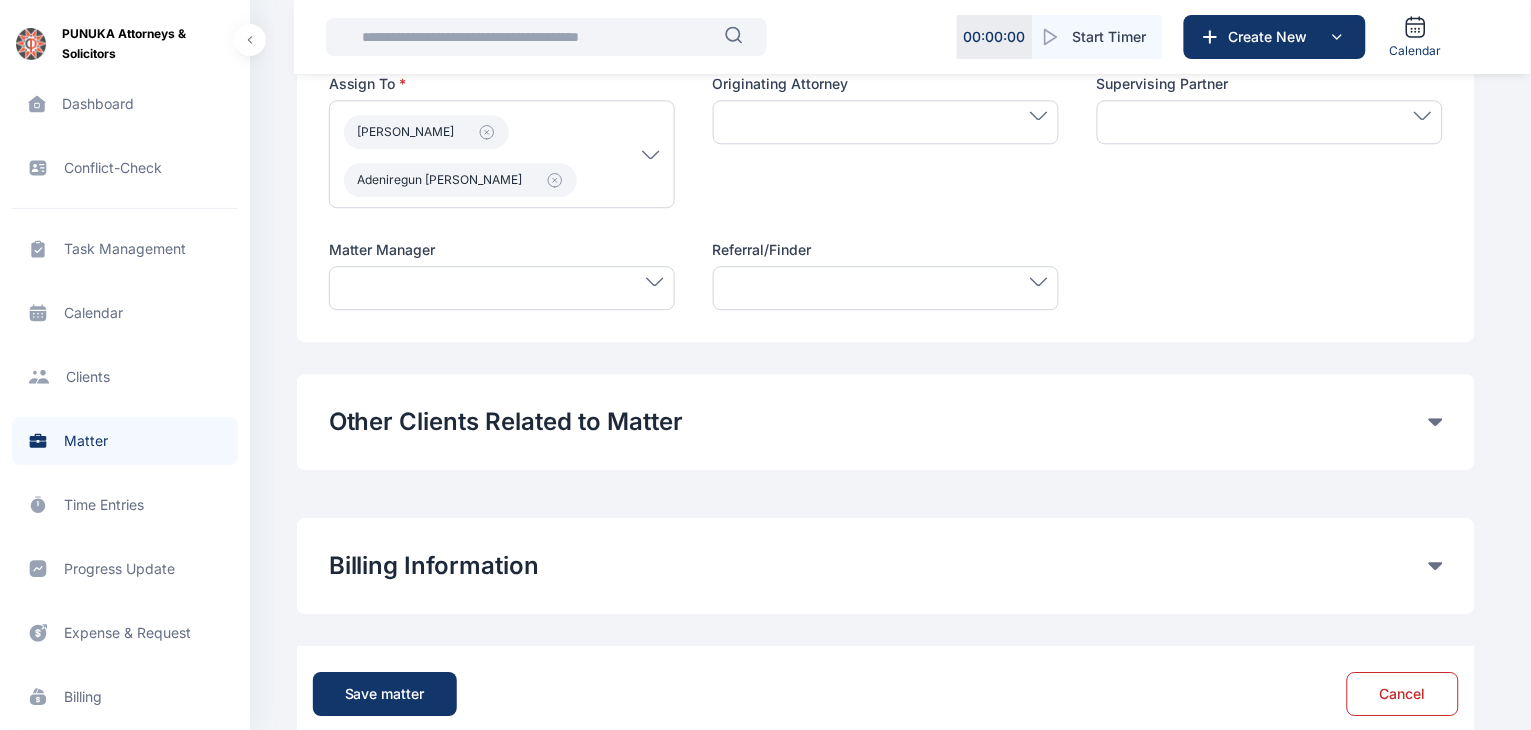 scroll, scrollTop: 1240, scrollLeft: 0, axis: vertical 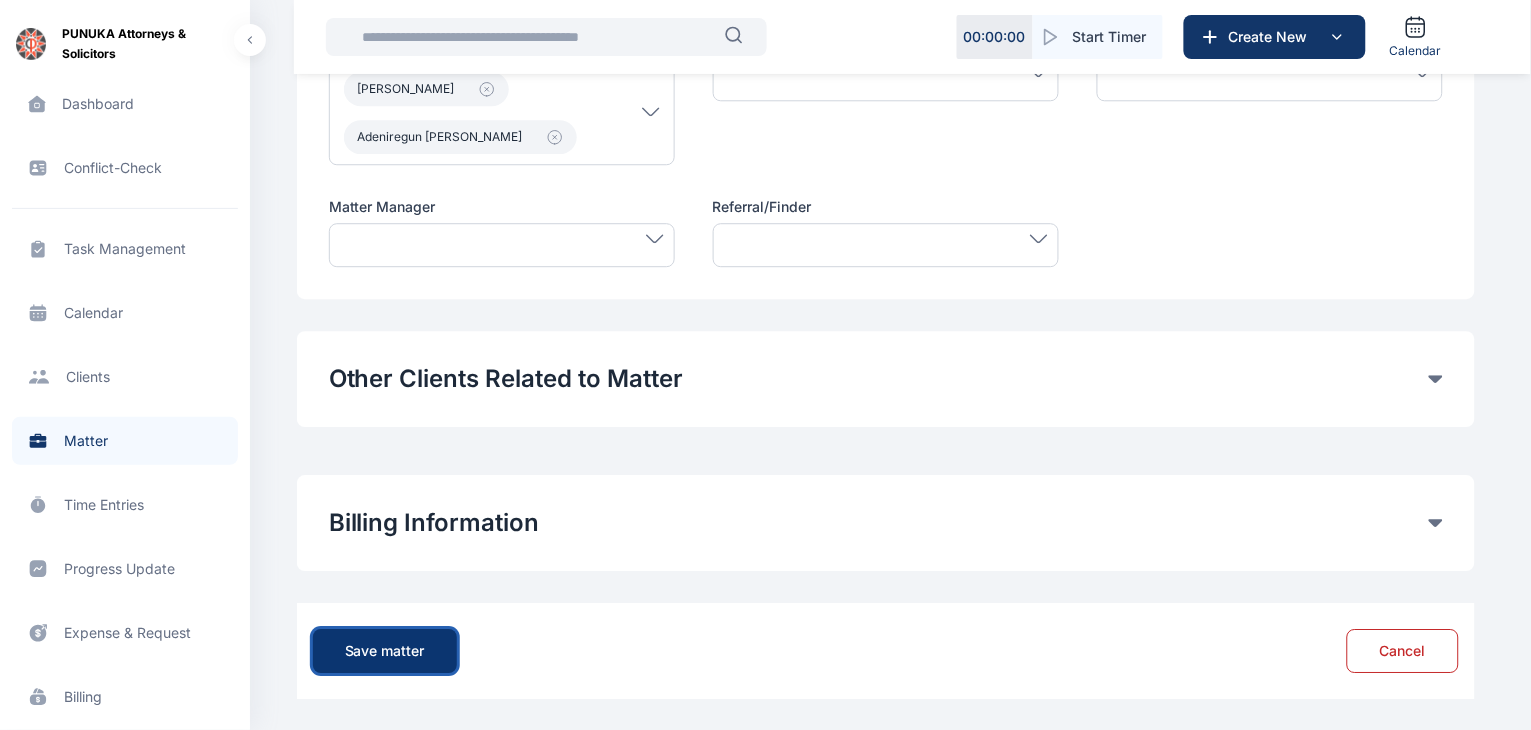 click on "Save matter" at bounding box center [385, 651] 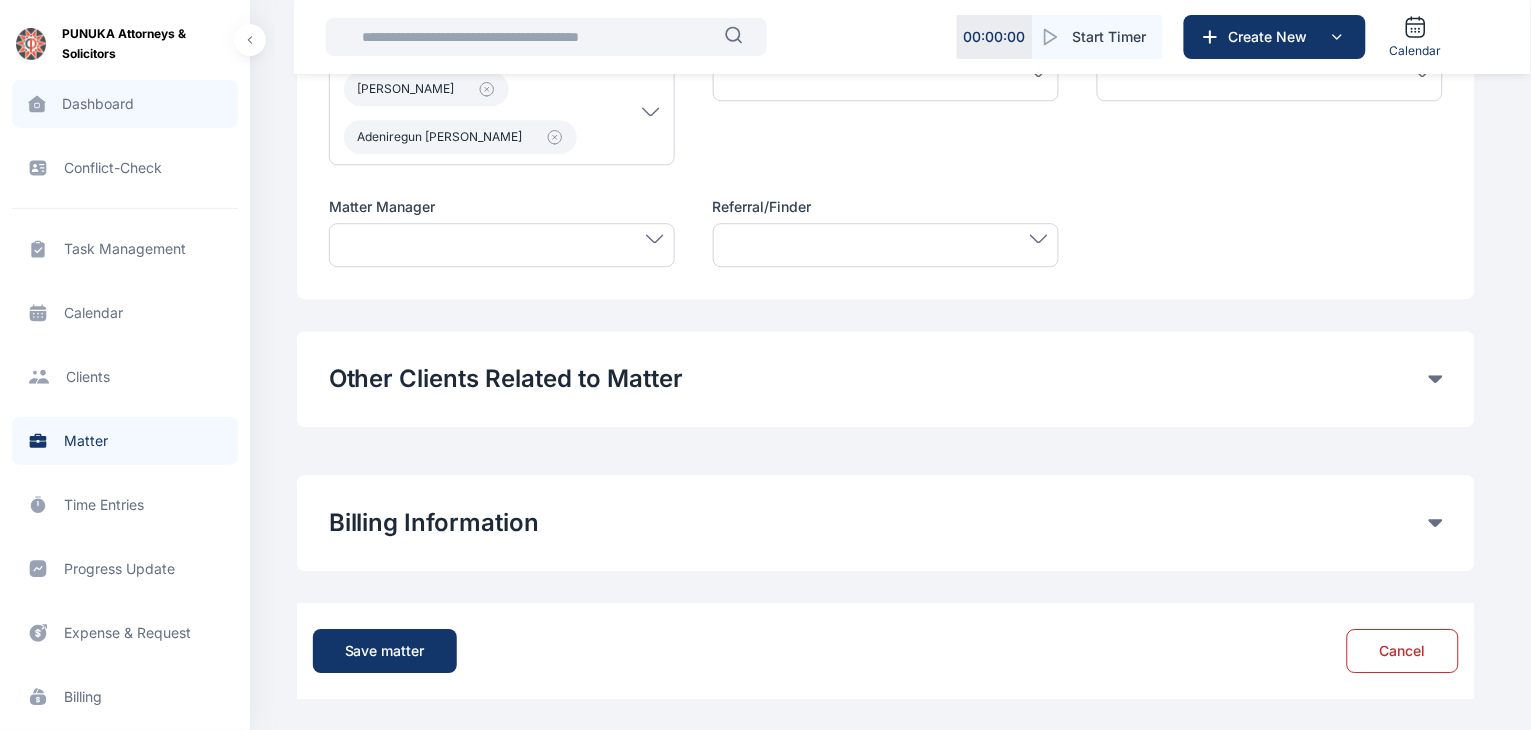 click on "Dashboard dashboard dashboard" at bounding box center (125, 104) 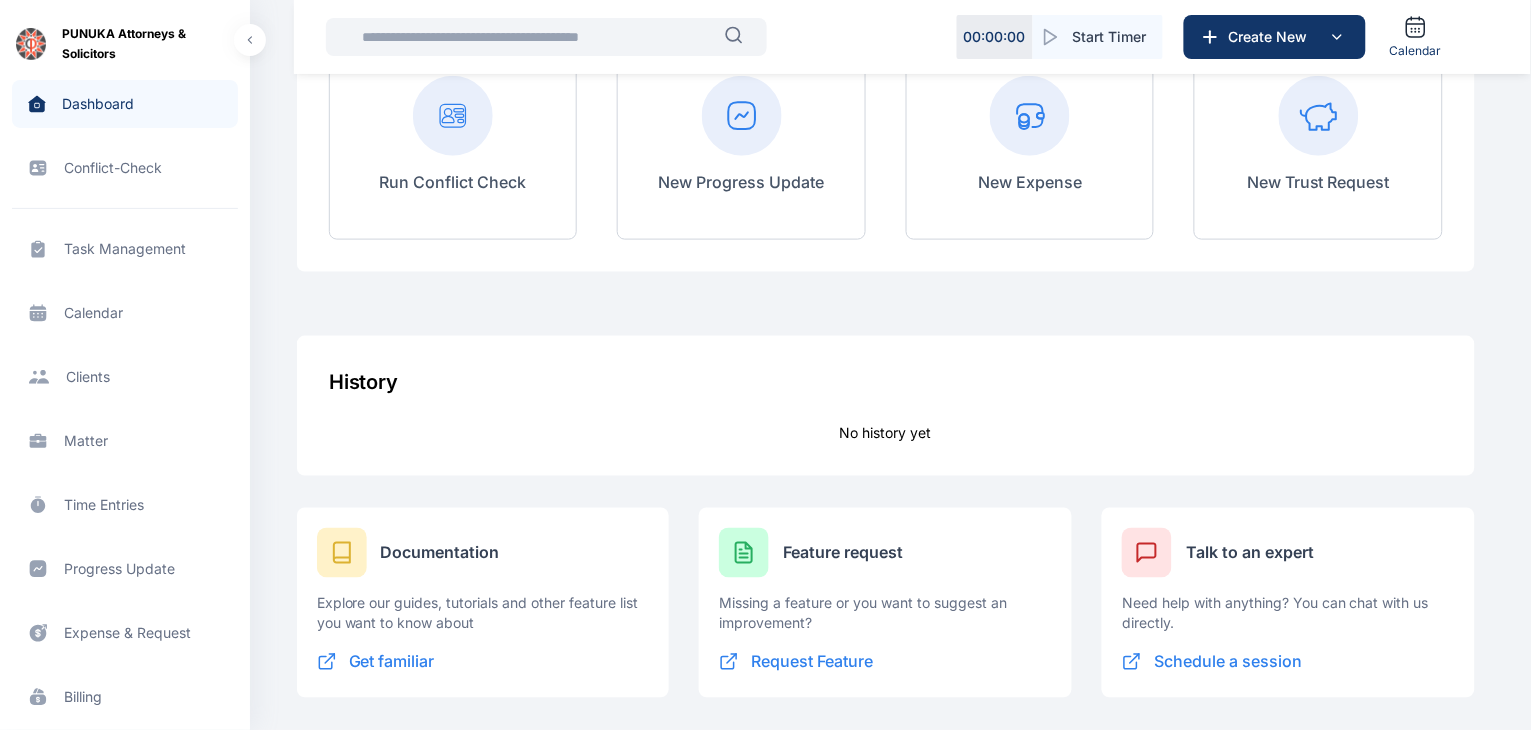 scroll, scrollTop: 0, scrollLeft: 0, axis: both 